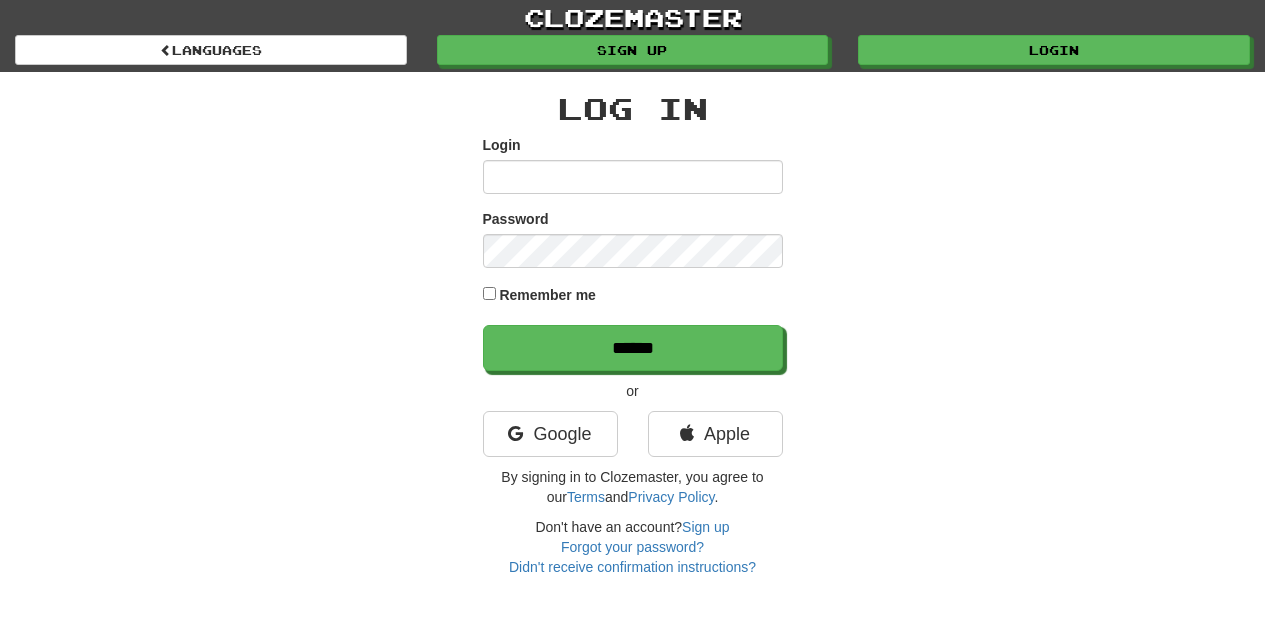 scroll, scrollTop: 0, scrollLeft: 0, axis: both 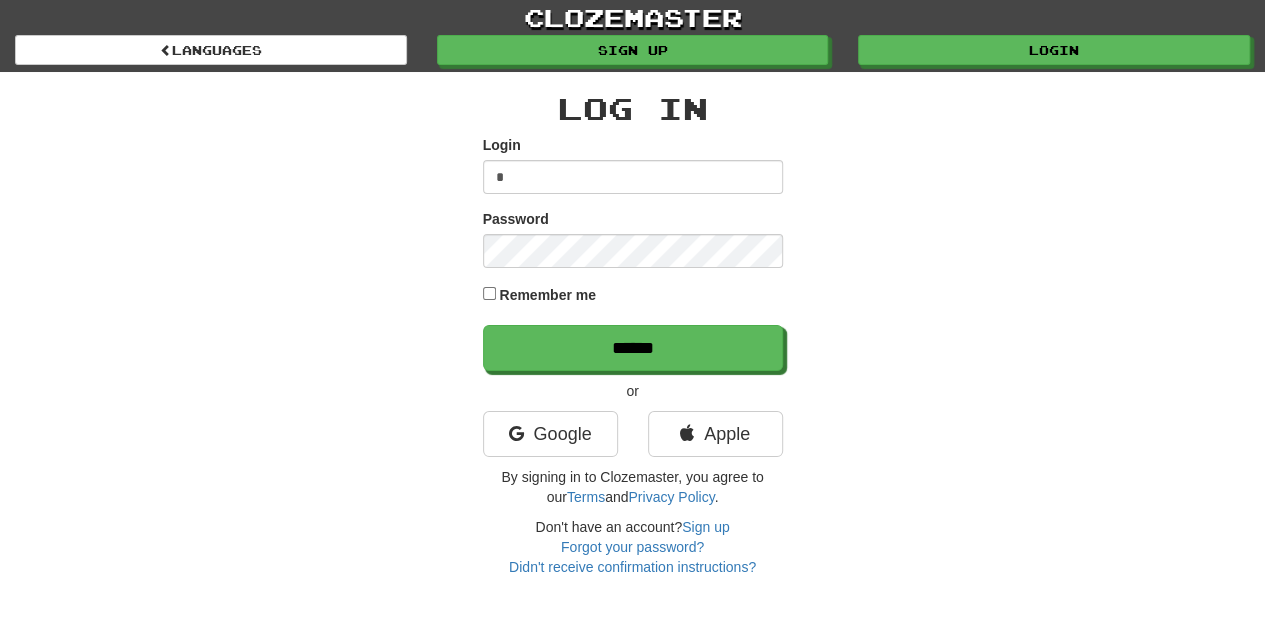 type on "**********" 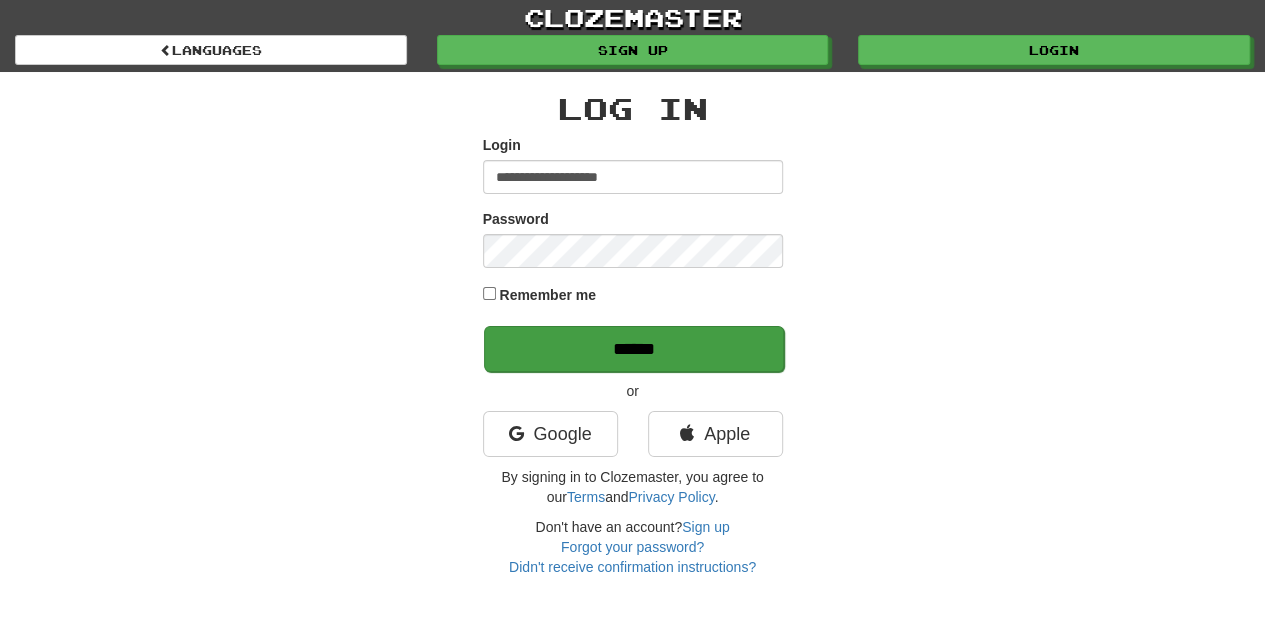 click on "******" at bounding box center [634, 349] 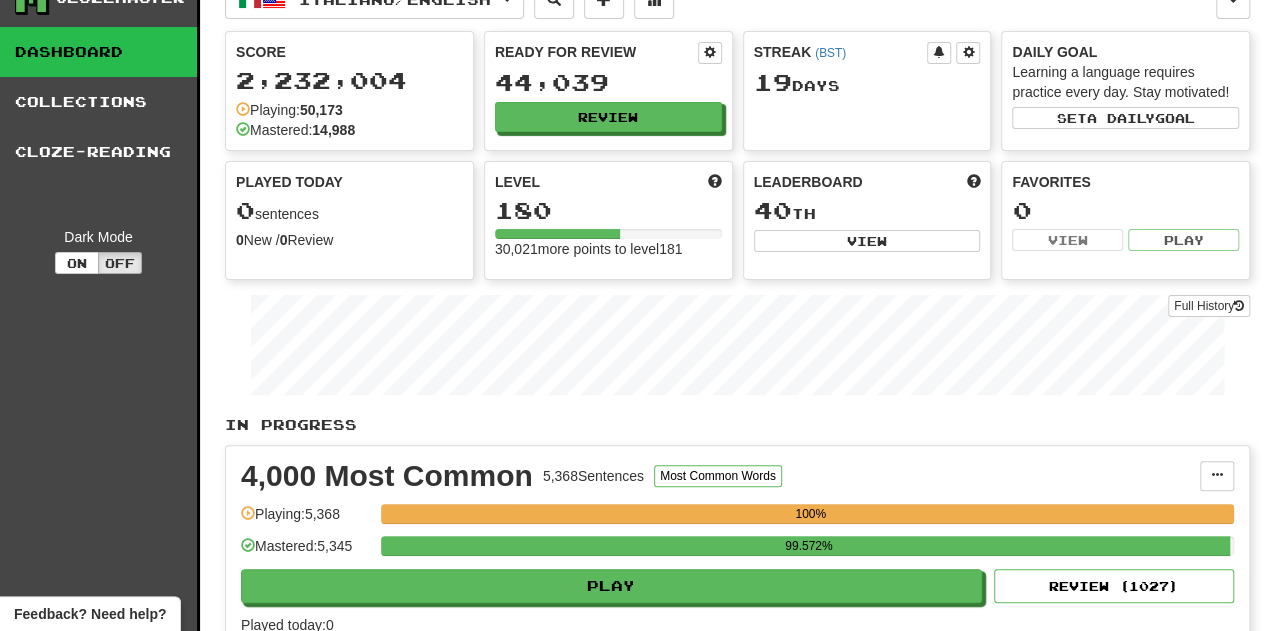 scroll, scrollTop: 34, scrollLeft: 0, axis: vertical 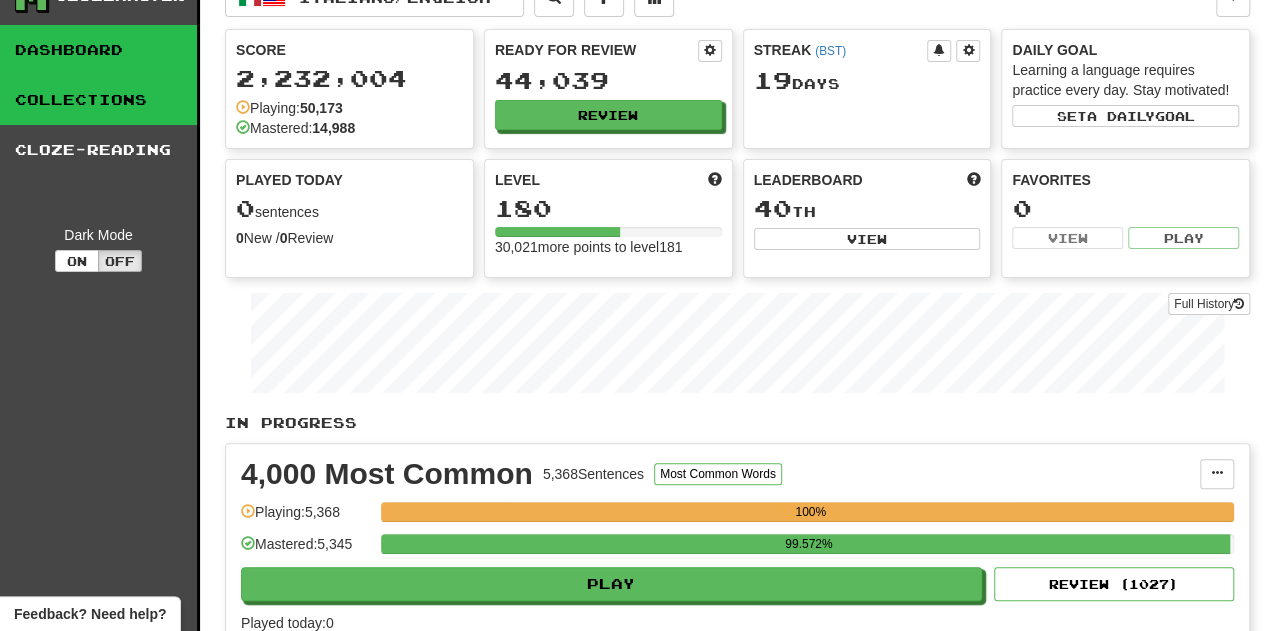 click on "Collections" at bounding box center (98, 100) 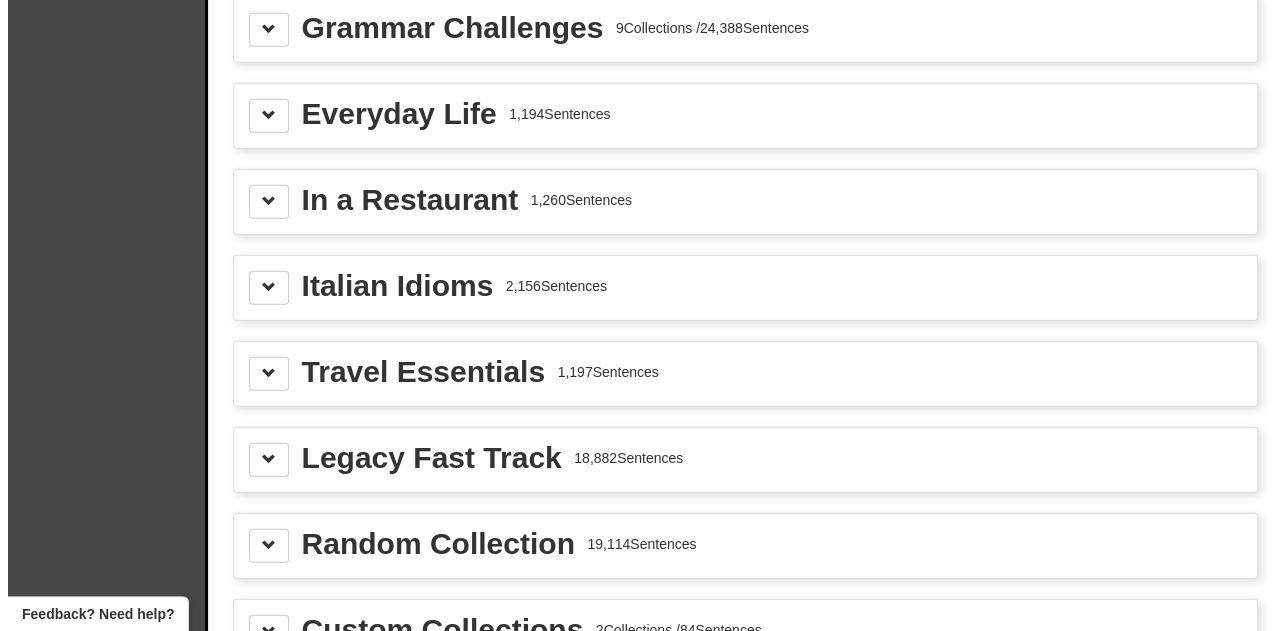 scroll, scrollTop: 2540, scrollLeft: 0, axis: vertical 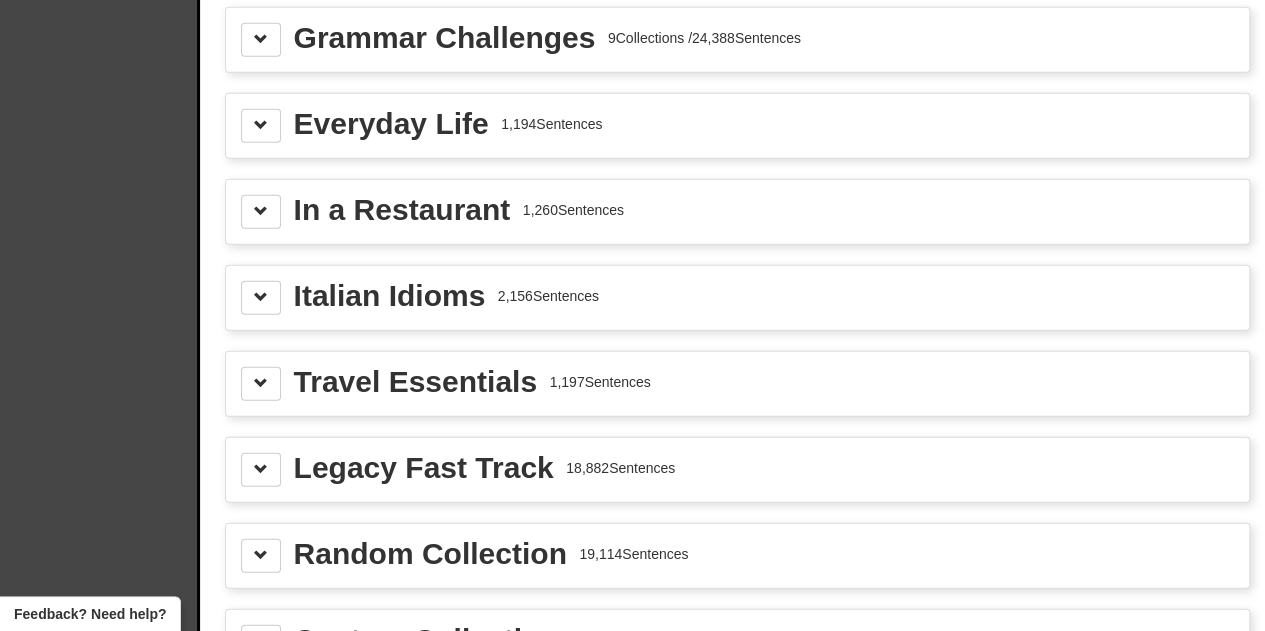 click on "Travel Essentials" at bounding box center (416, 382) 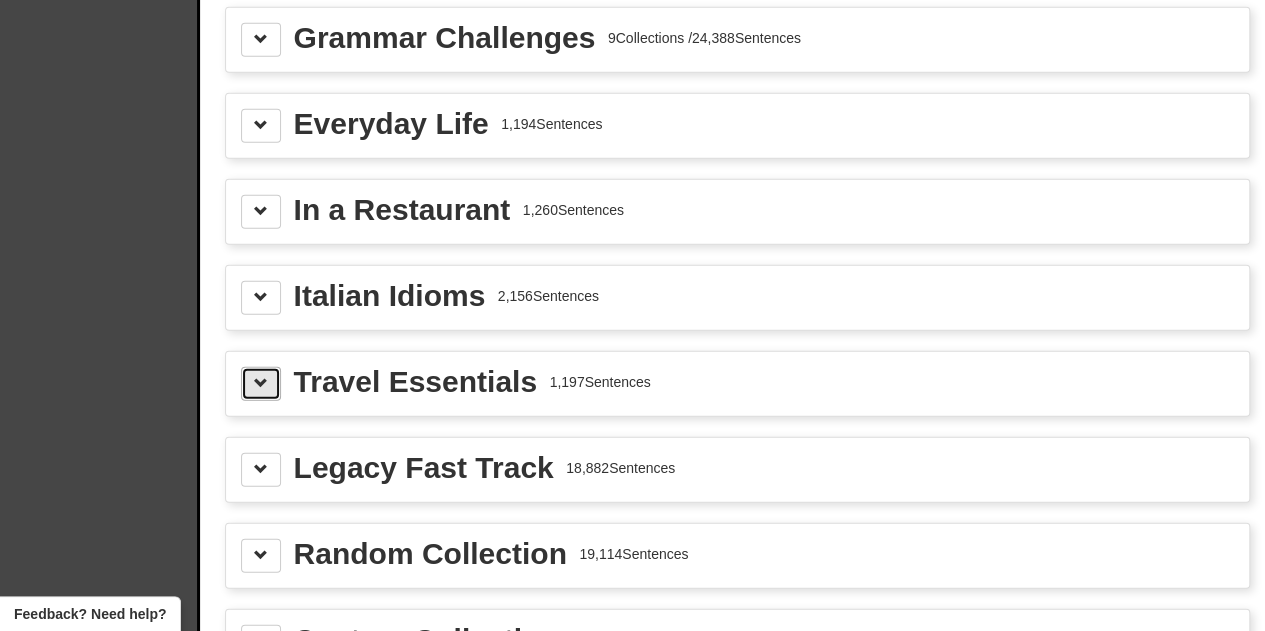 click at bounding box center [261, 383] 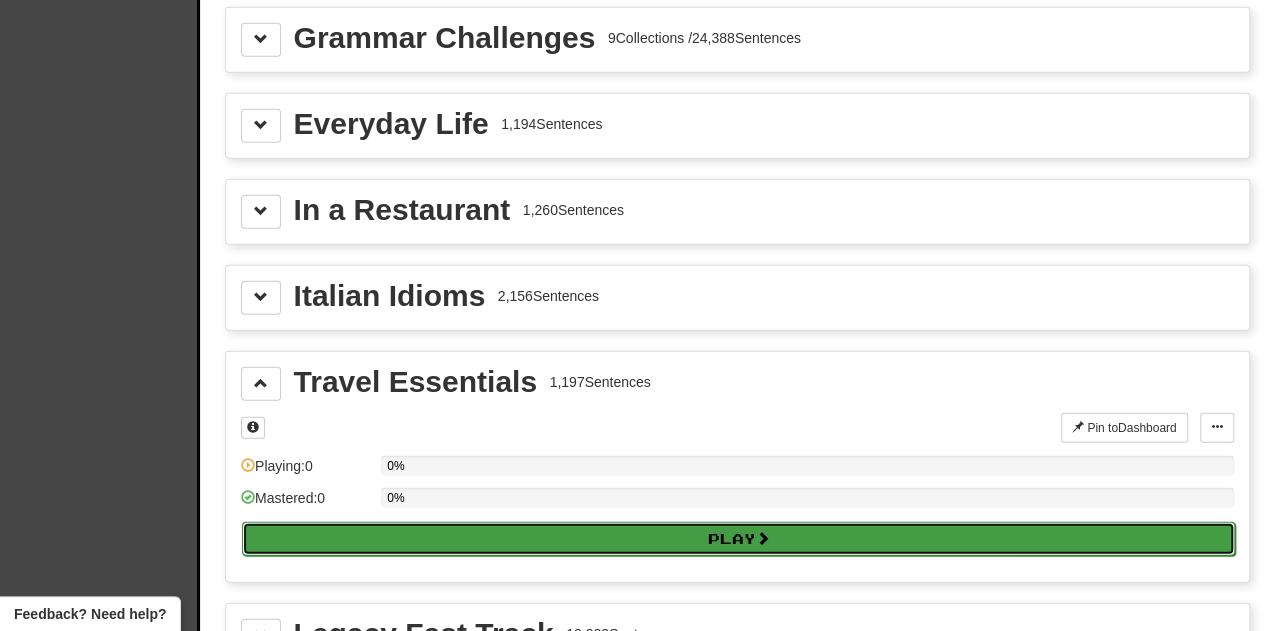 click on "Play" at bounding box center [738, 539] 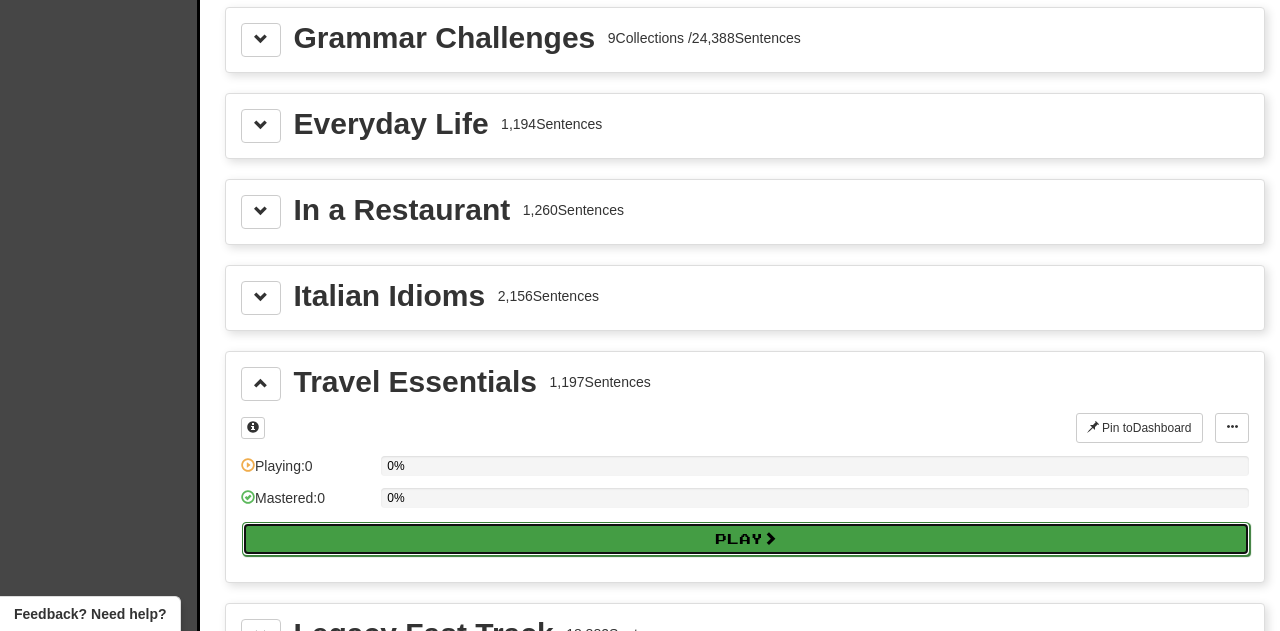 select on "**" 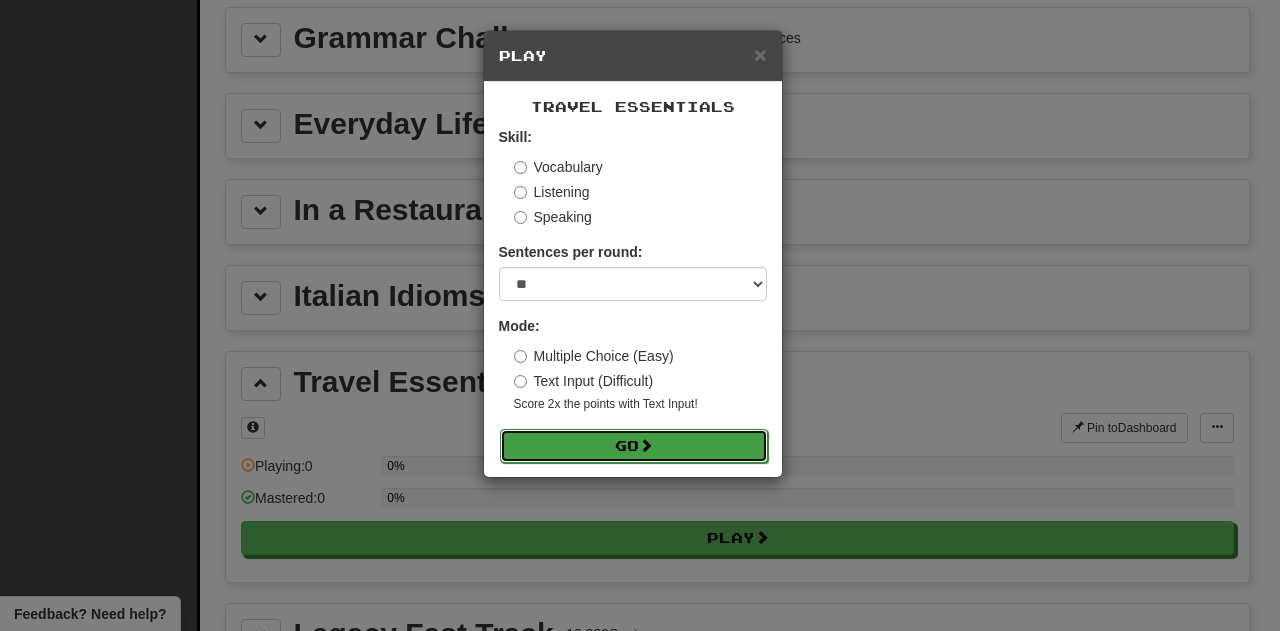 click at bounding box center (646, 445) 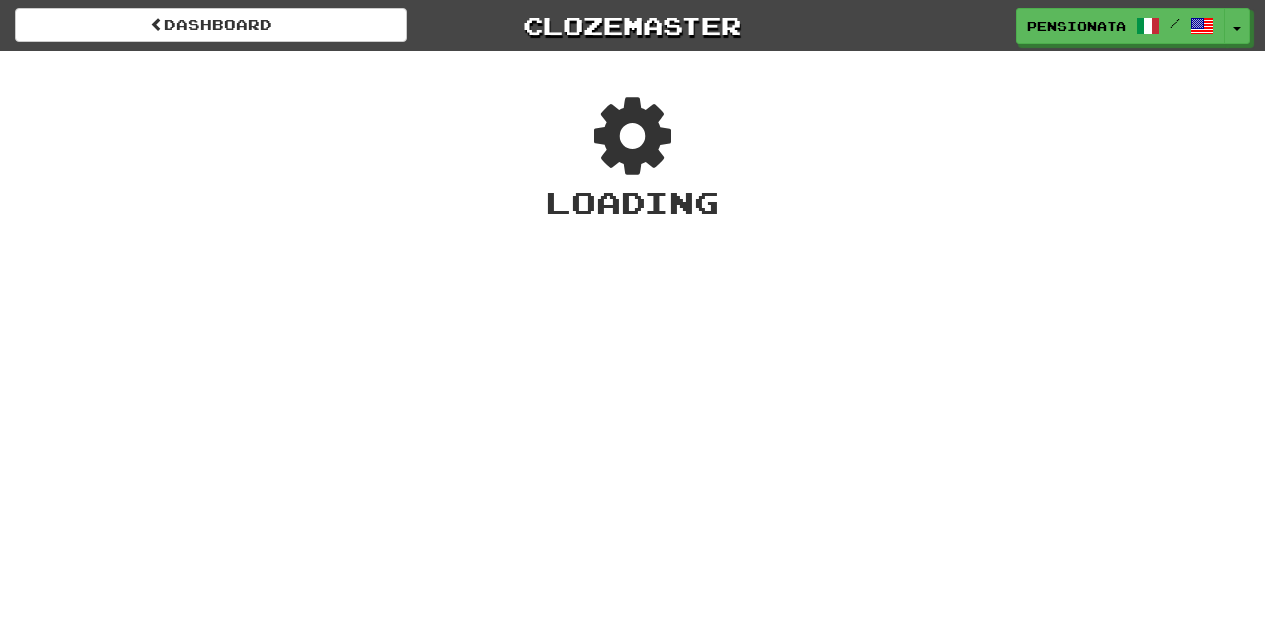 scroll, scrollTop: 0, scrollLeft: 0, axis: both 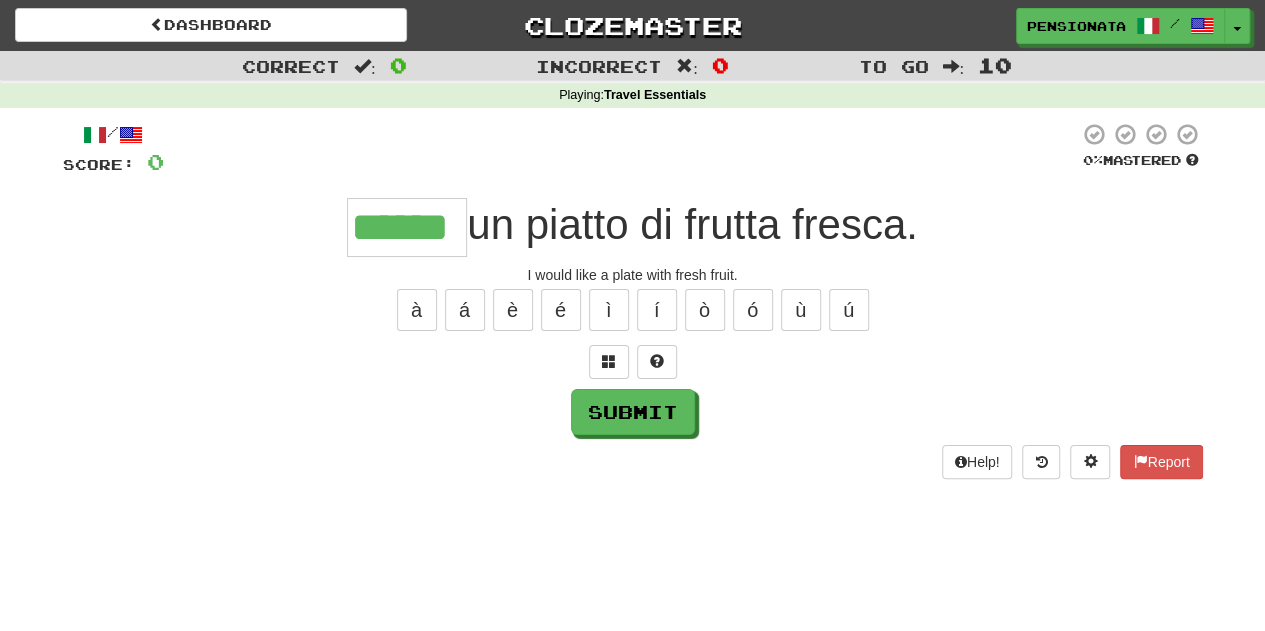 type on "******" 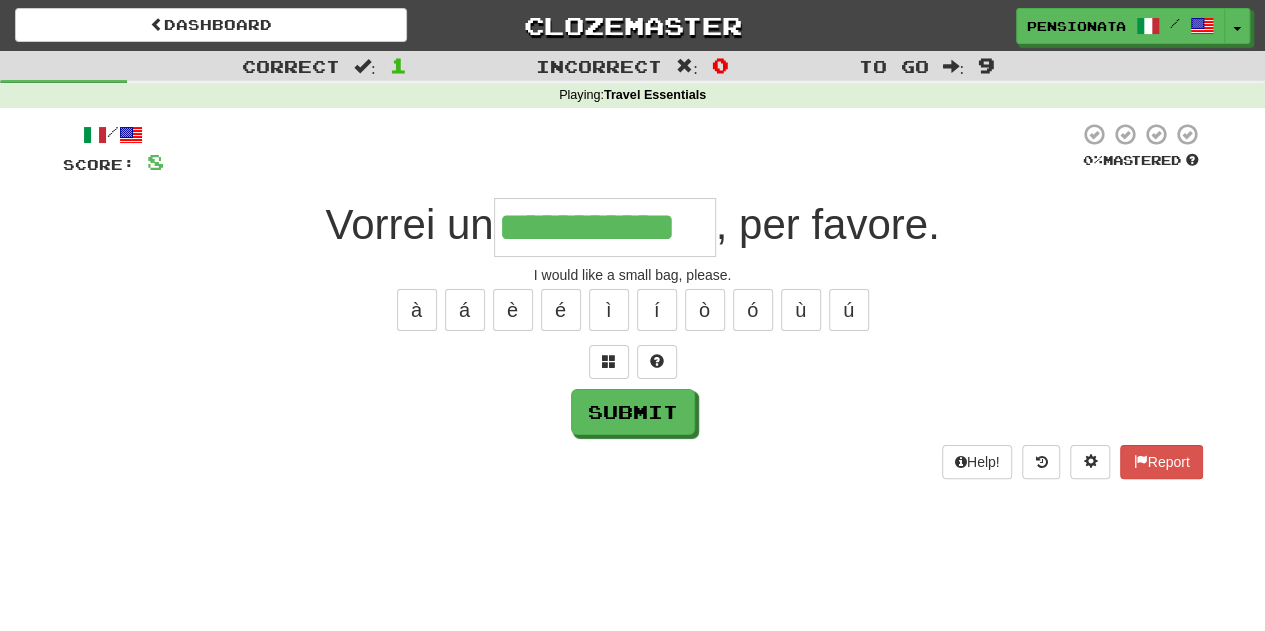 type on "**********" 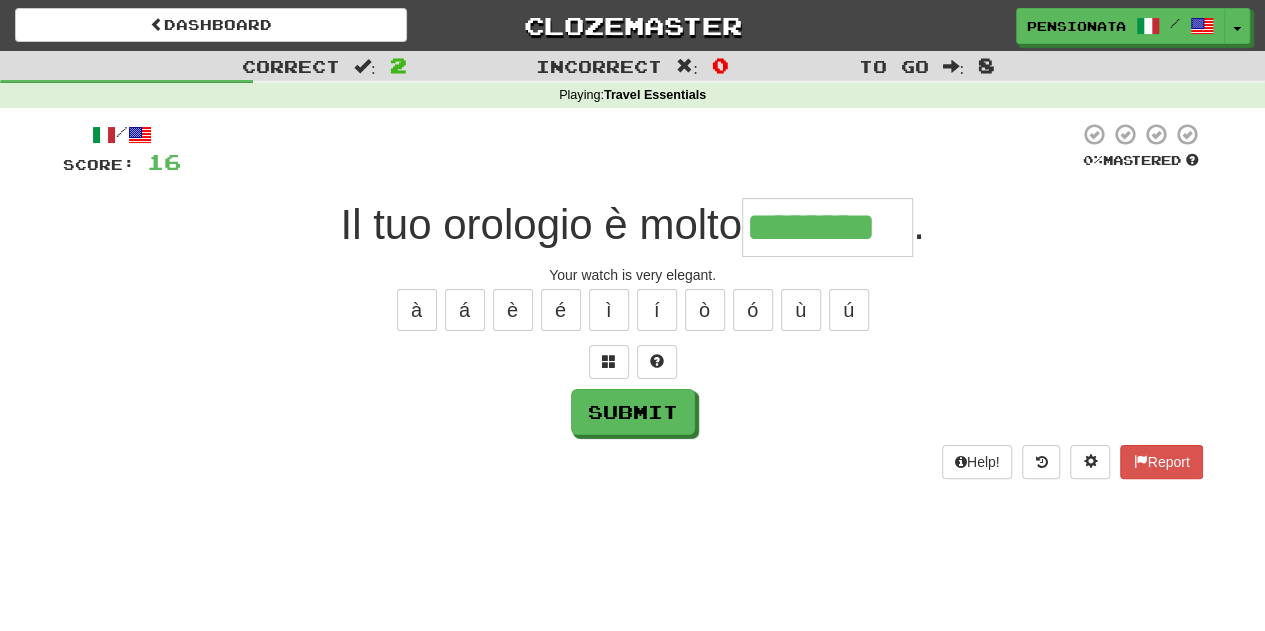 type on "********" 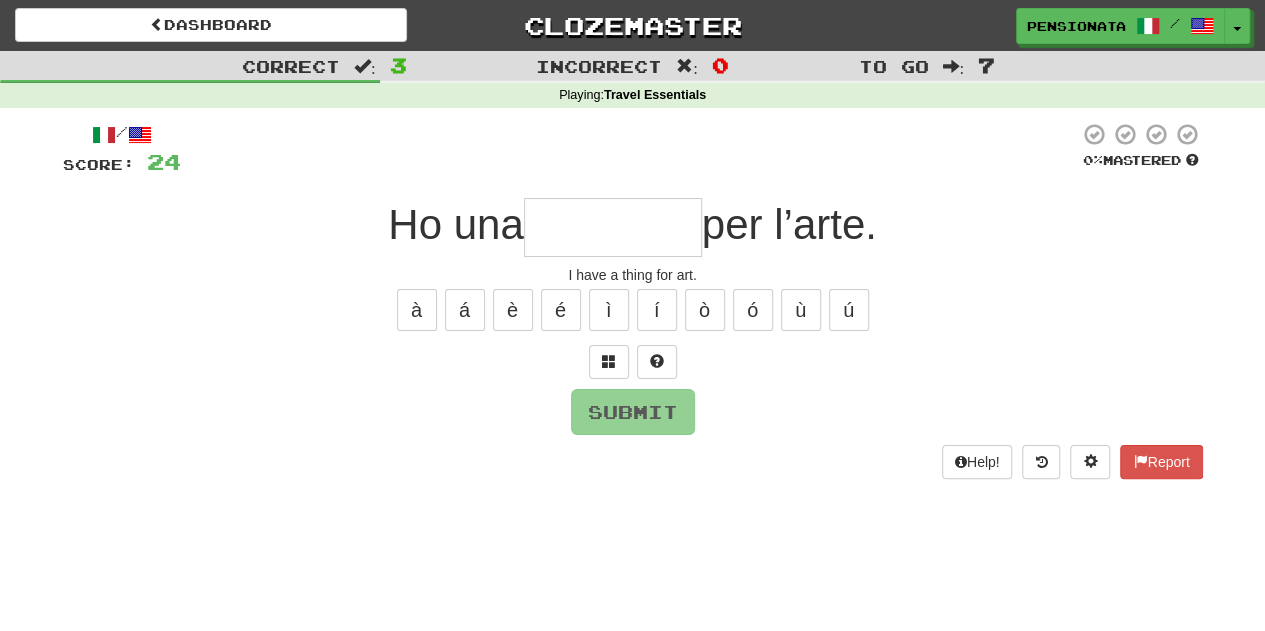 type on "********" 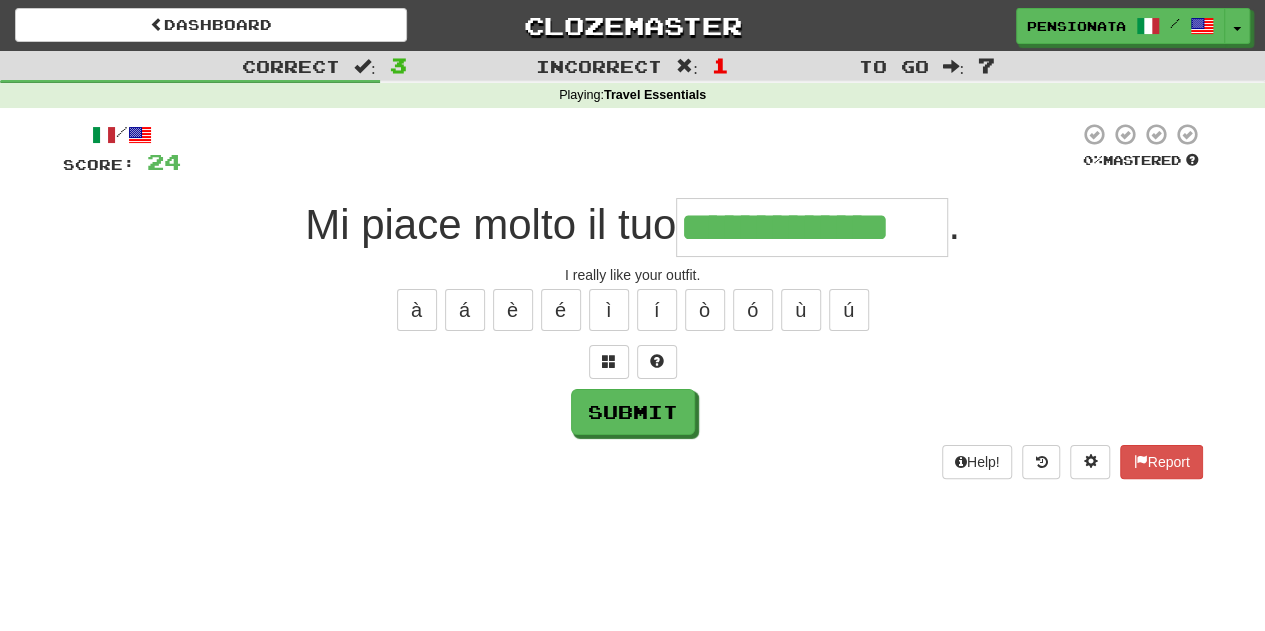 type on "**********" 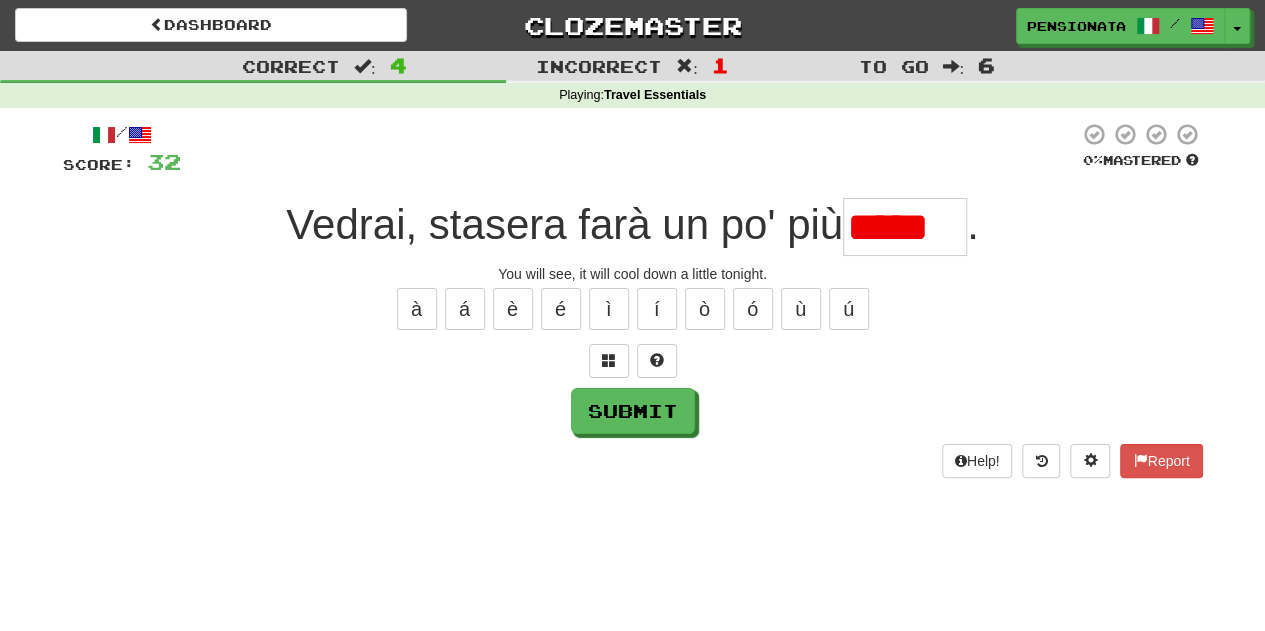 scroll, scrollTop: 0, scrollLeft: 0, axis: both 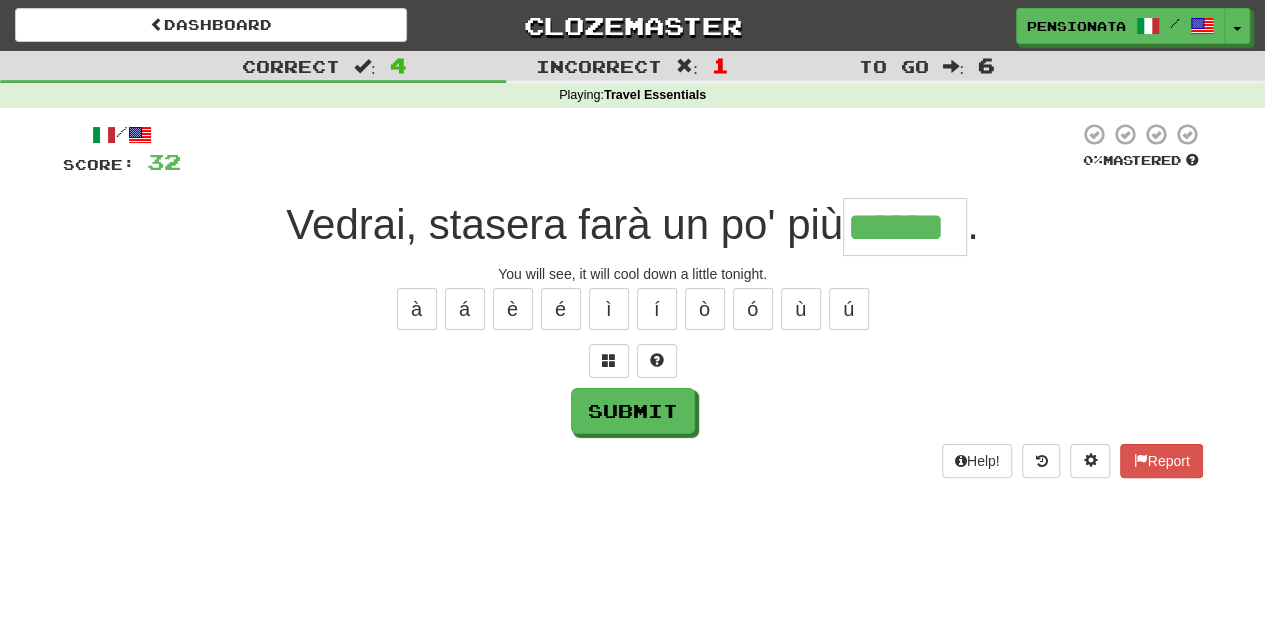type on "******" 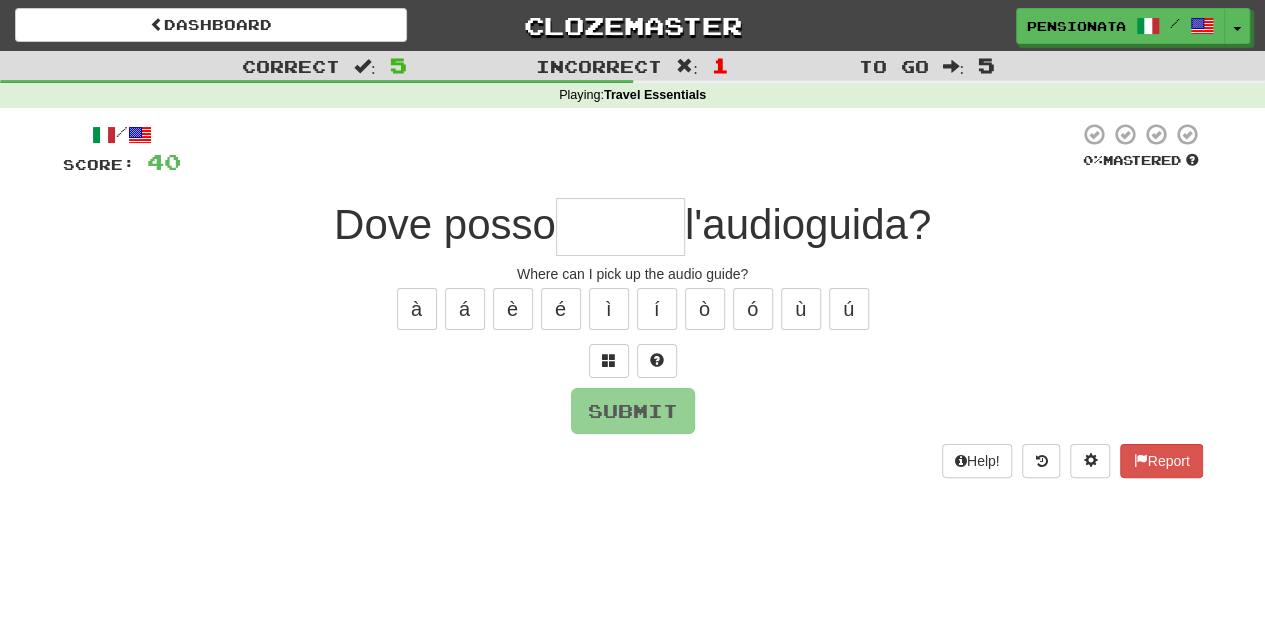 type on "*" 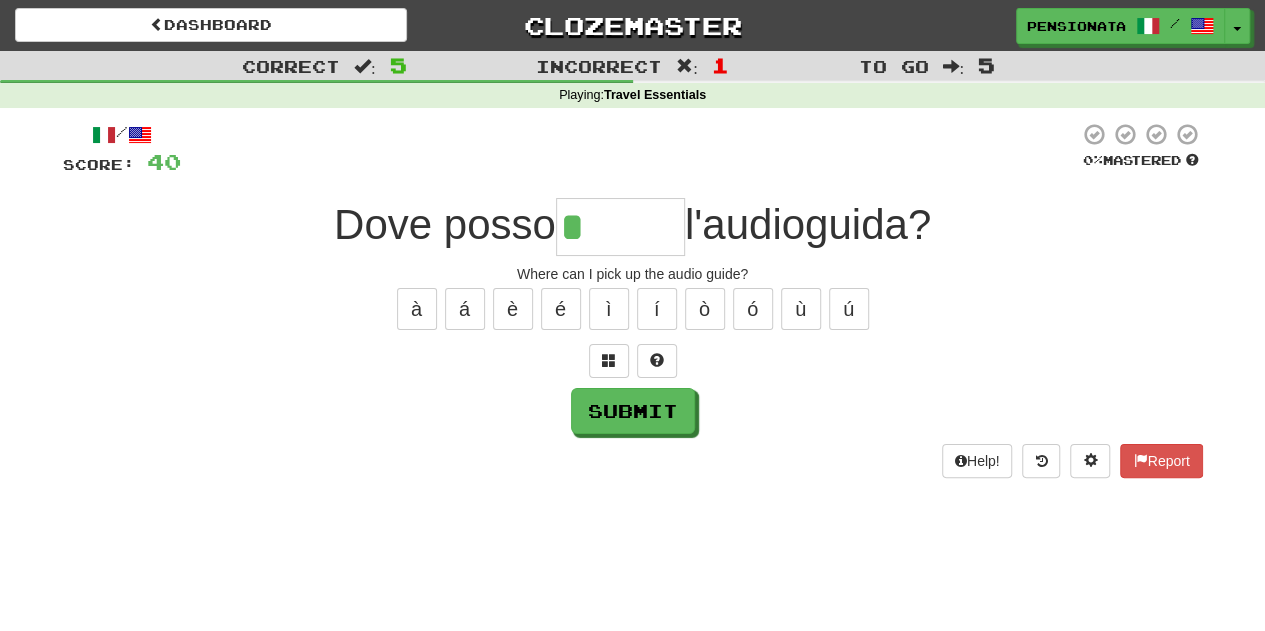 type on "********" 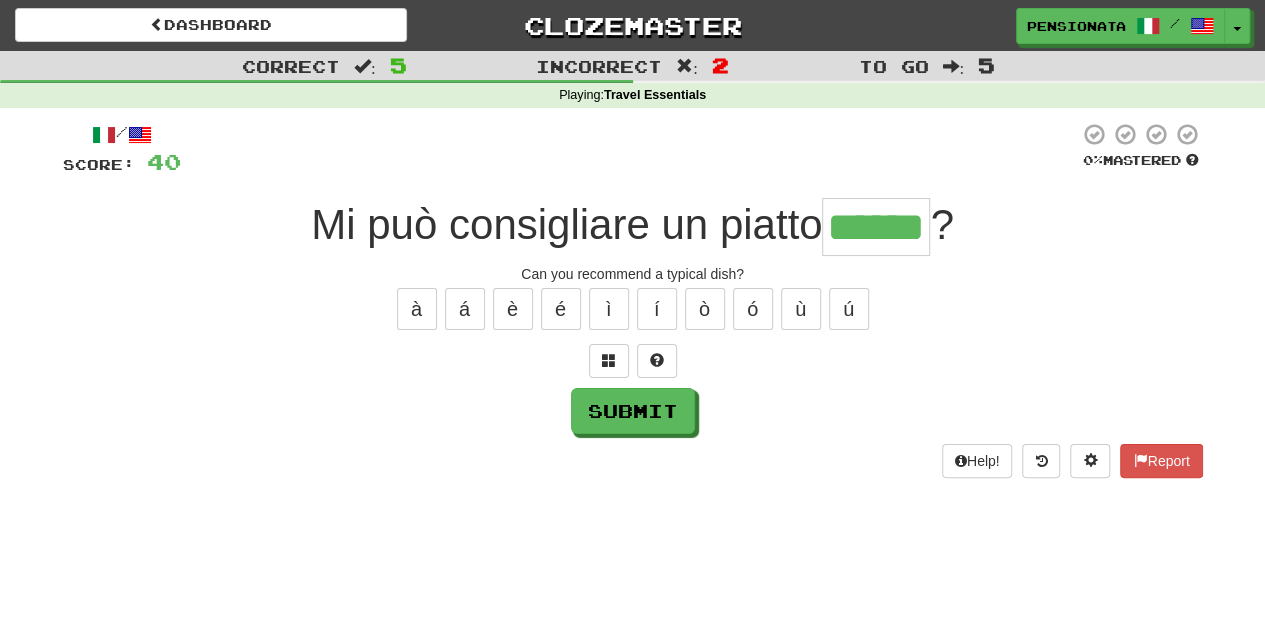 type on "******" 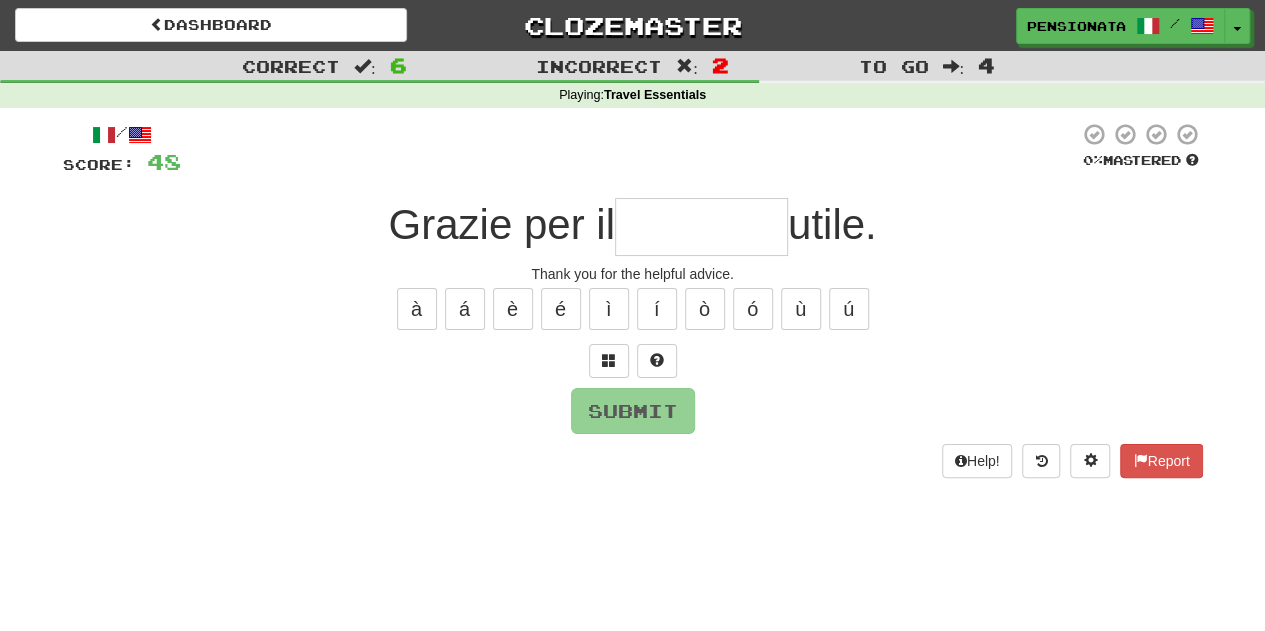 type on "*" 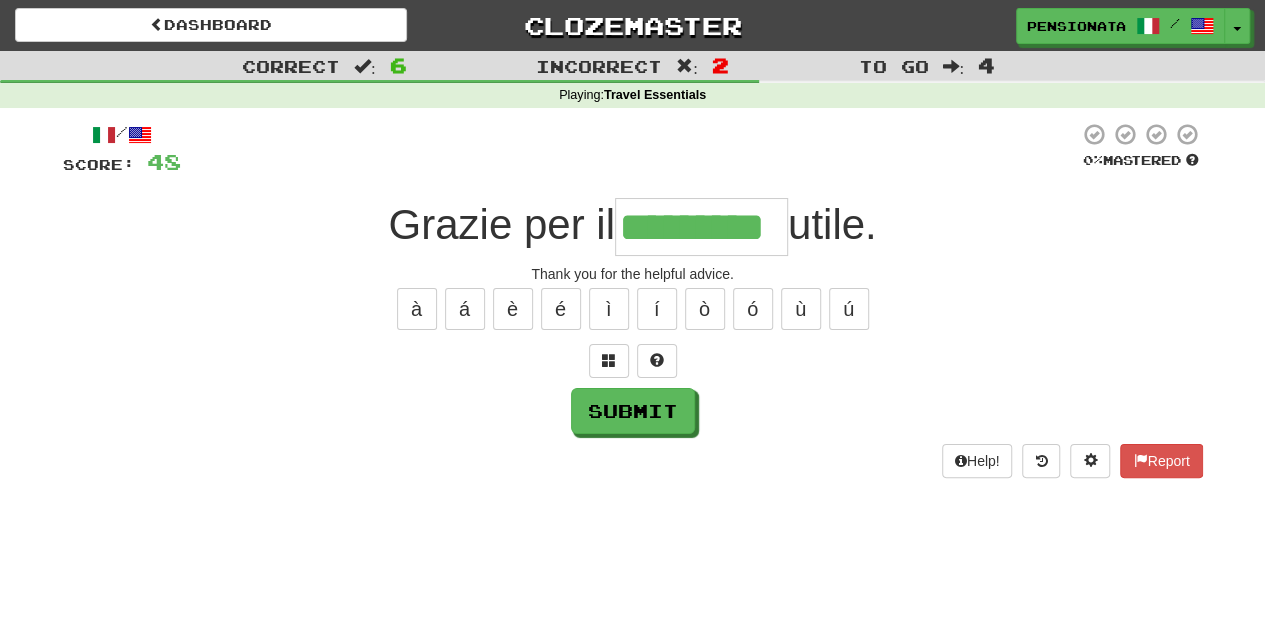 type on "*********" 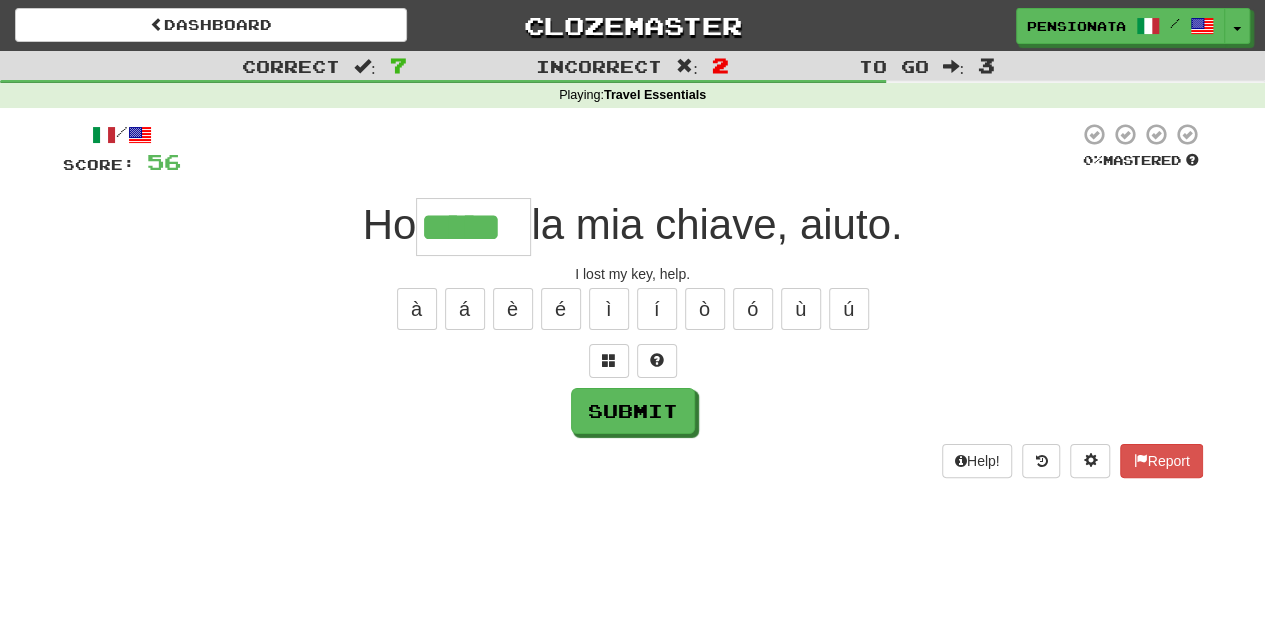 type on "*****" 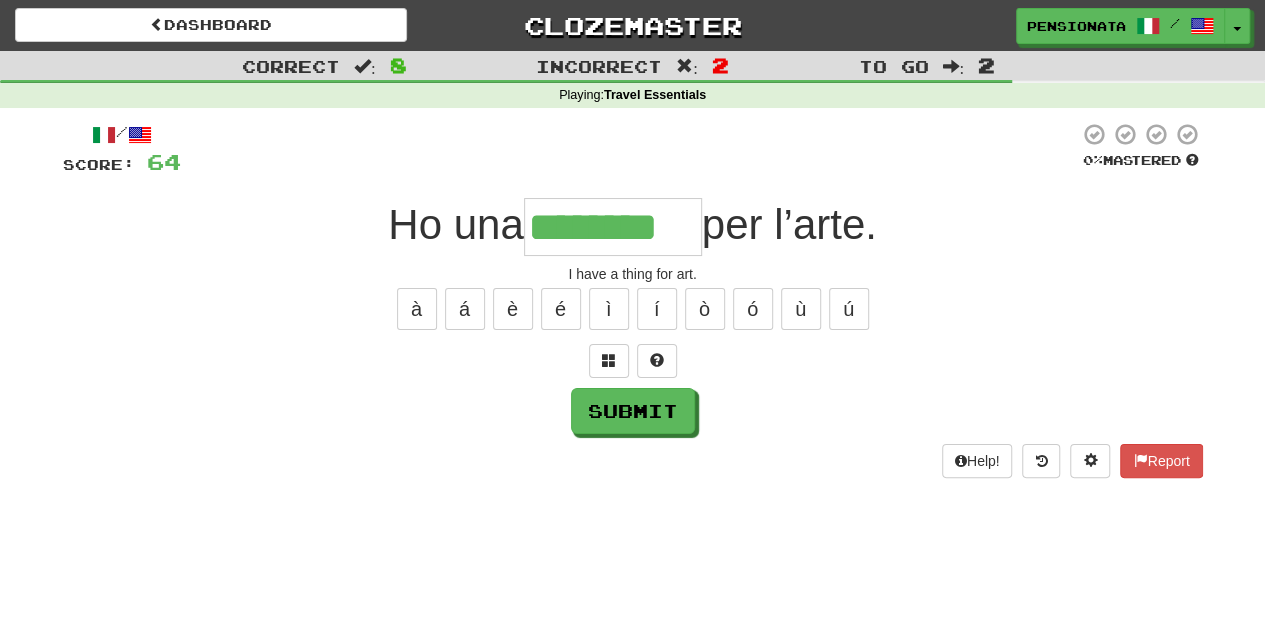 type on "********" 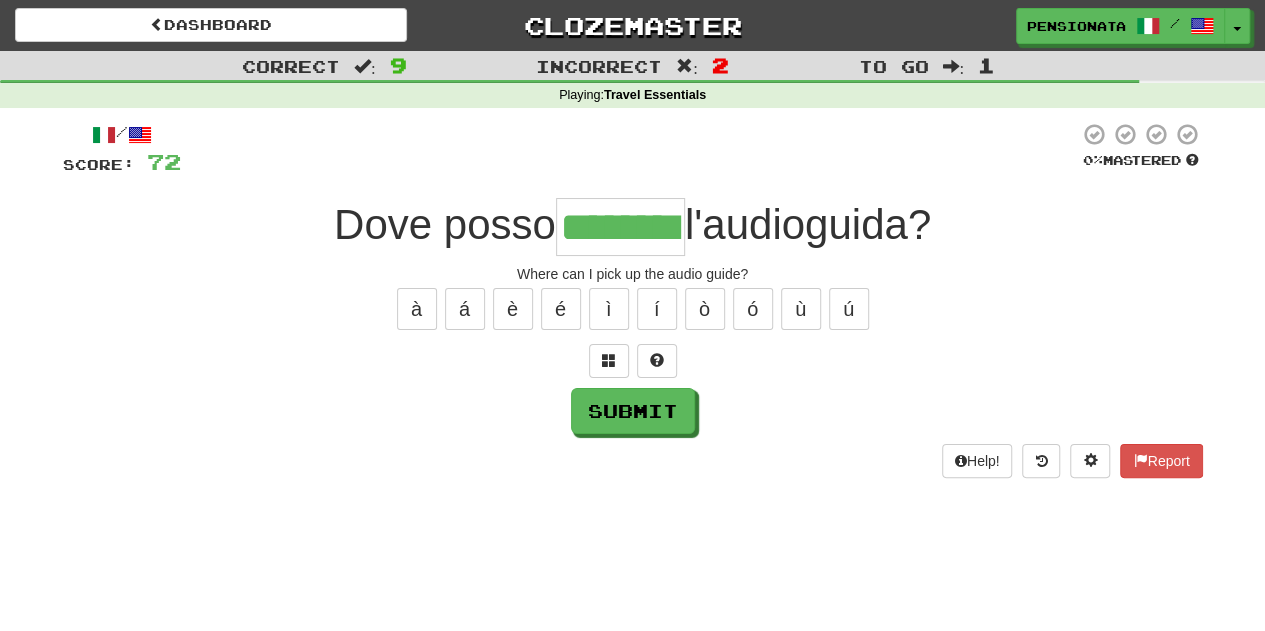 type on "********" 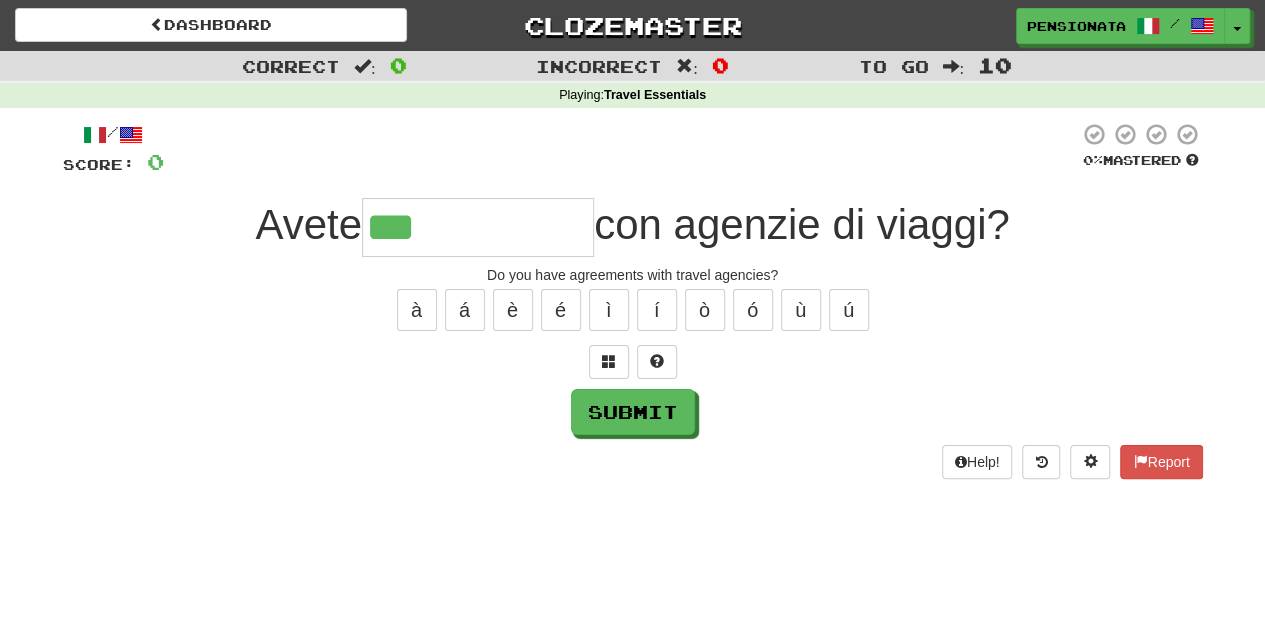 type on "**********" 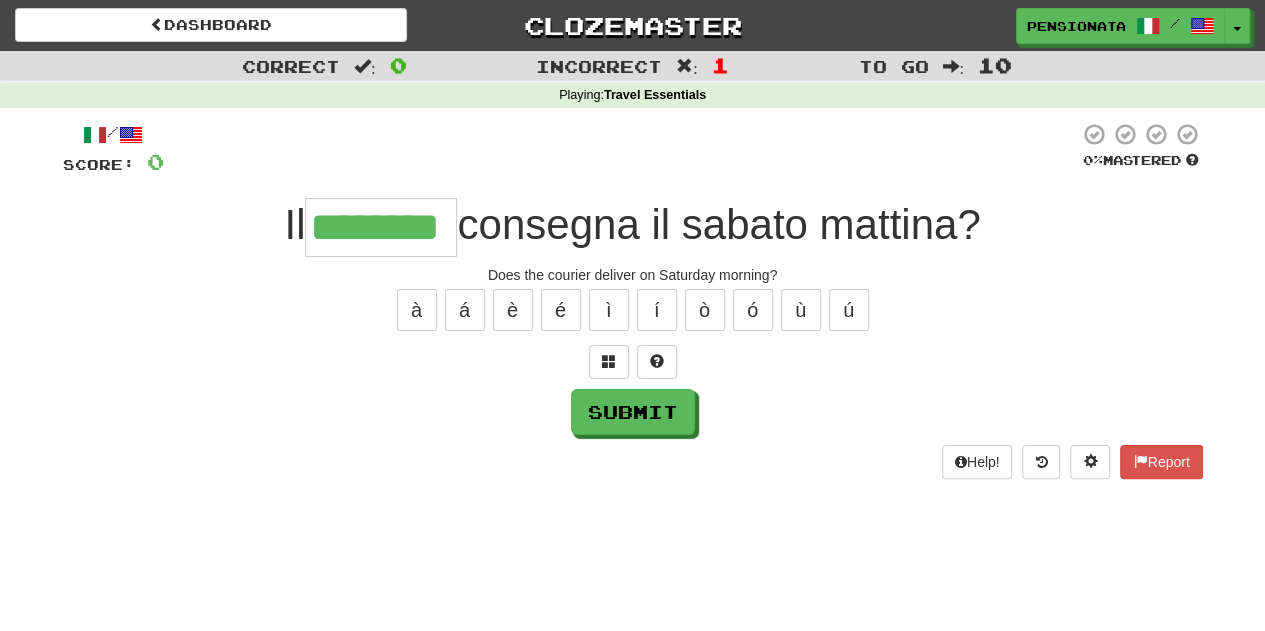 type on "********" 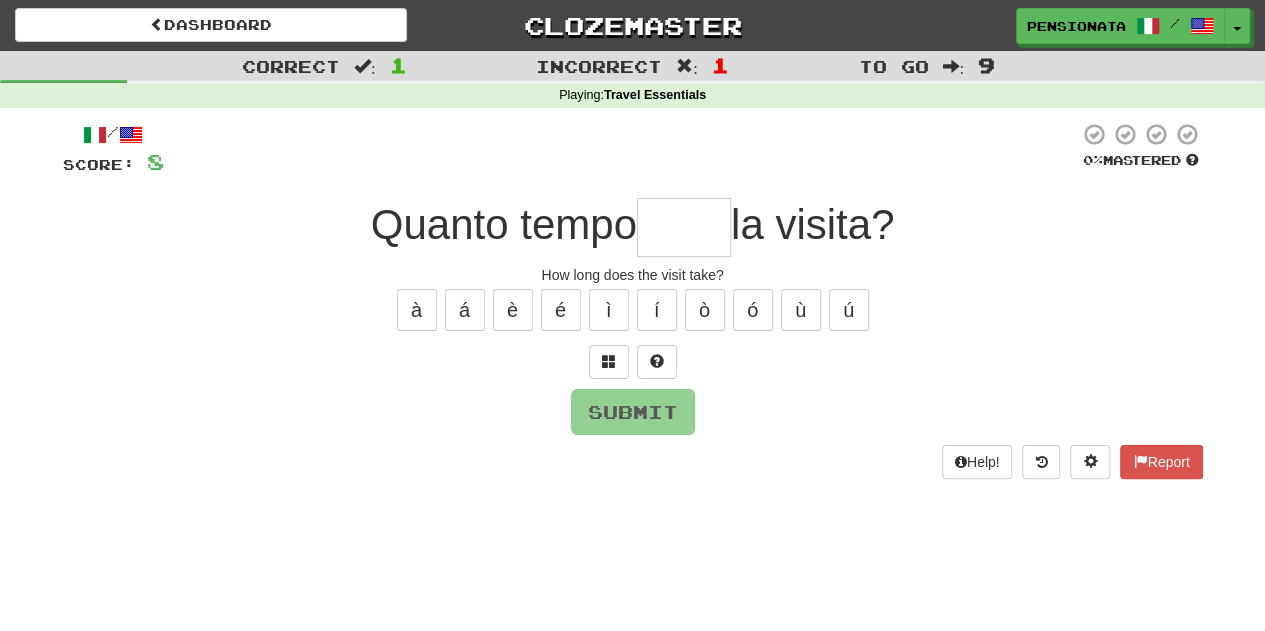 type on "*" 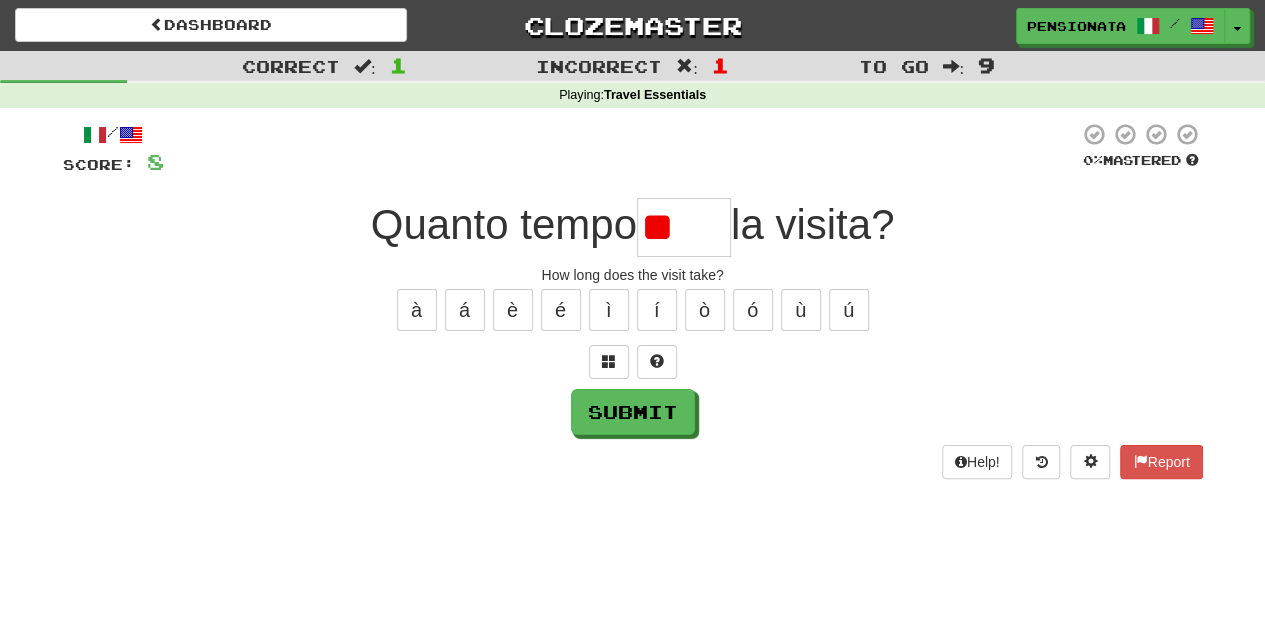 type on "*" 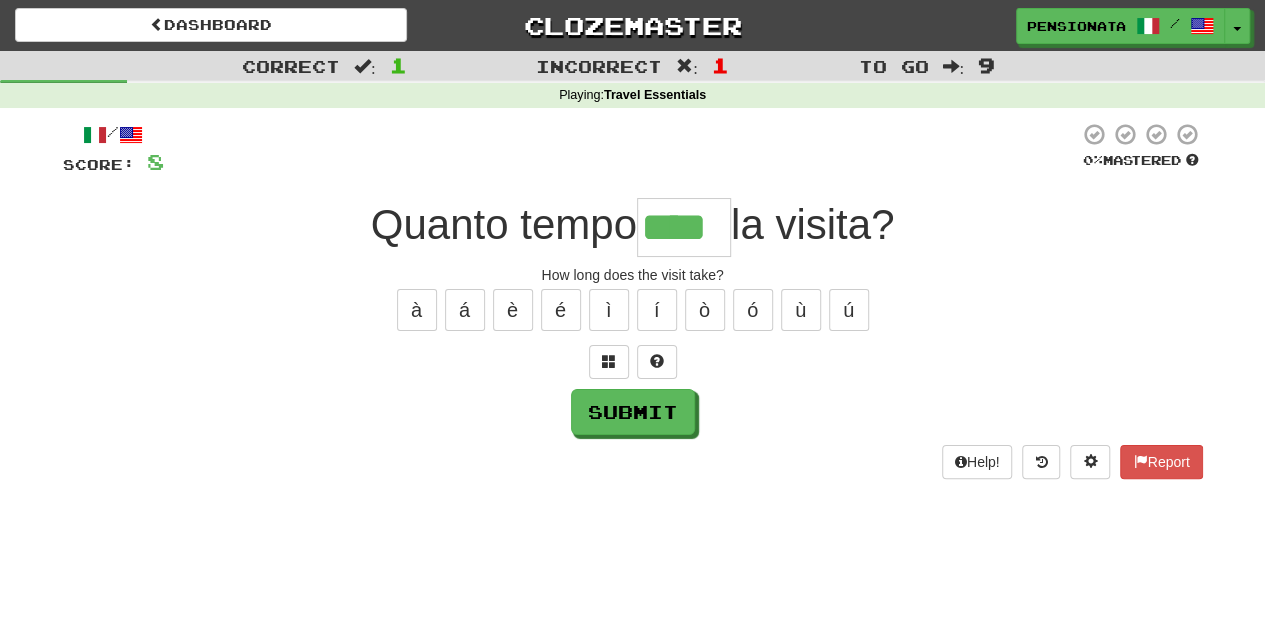 type on "****" 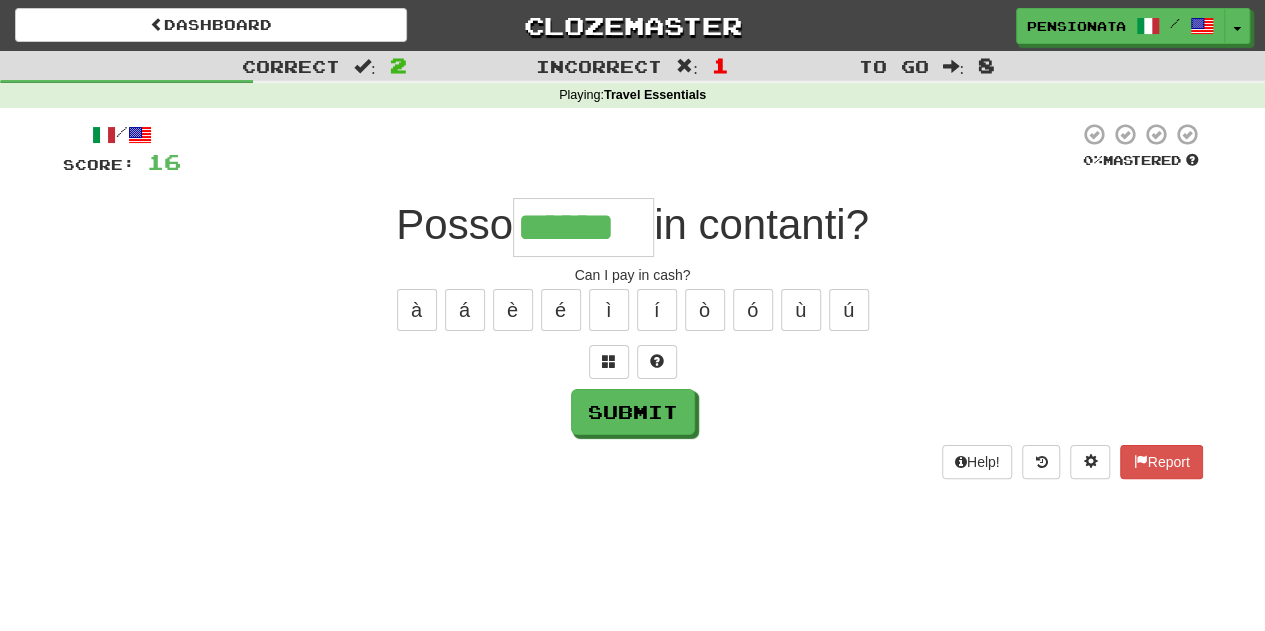 type on "******" 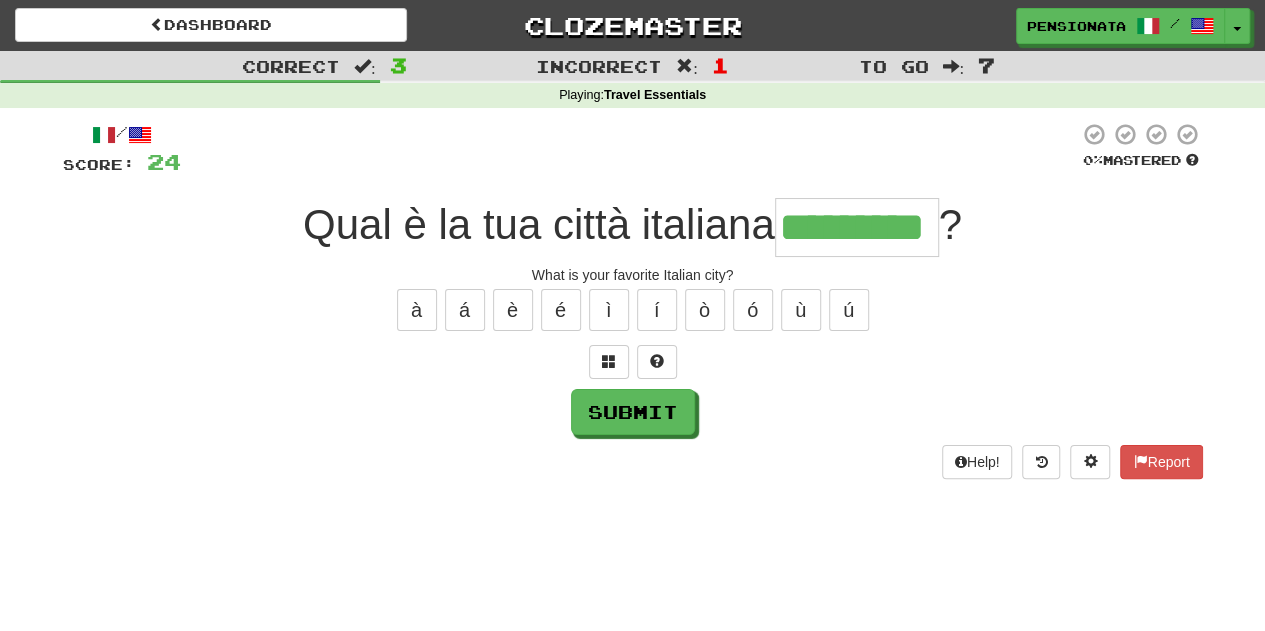 type on "*********" 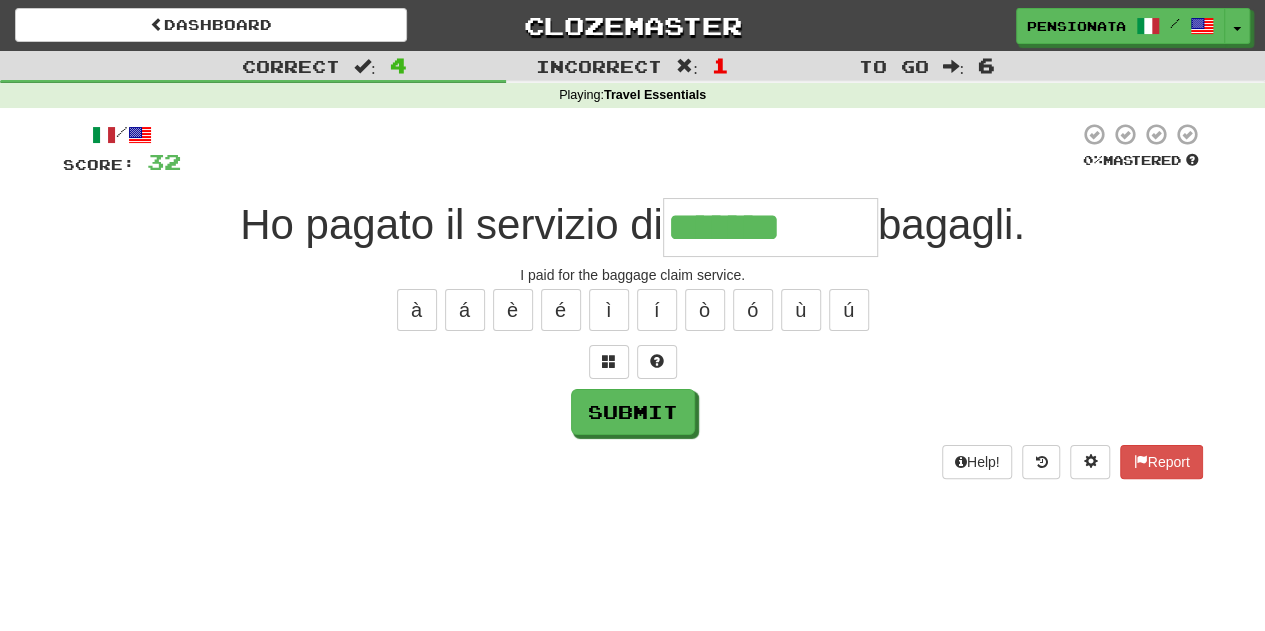 type on "**********" 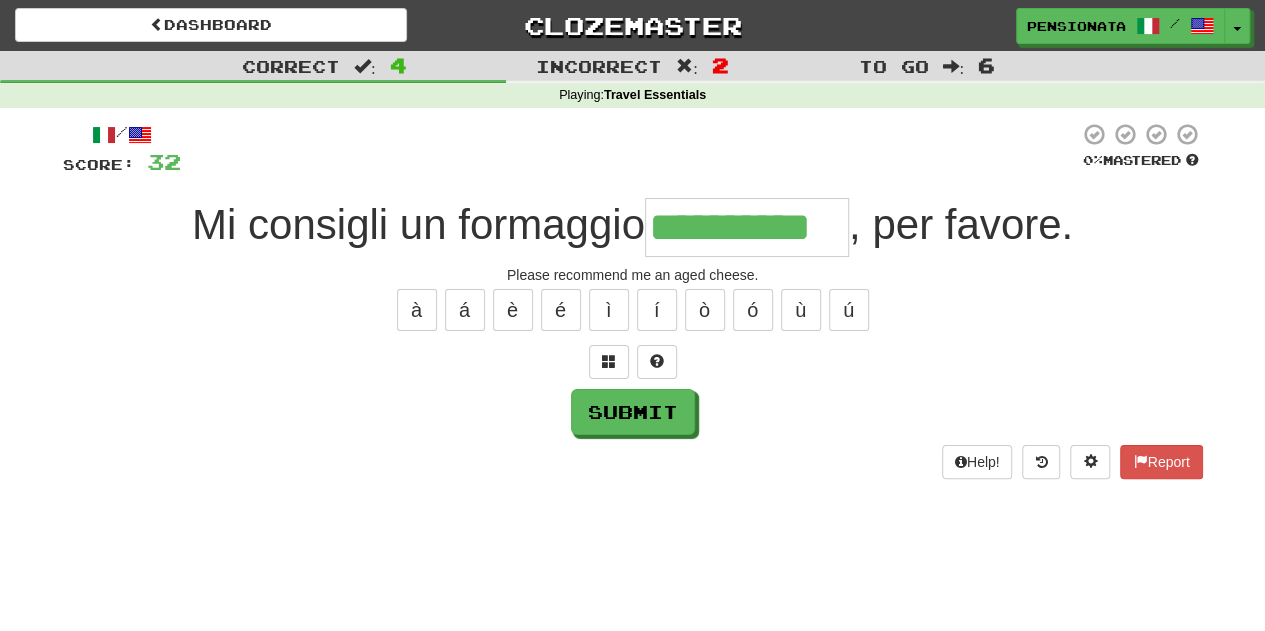 type on "**********" 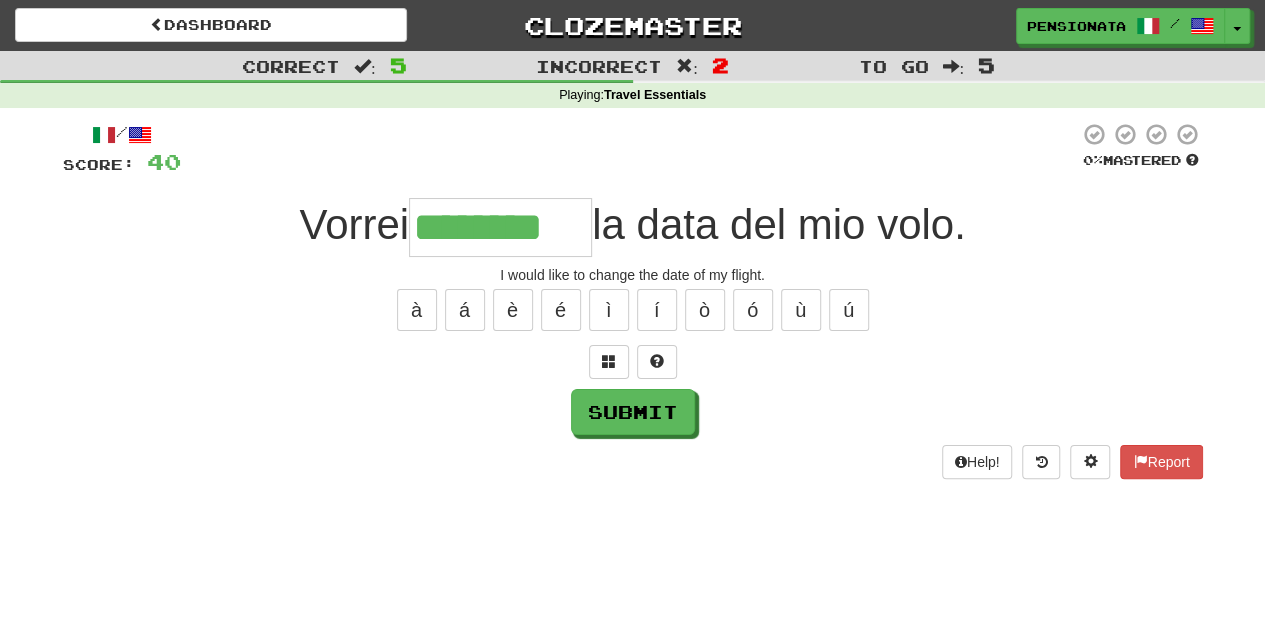 type on "********" 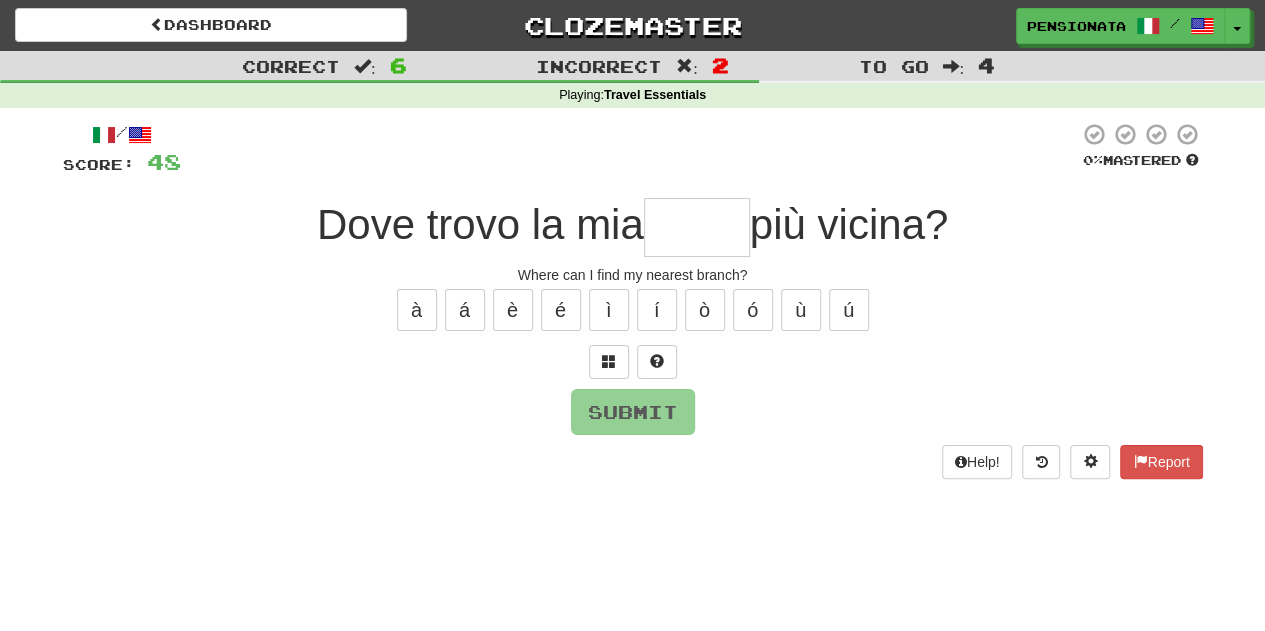 type on "*" 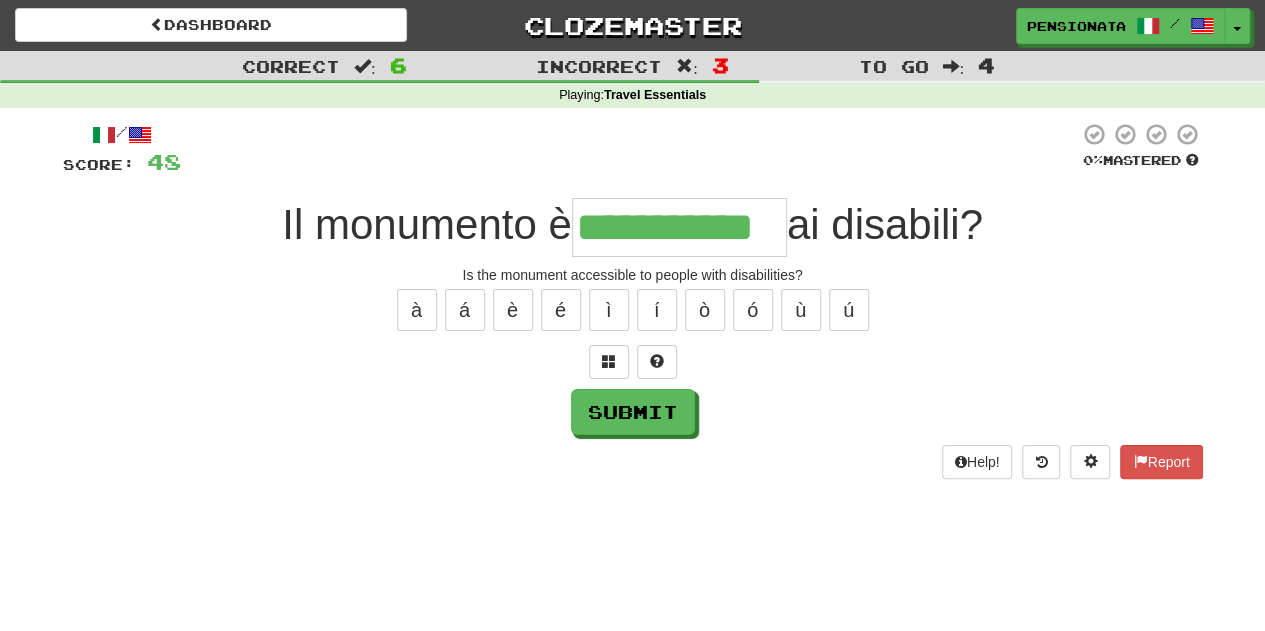 type on "**********" 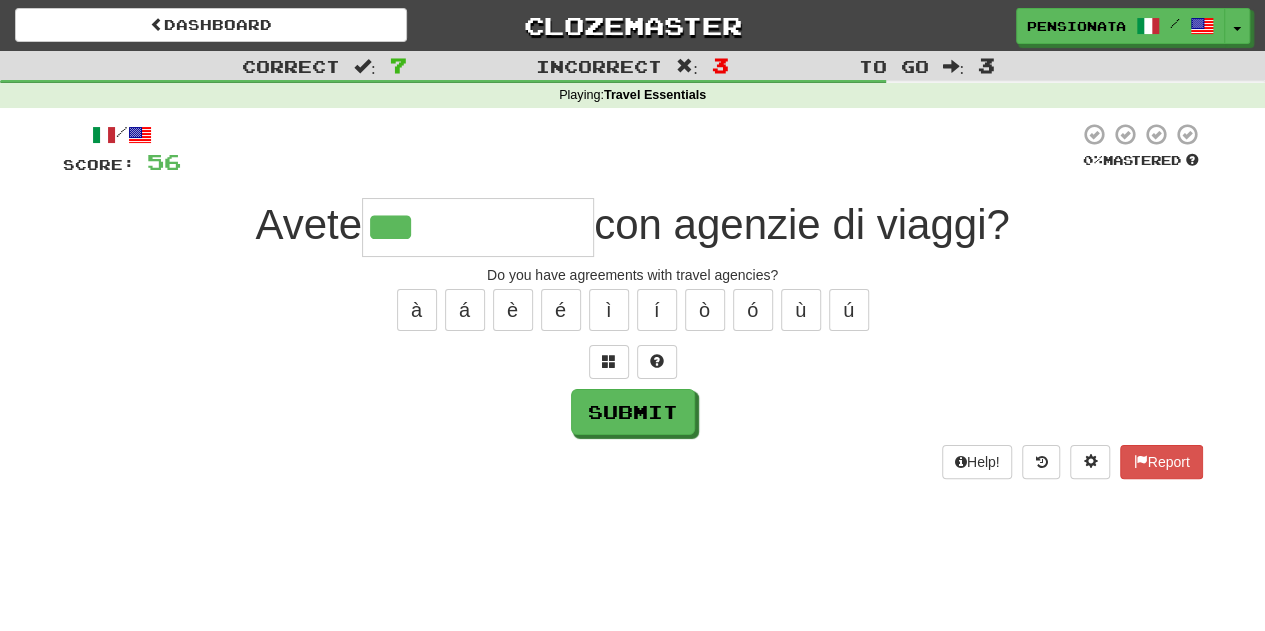 type on "**********" 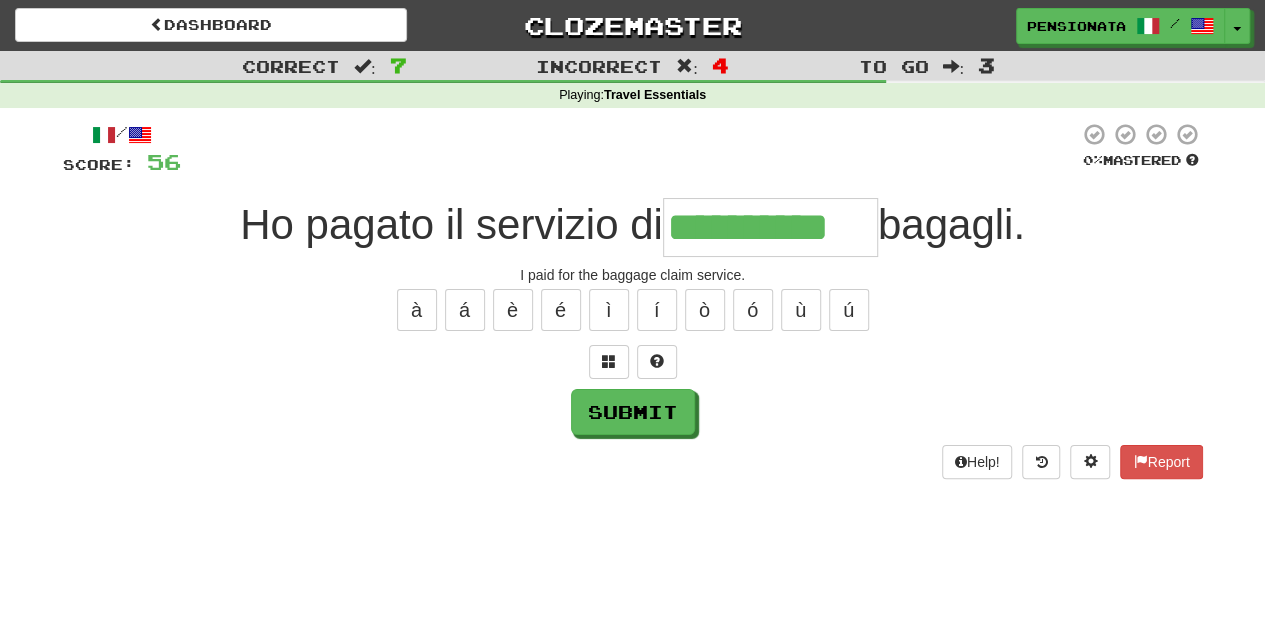 type on "**********" 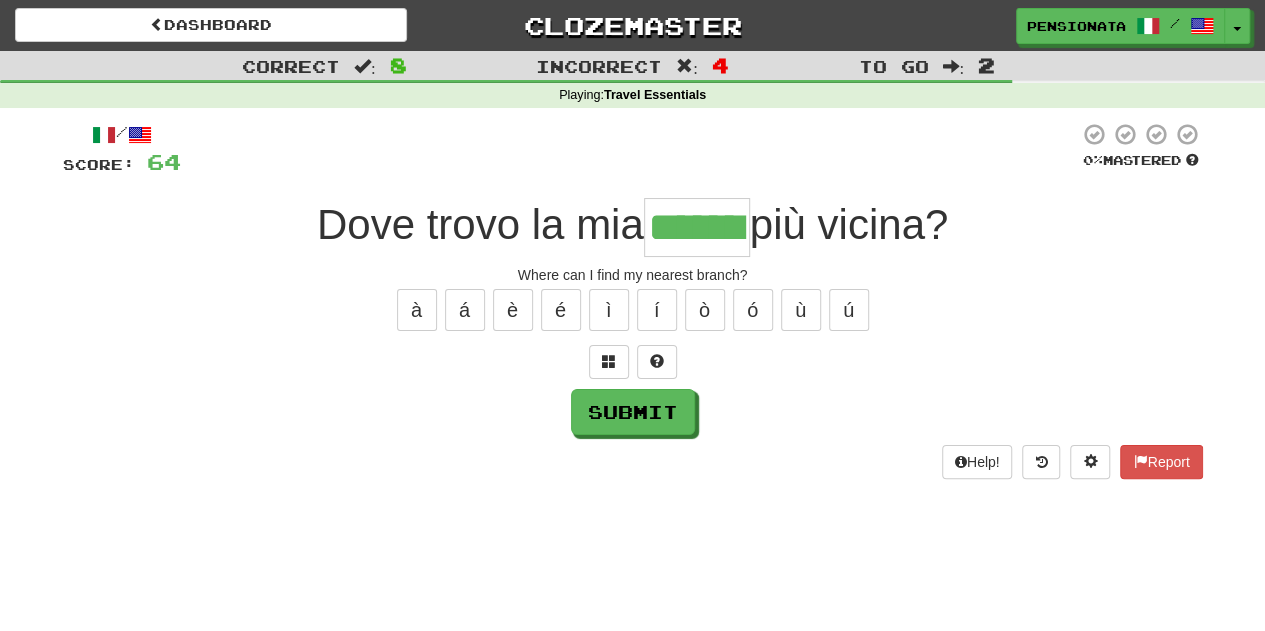 type on "*******" 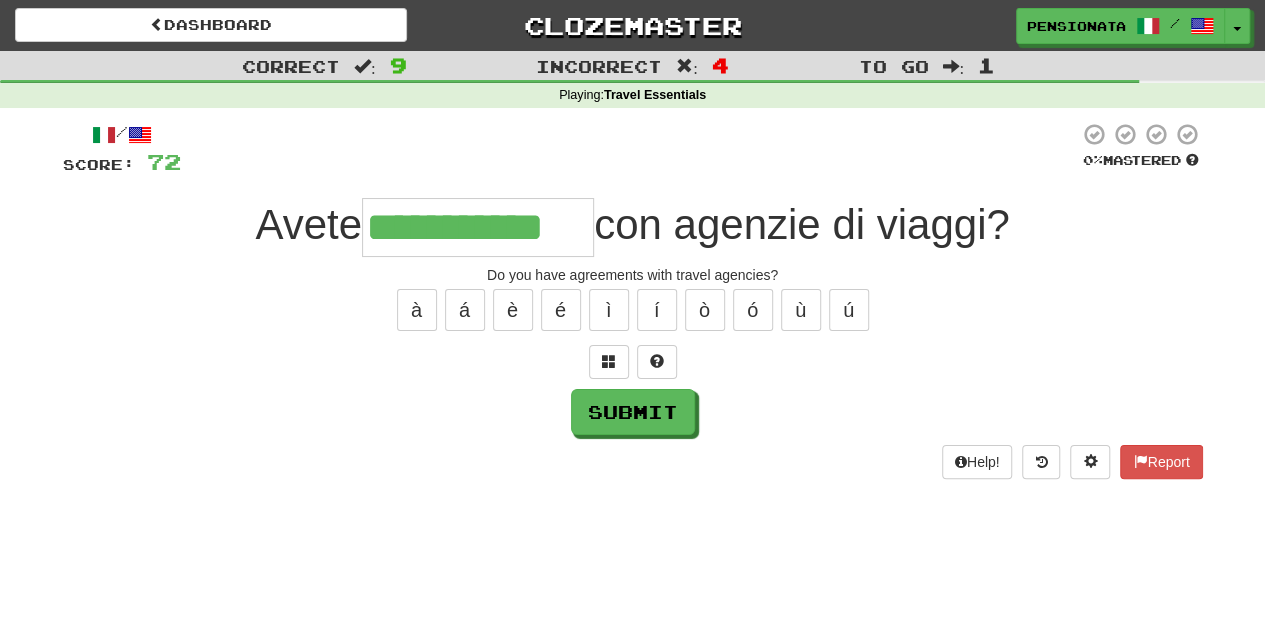 type on "**********" 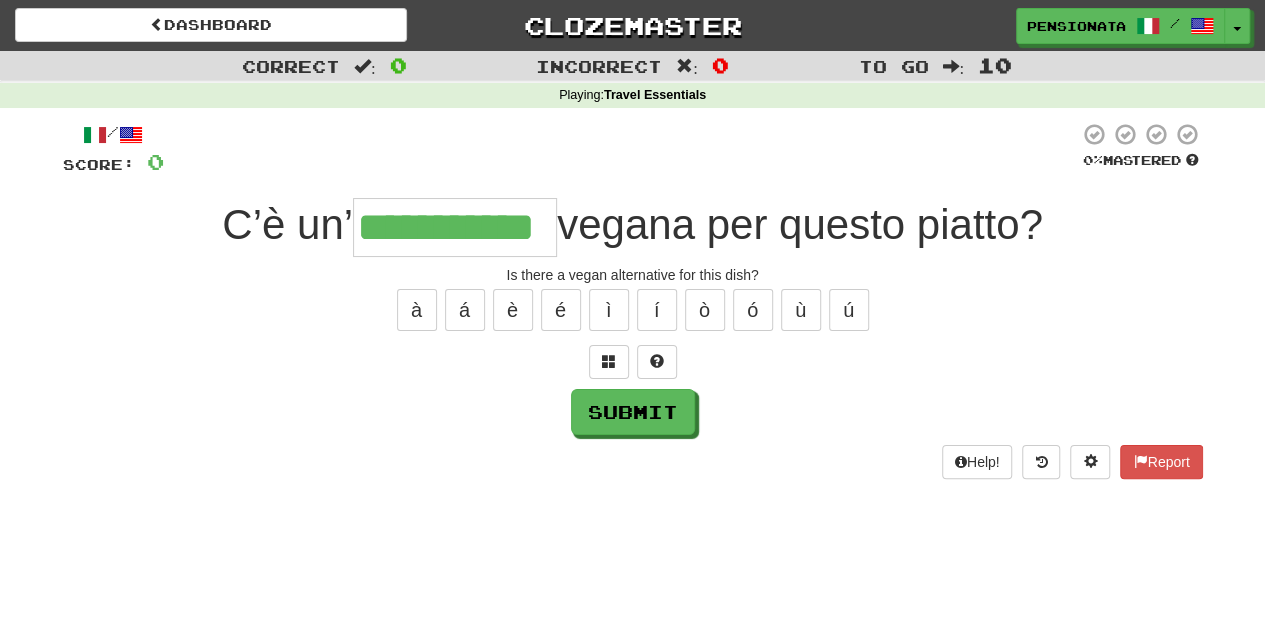 type on "**********" 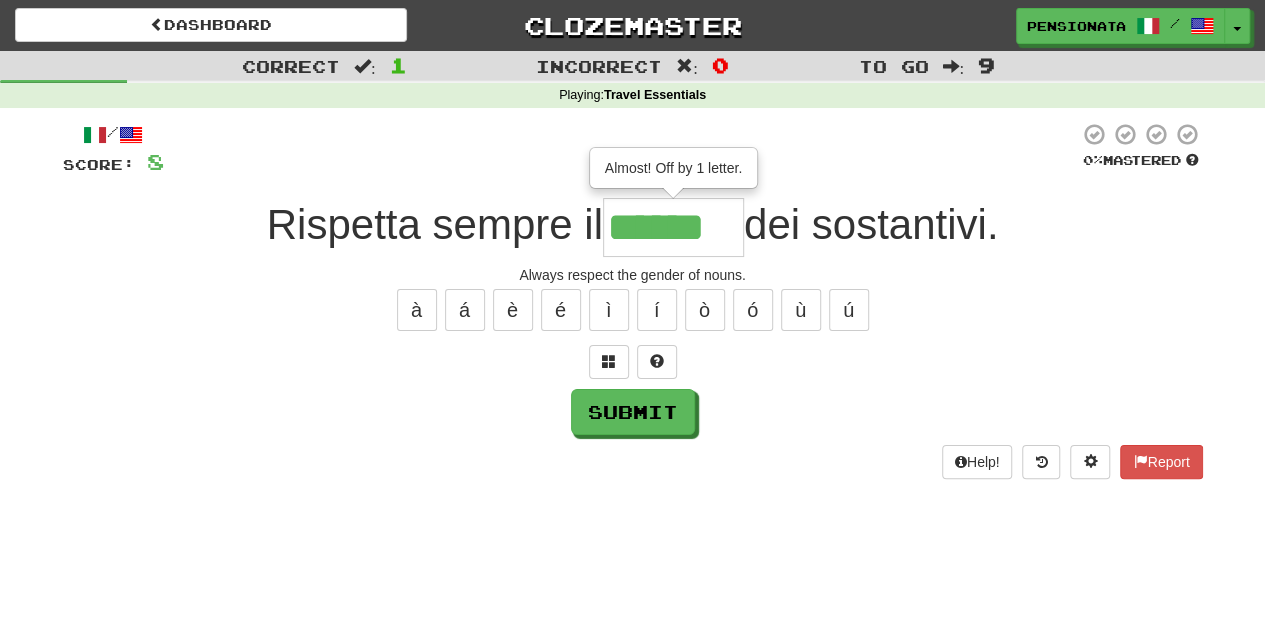 type on "******" 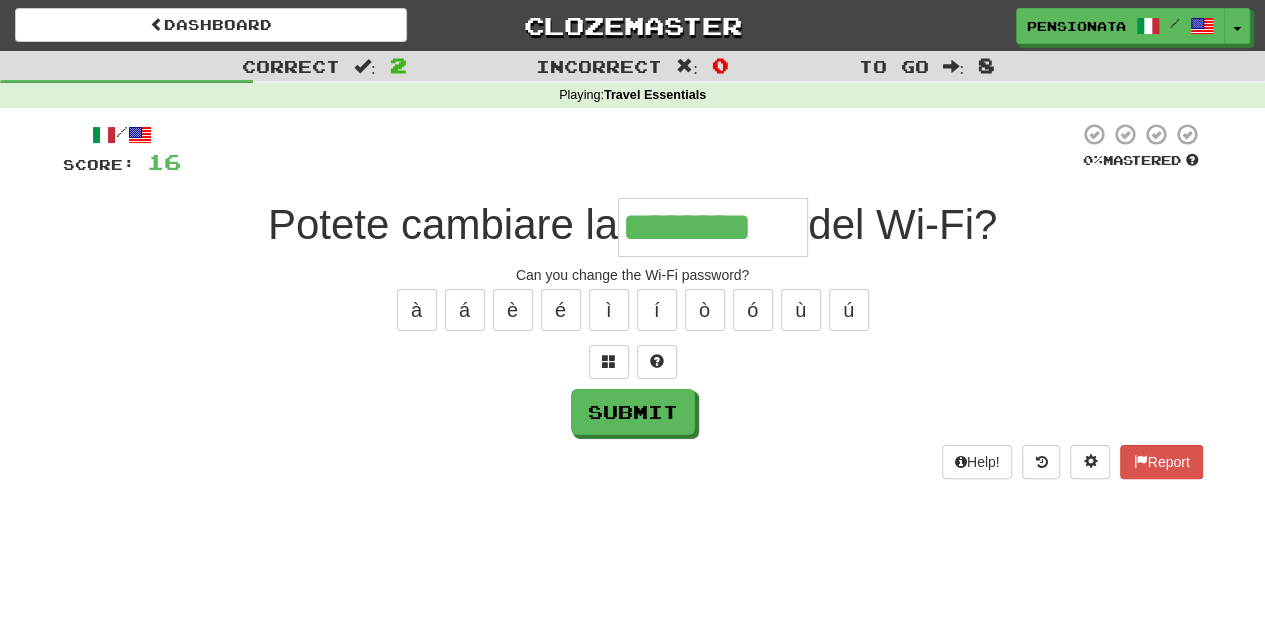 type on "********" 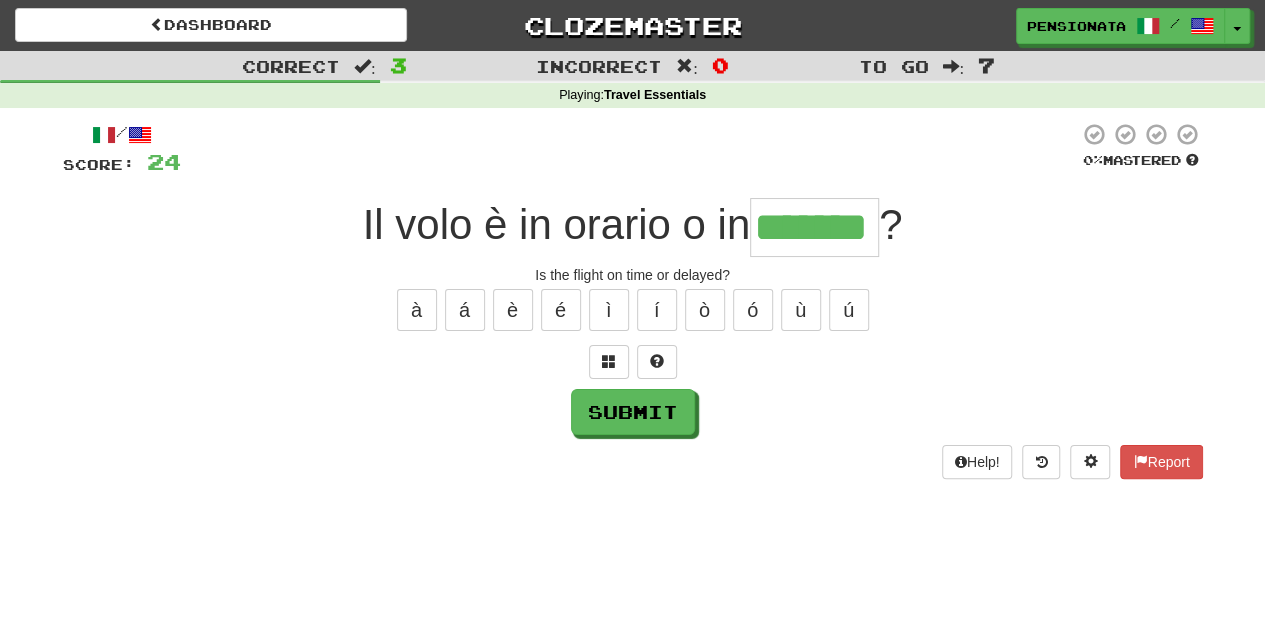 type on "*******" 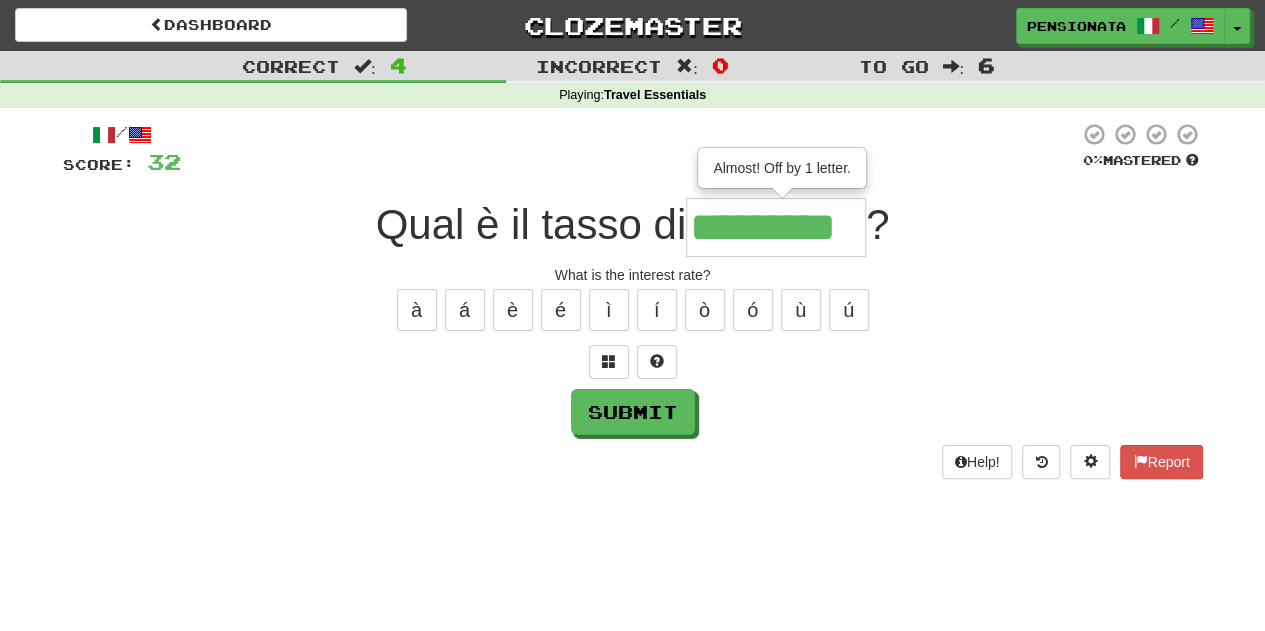 type on "*********" 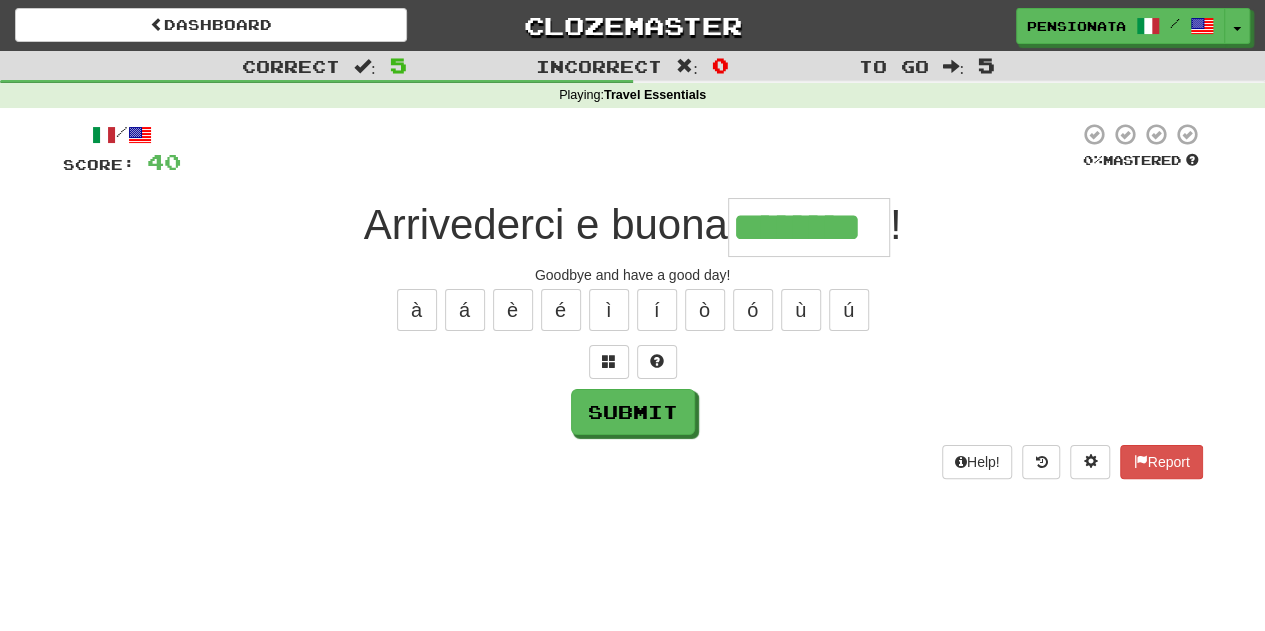 type on "********" 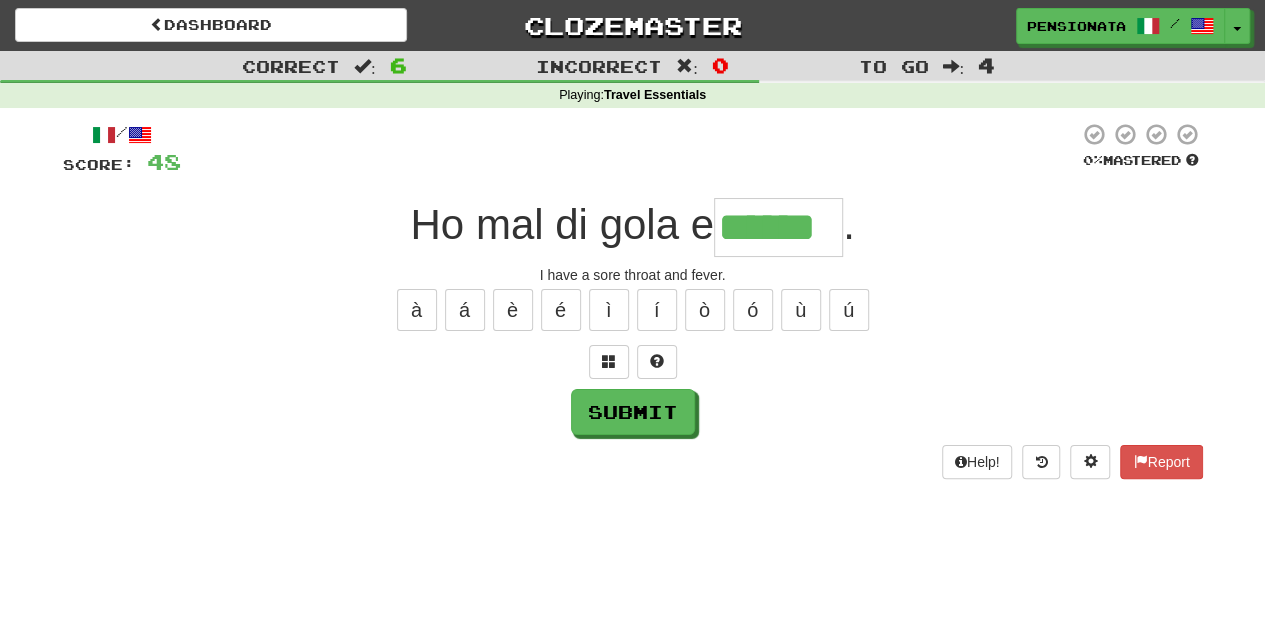 type on "******" 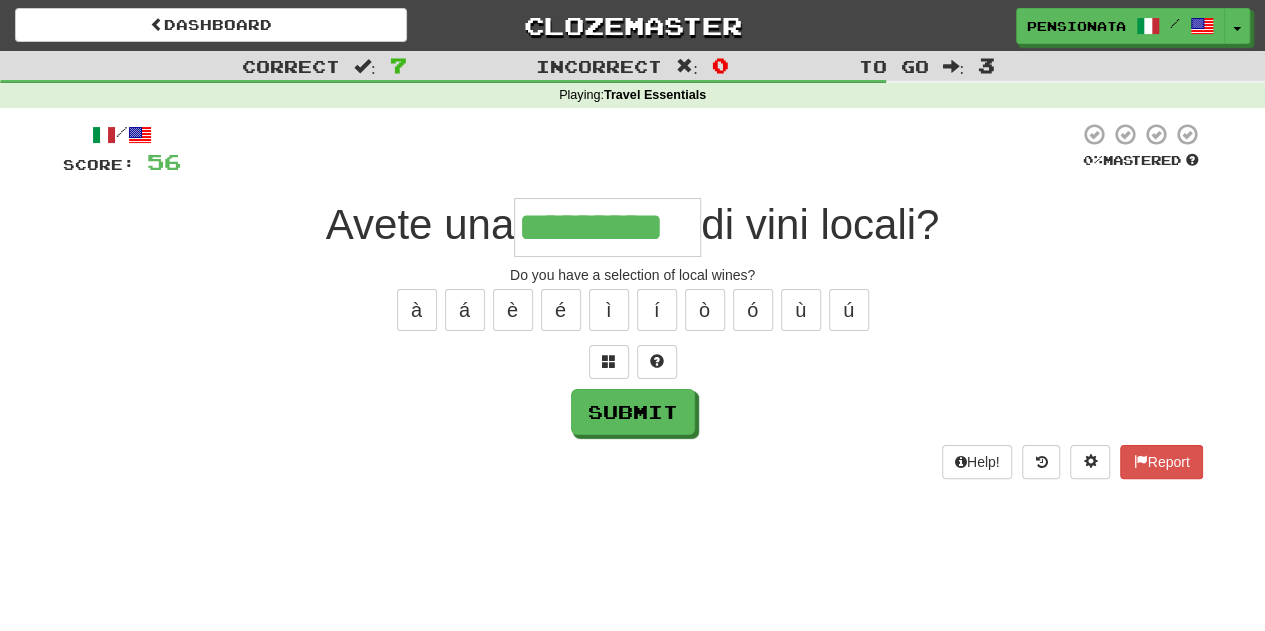type on "*********" 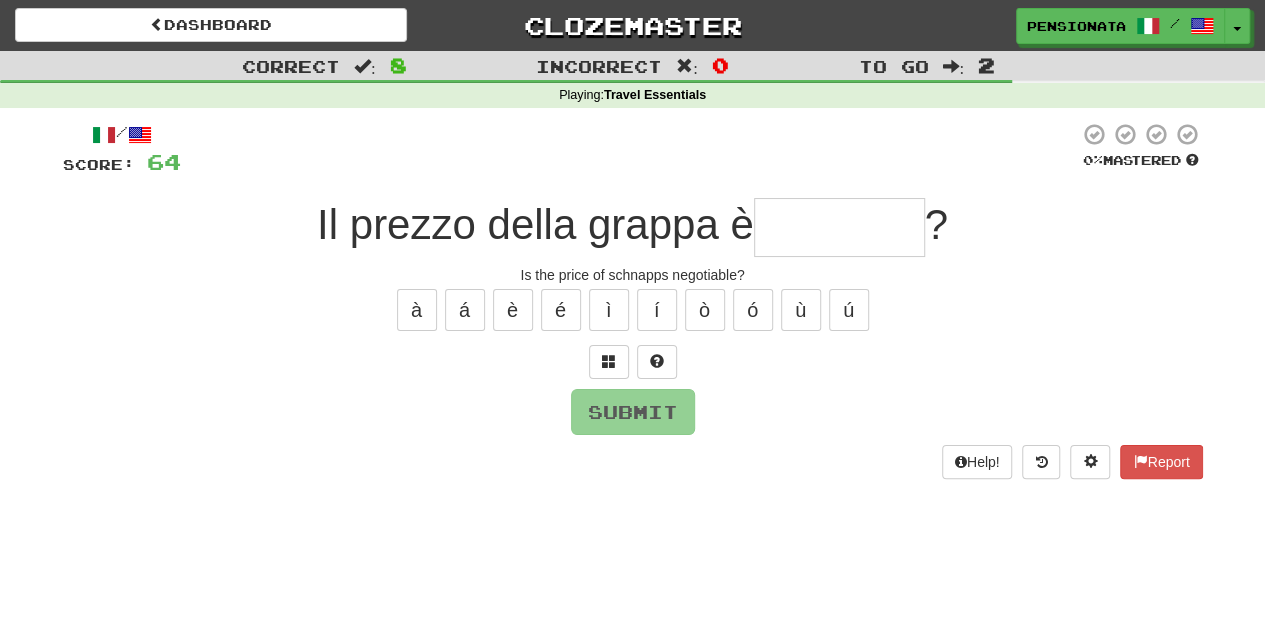 type on "**********" 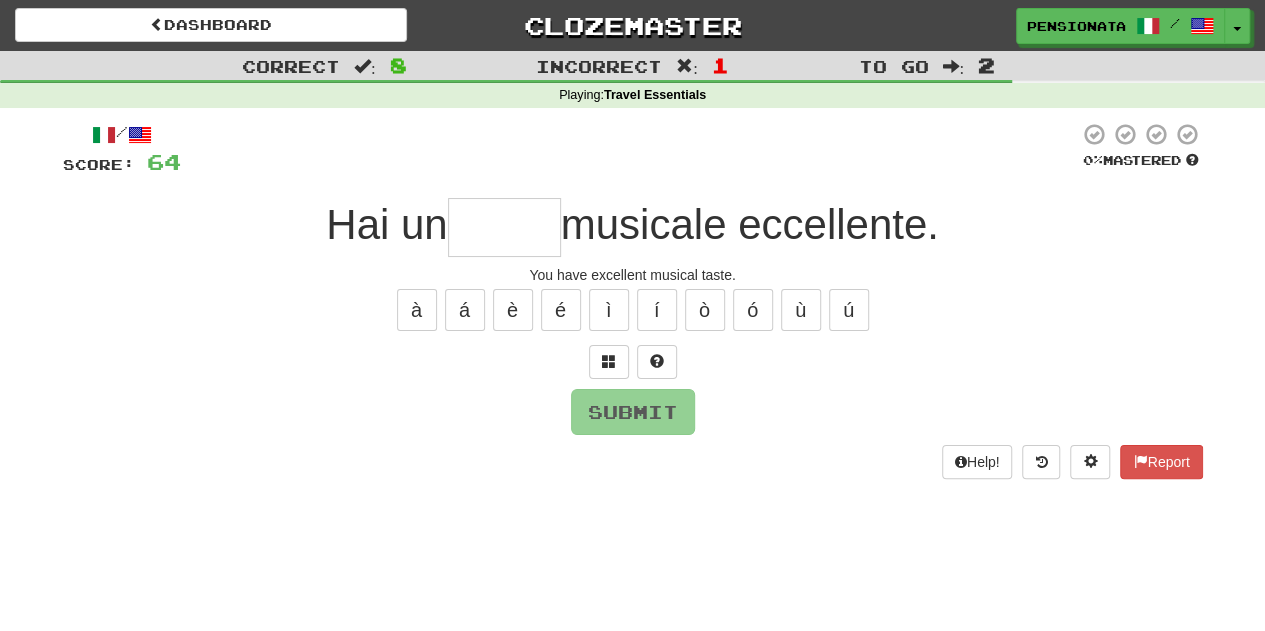 type on "*" 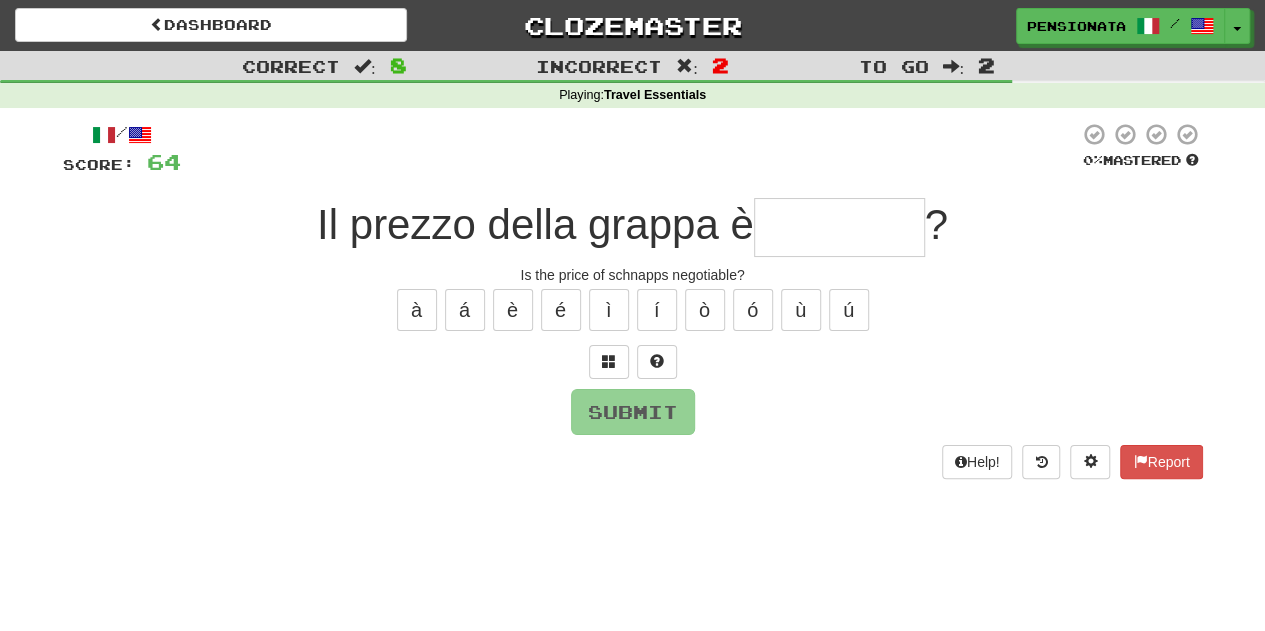 type on "*" 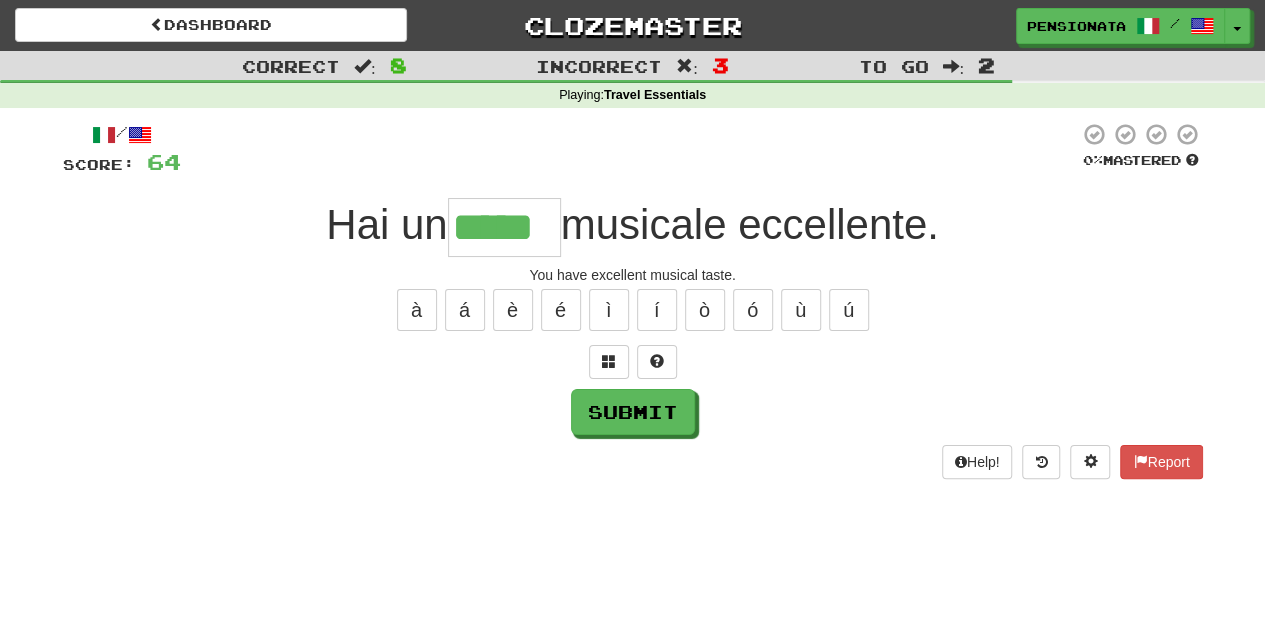 type on "*****" 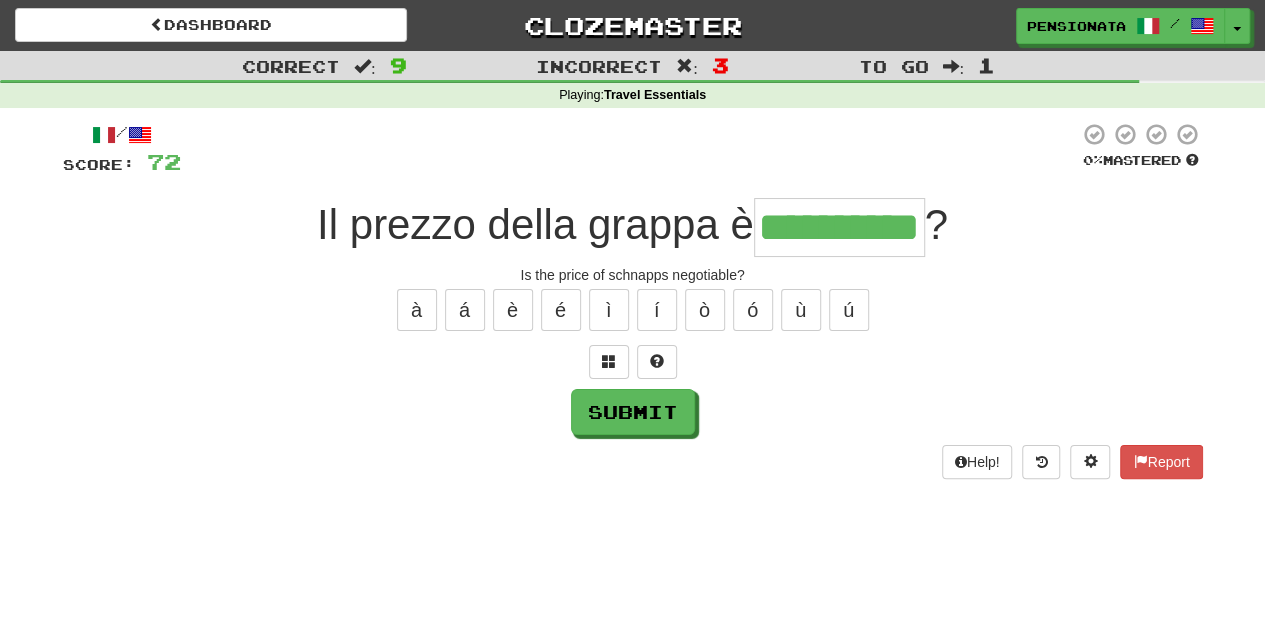 type on "**********" 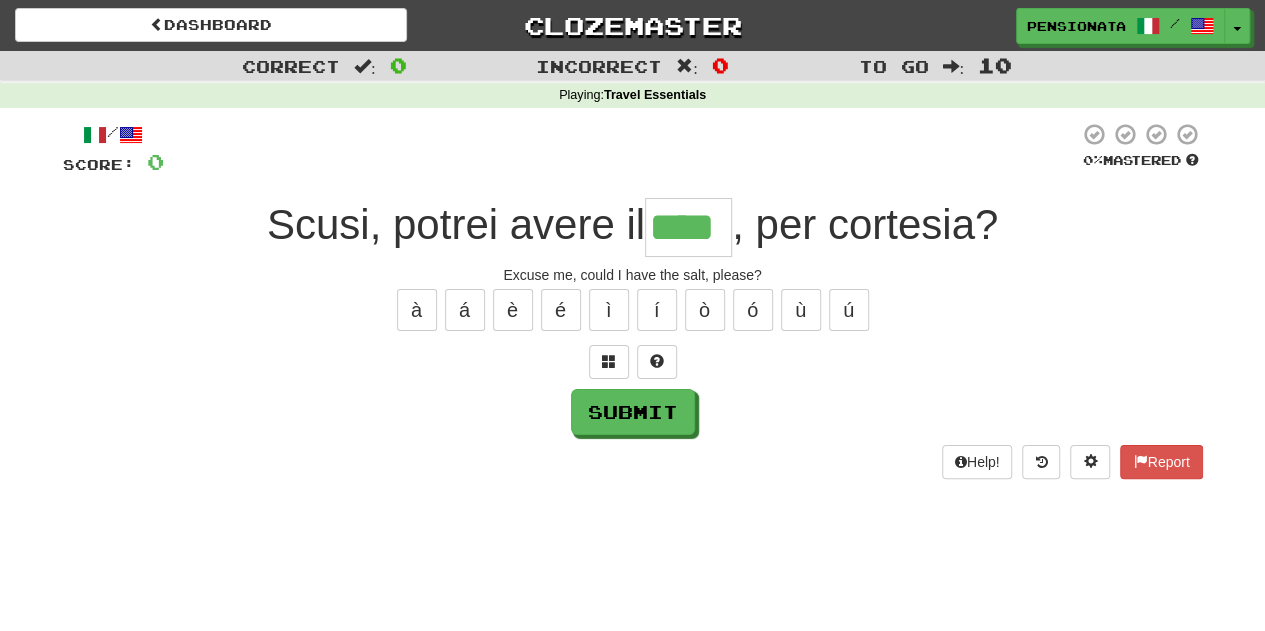 type on "****" 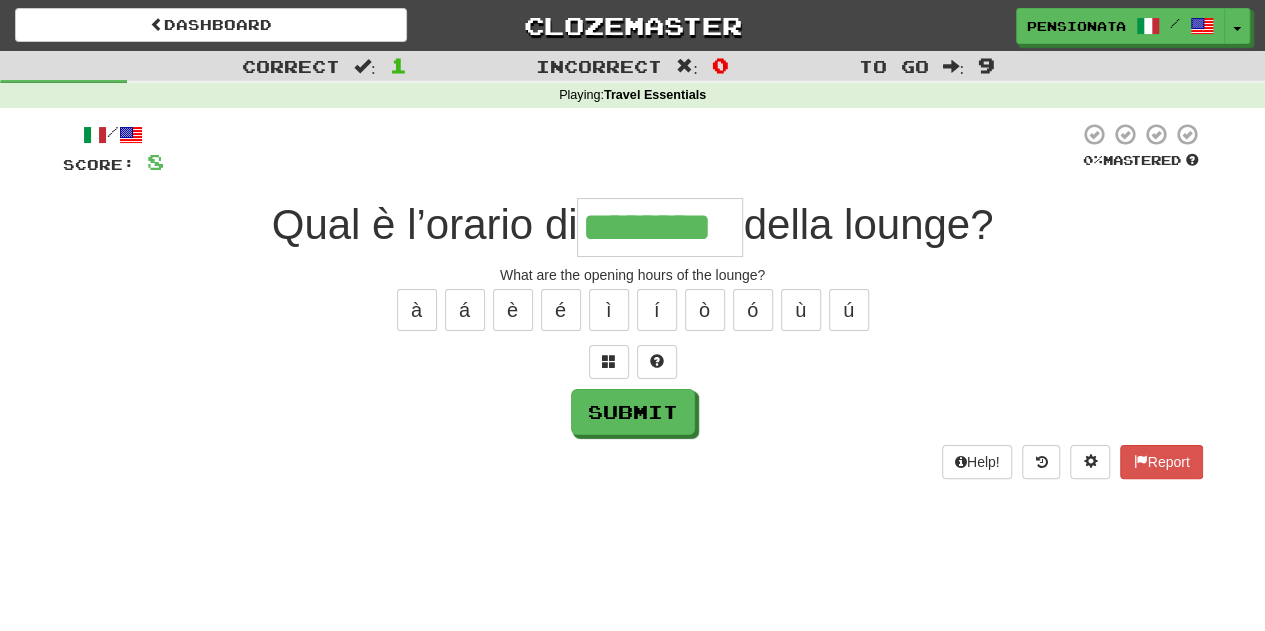 type on "********" 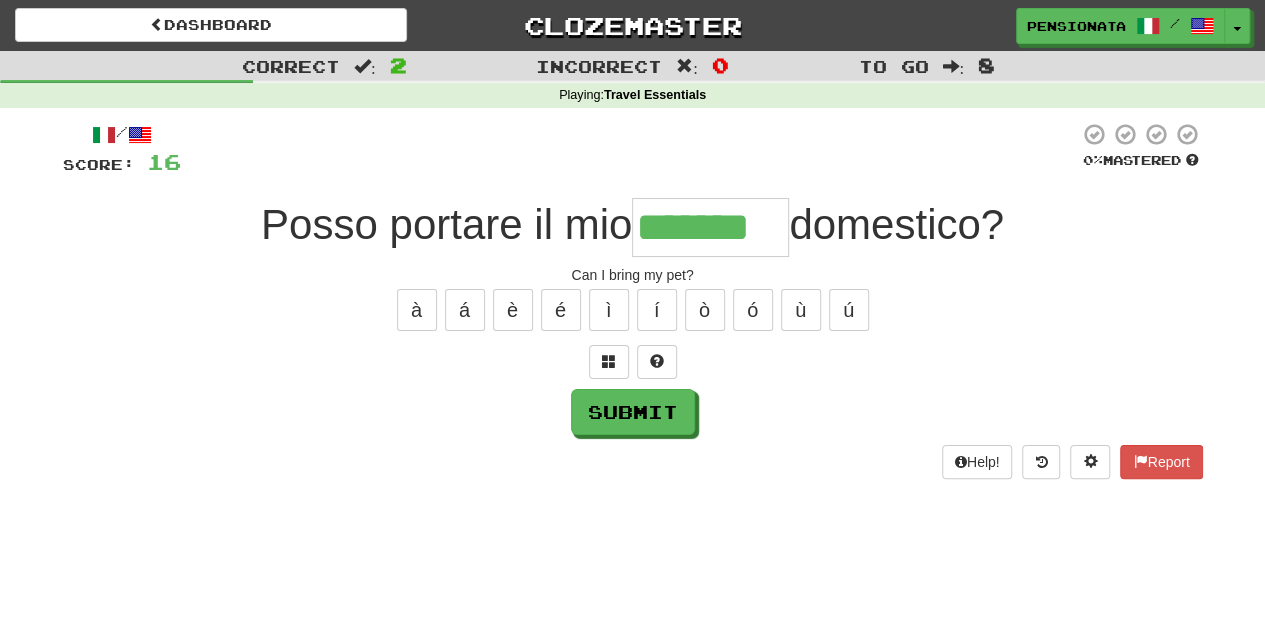 type on "*******" 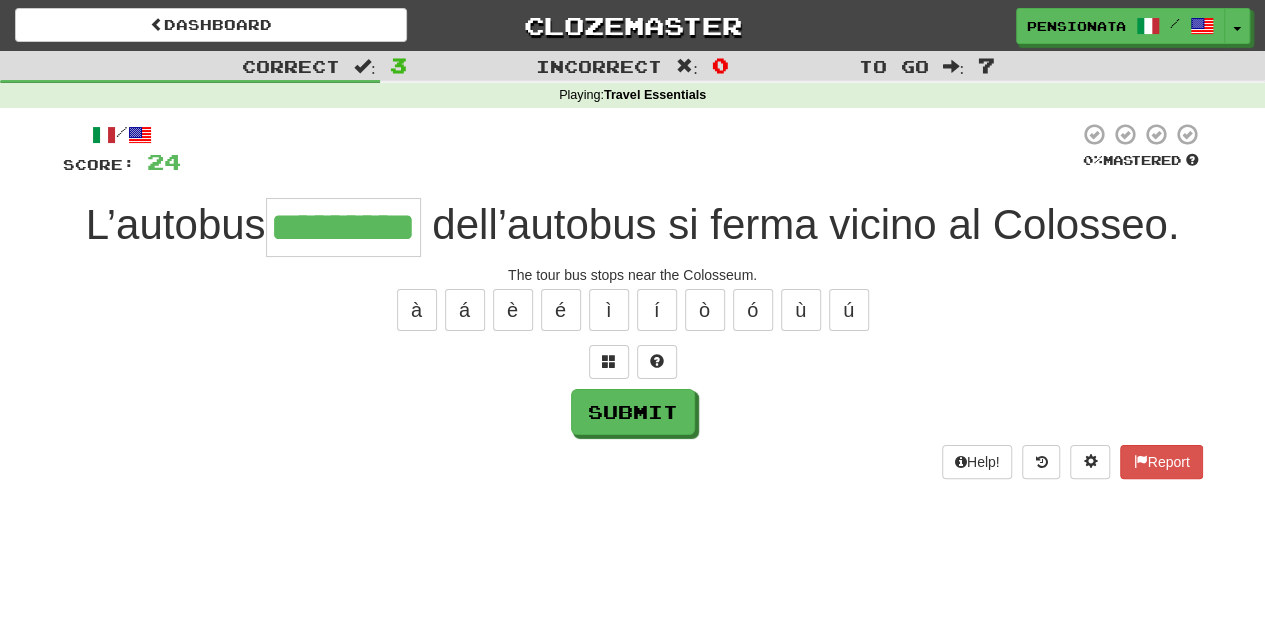 type on "*********" 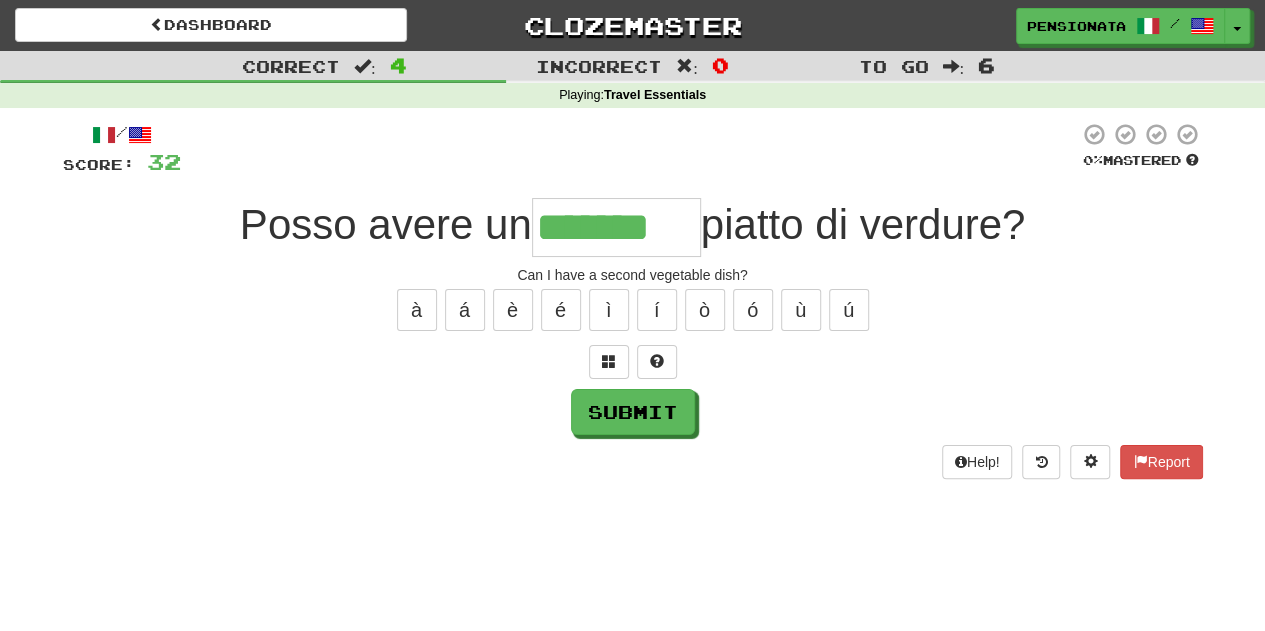 type on "*******" 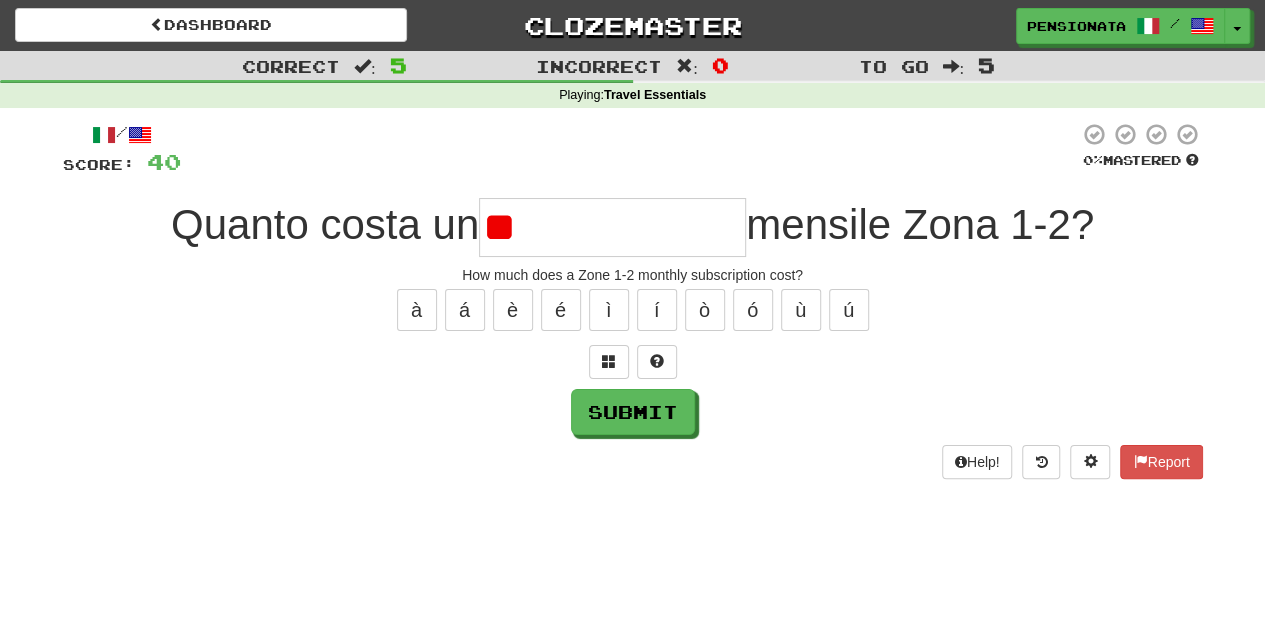 type on "*" 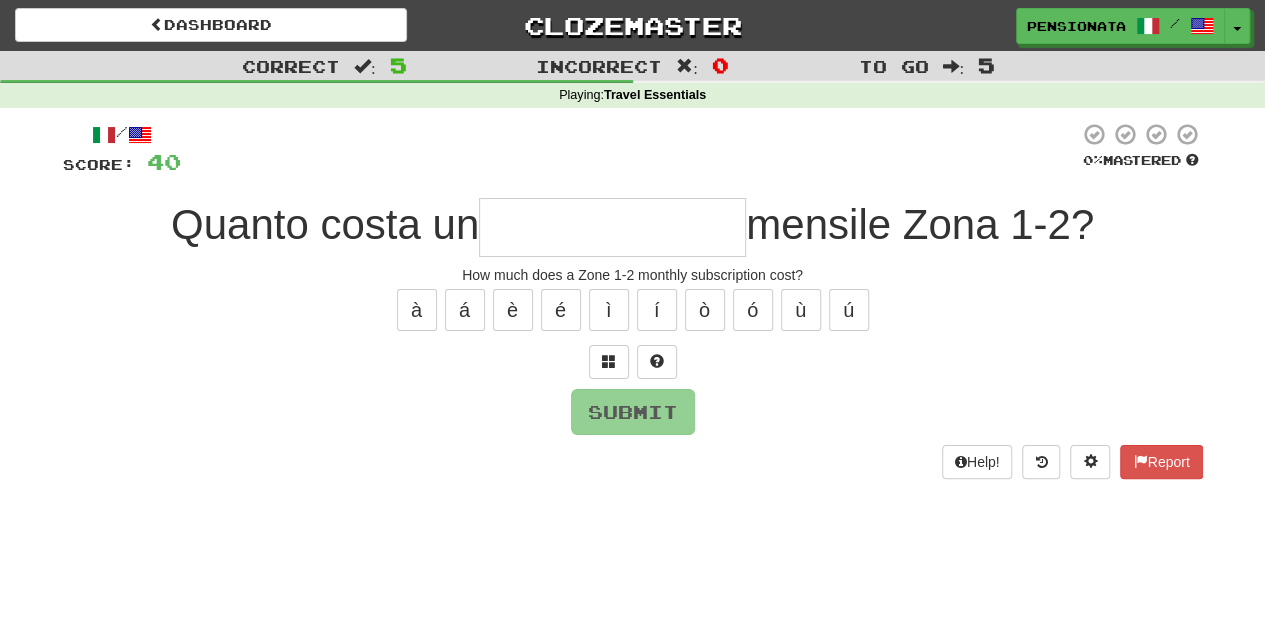 type on "**********" 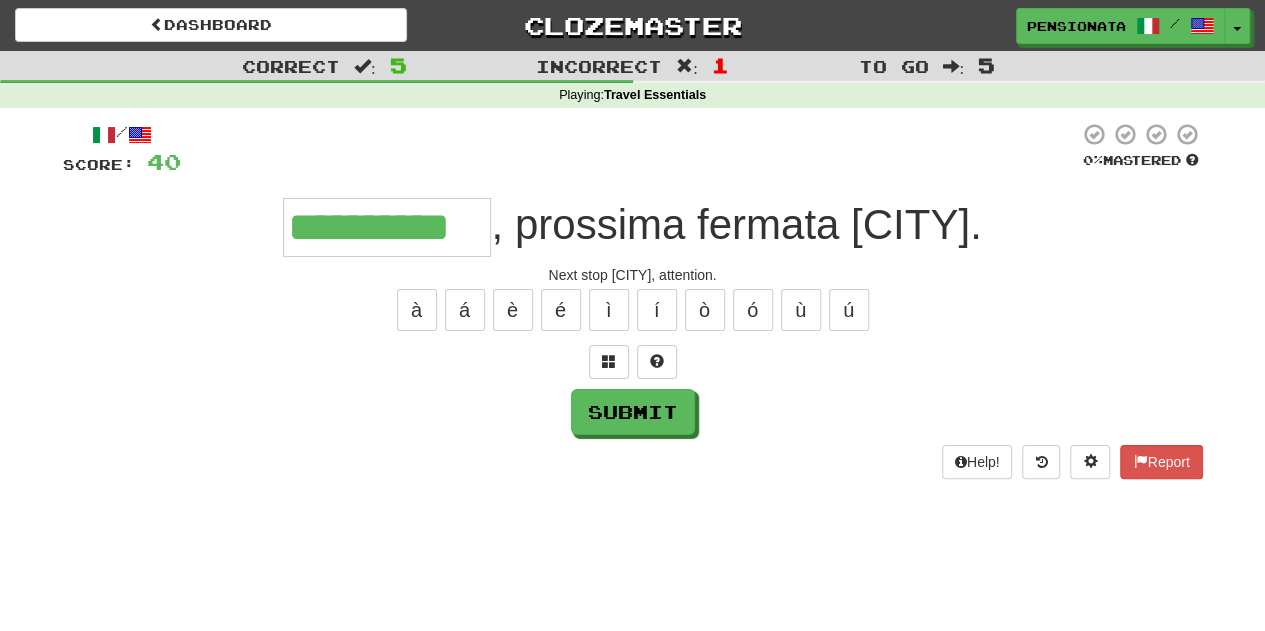 type on "**********" 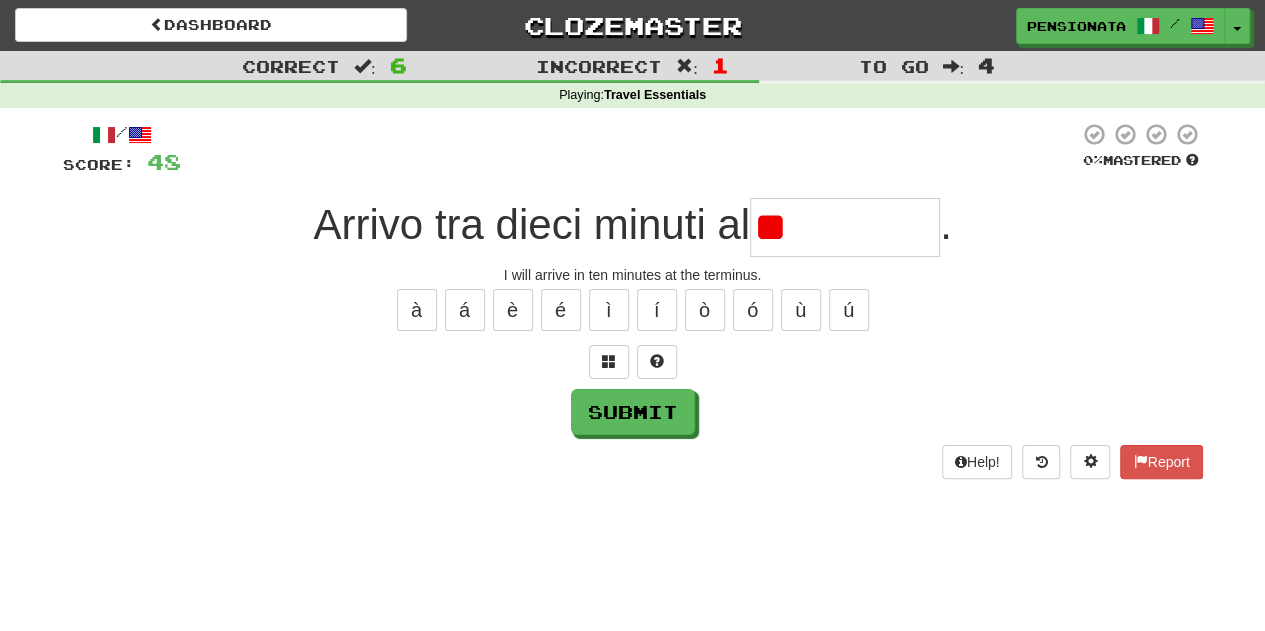 type on "*" 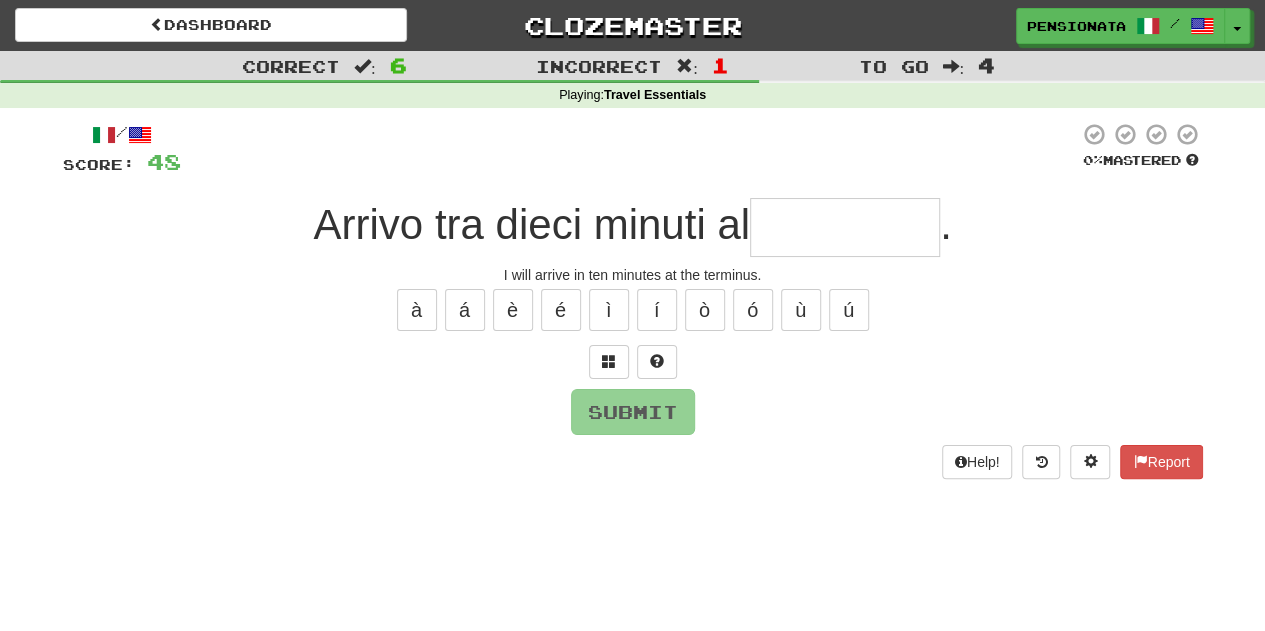 type on "*" 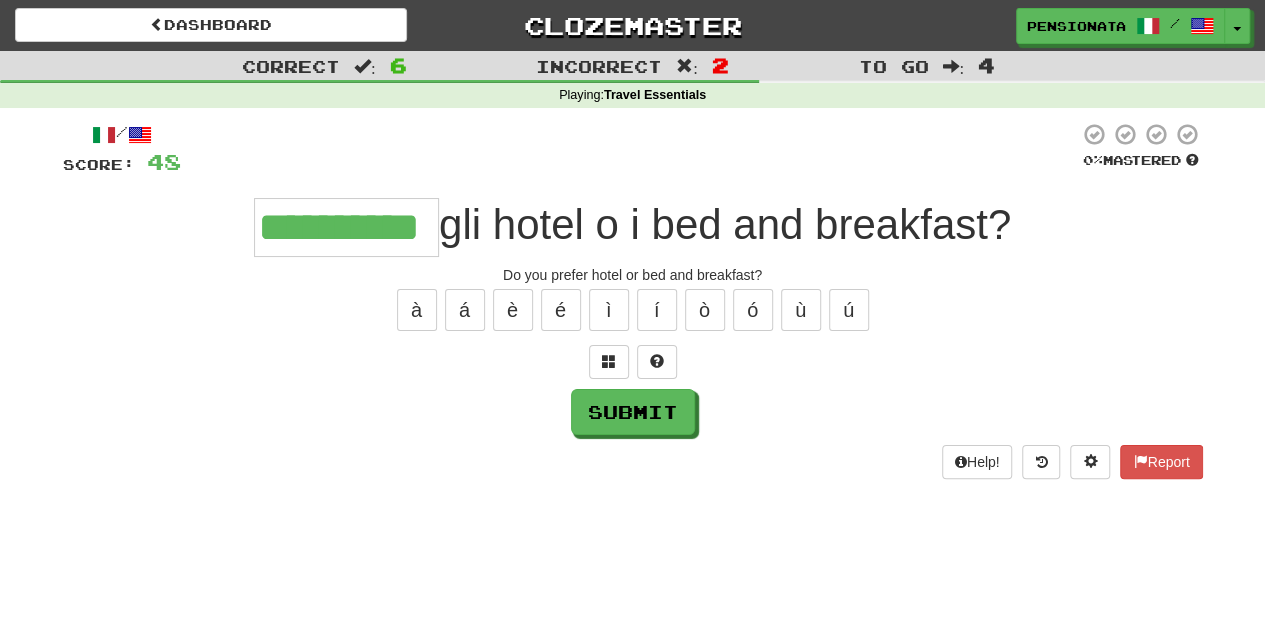 type on "**********" 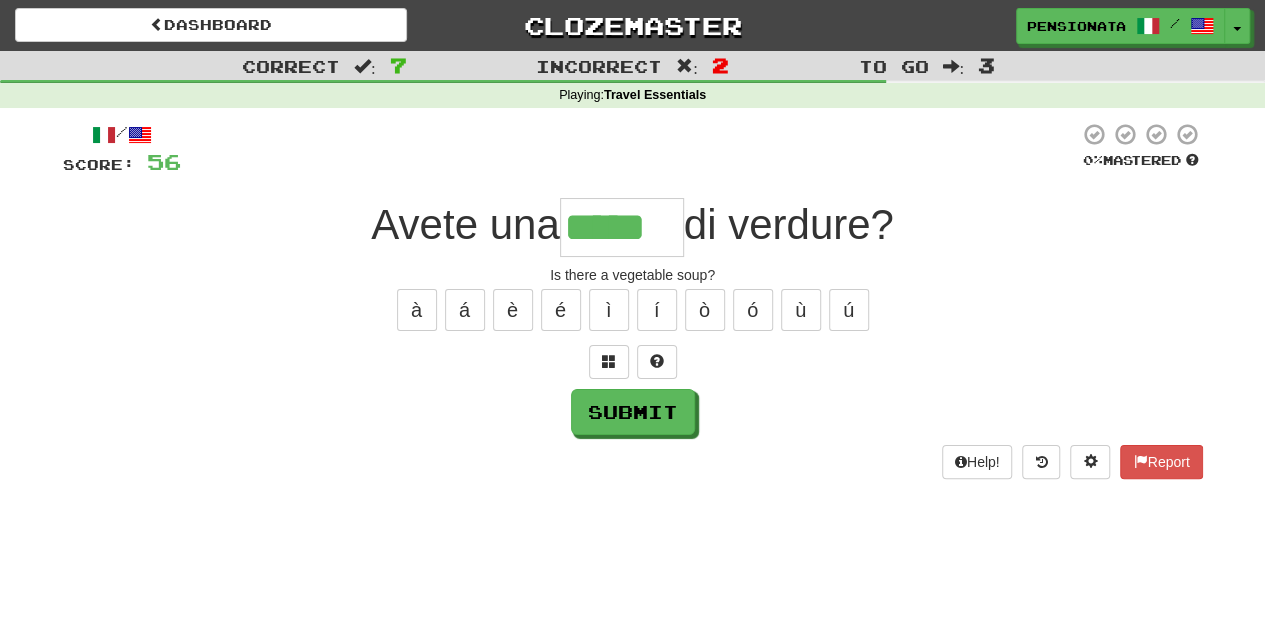 type on "*****" 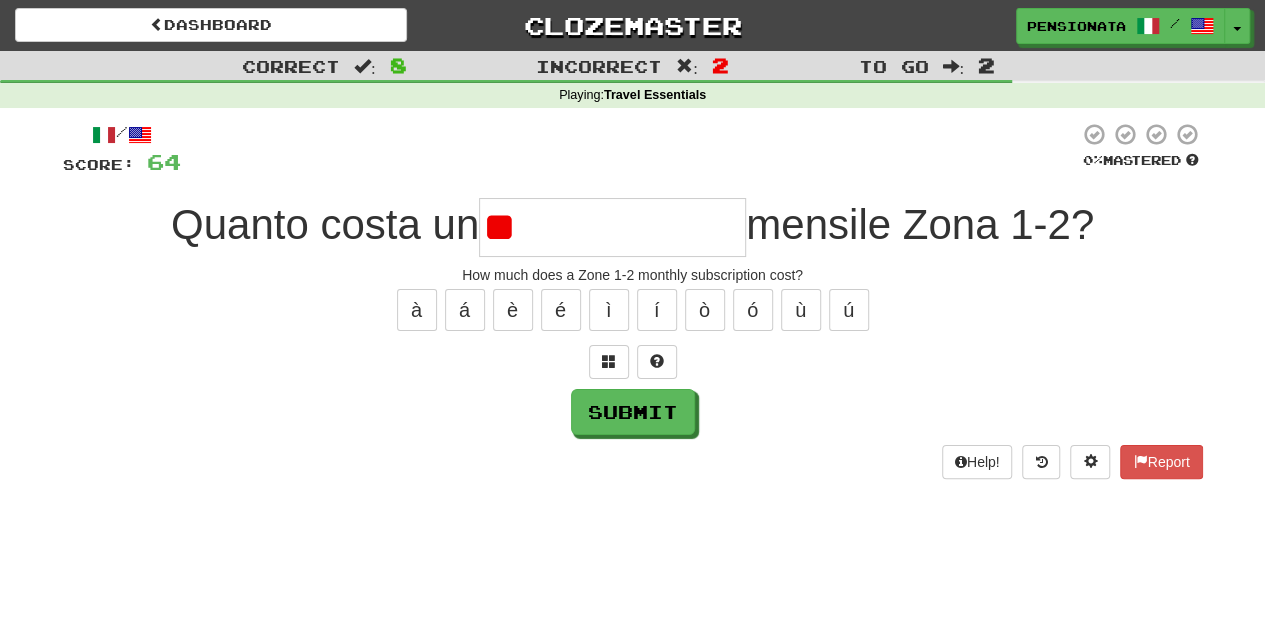 type on "*" 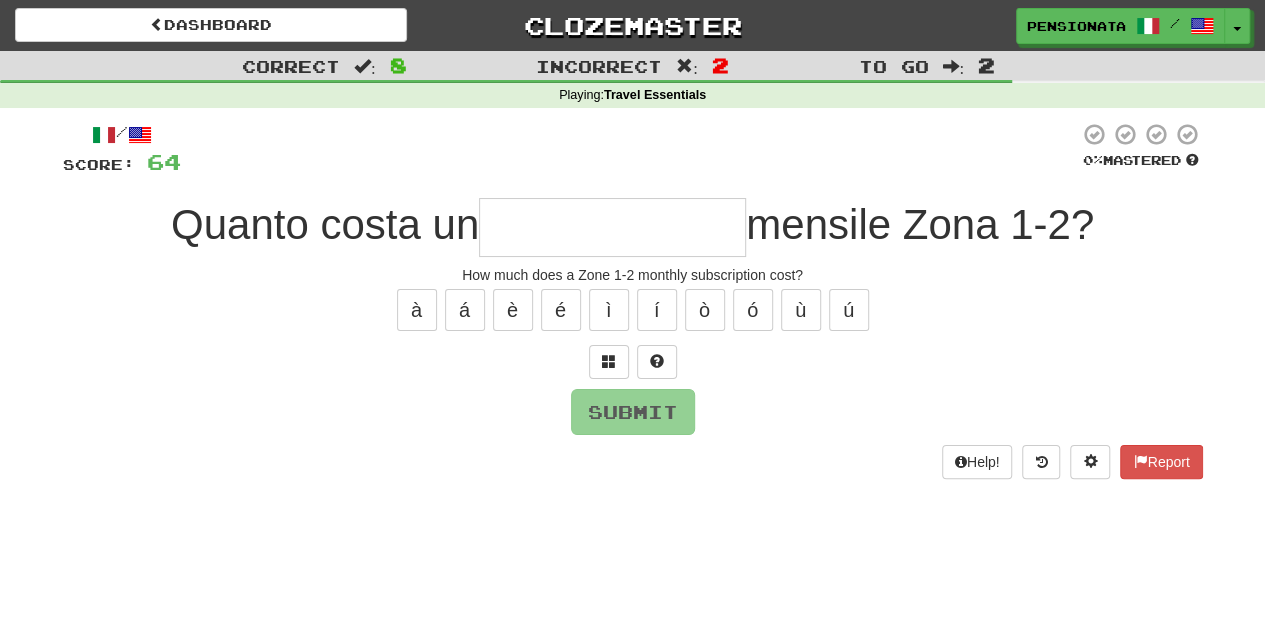 type on "**********" 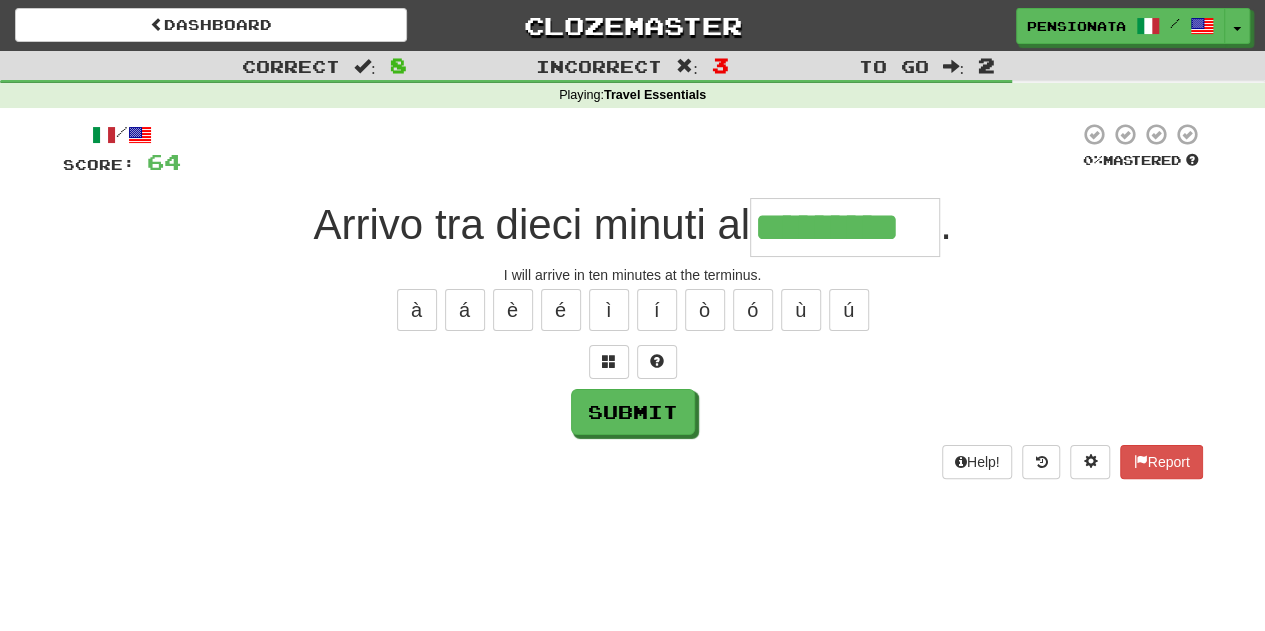 type on "*********" 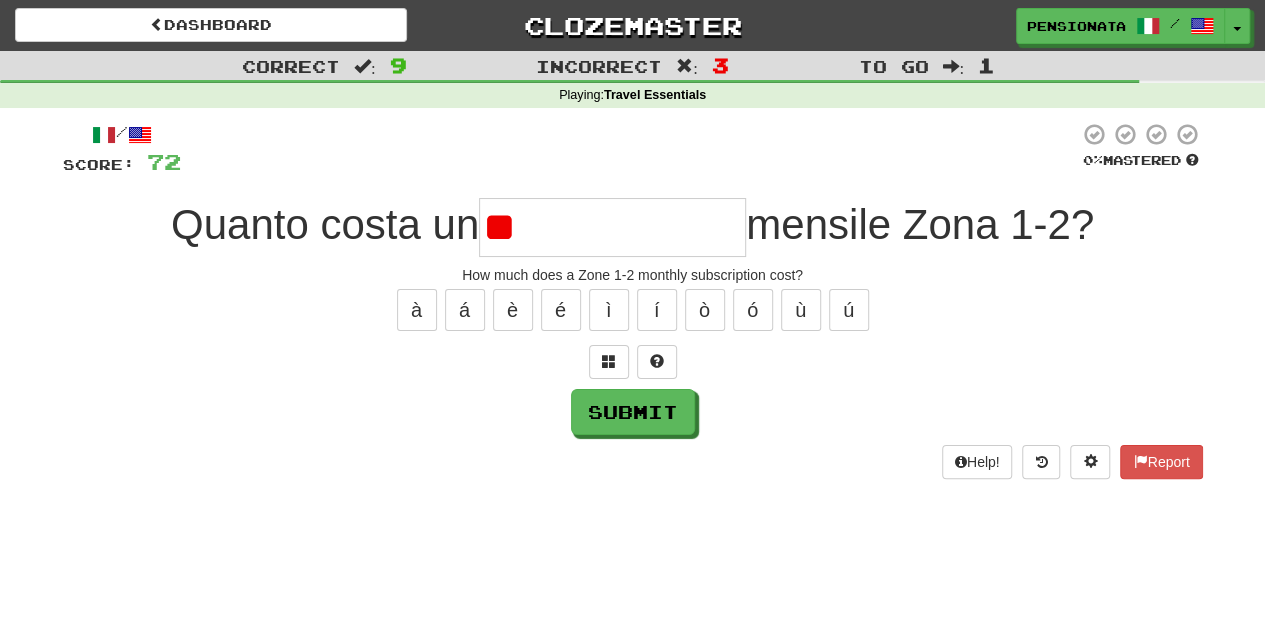 type on "*" 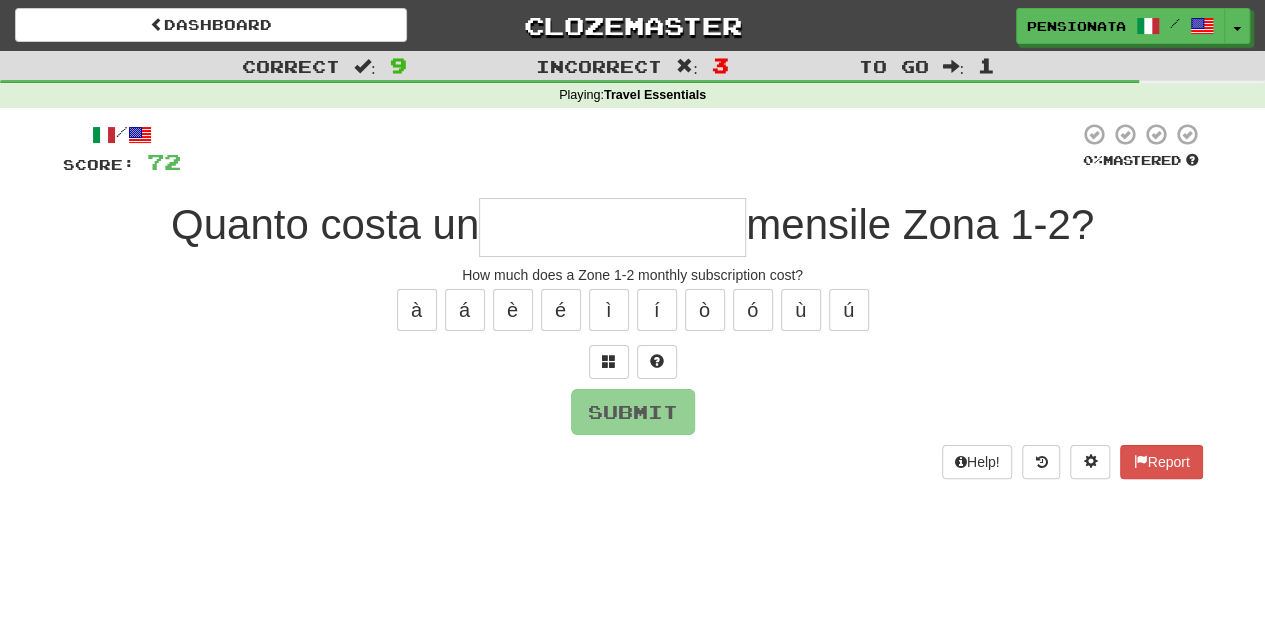 type on "**********" 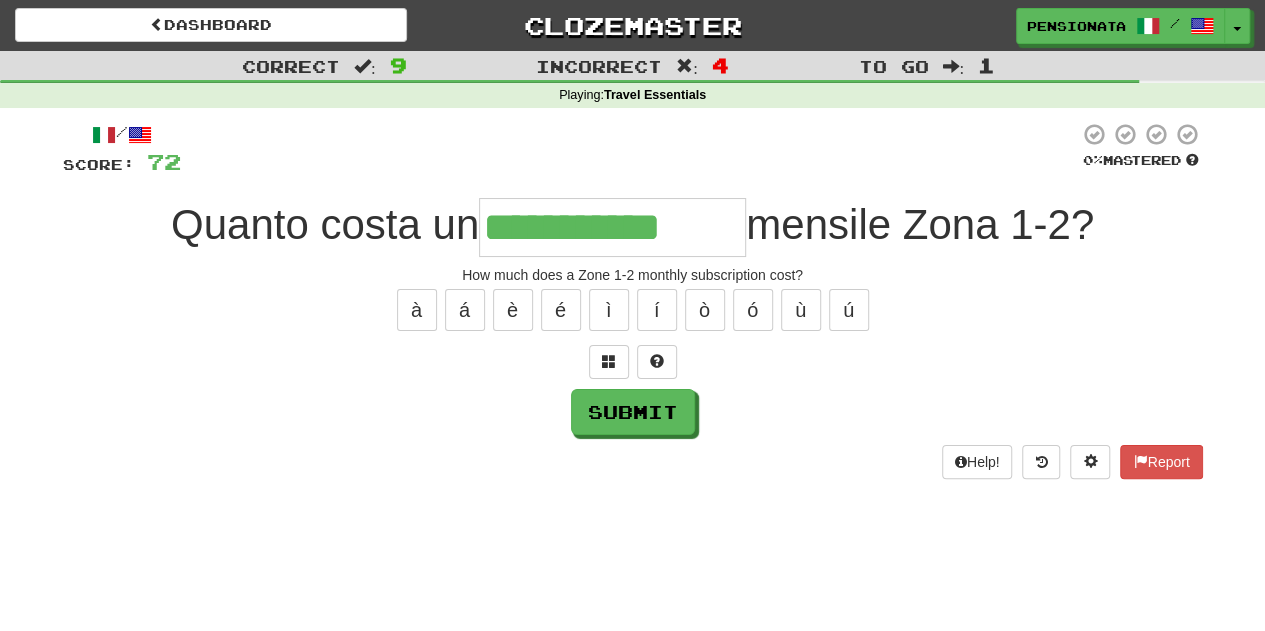 type on "**********" 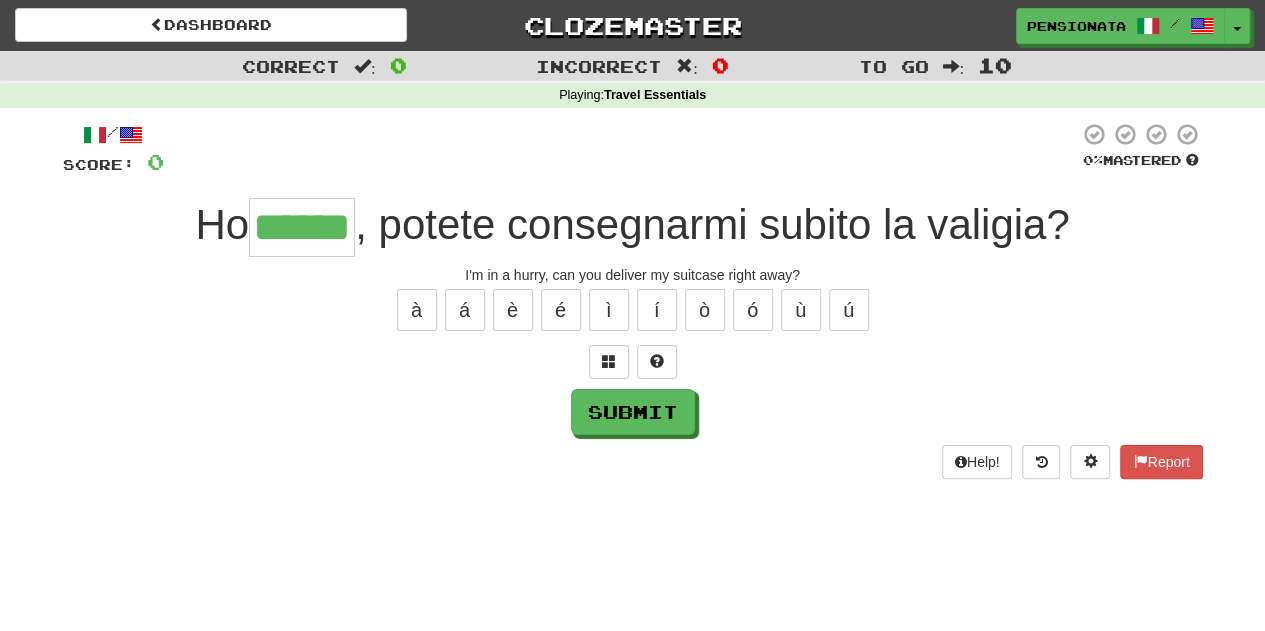 type on "******" 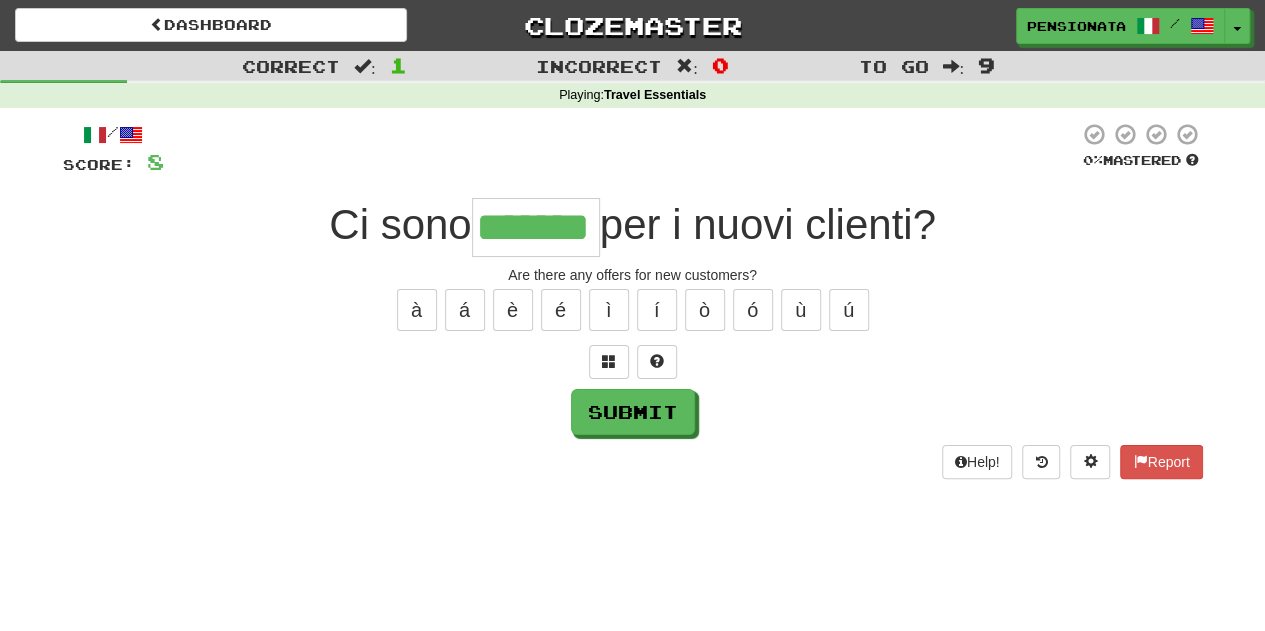 type on "*******" 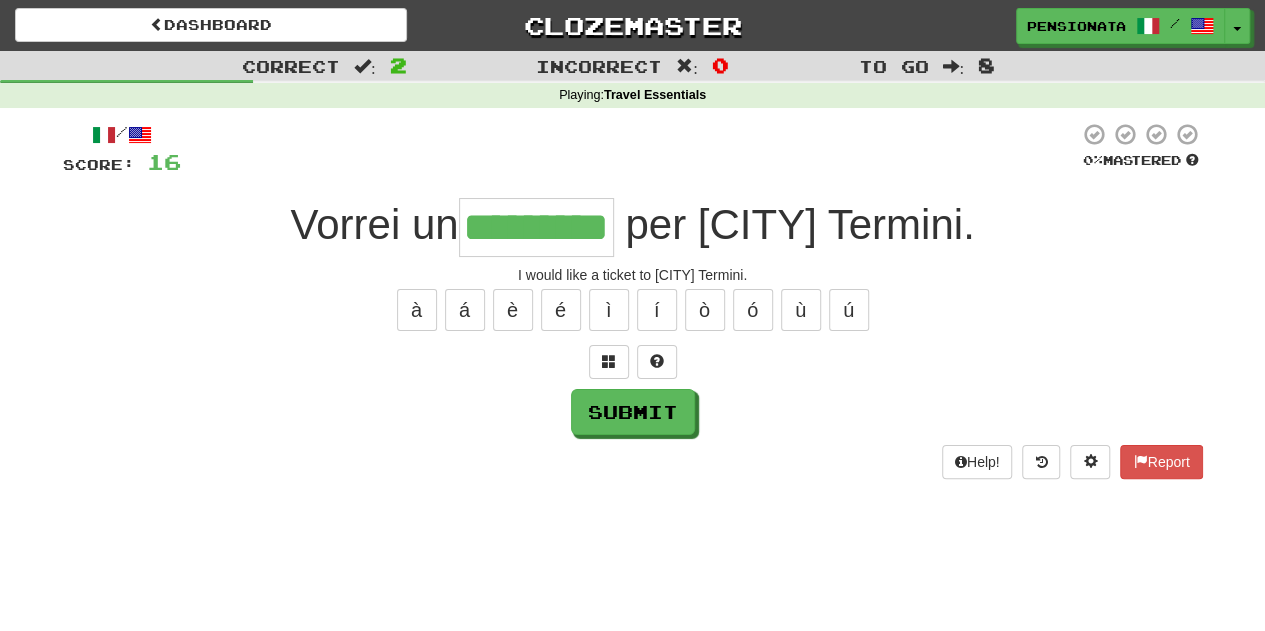 type on "*********" 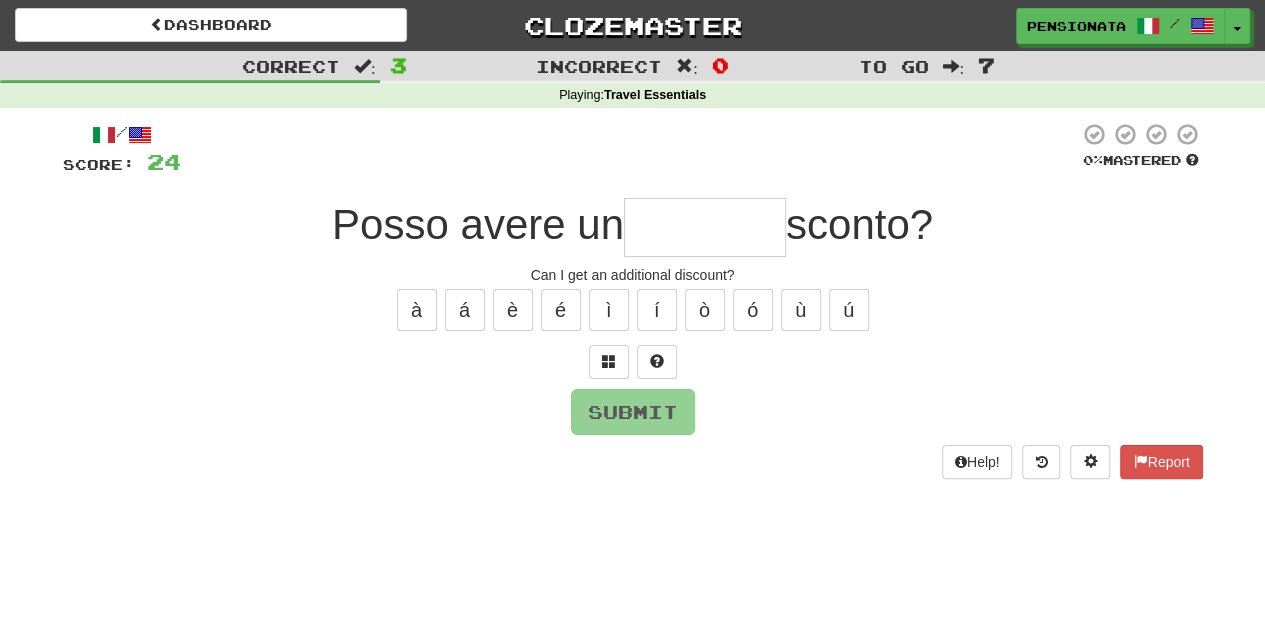 type on "*" 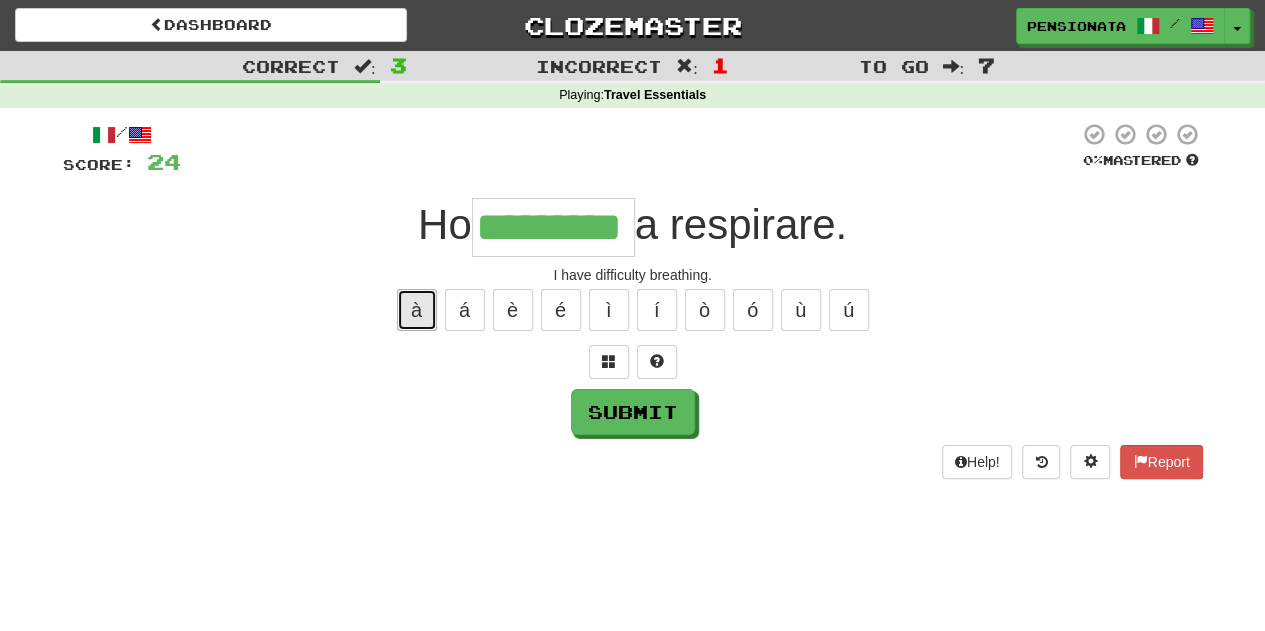 click on "à" at bounding box center [417, 310] 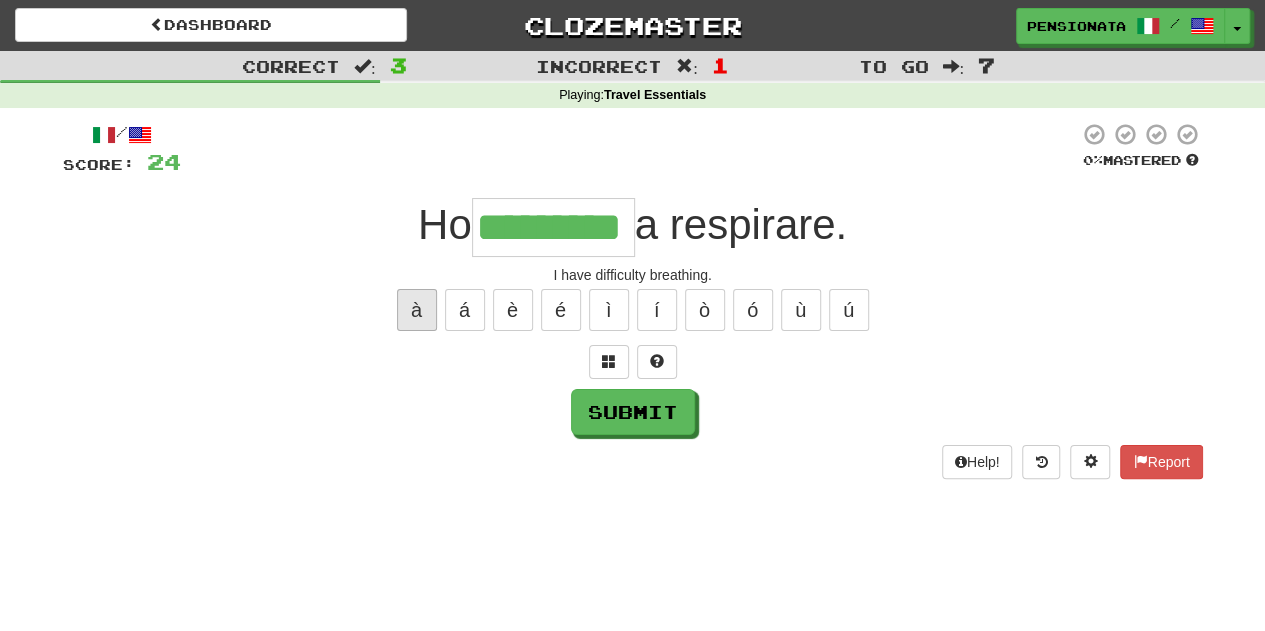 type on "**********" 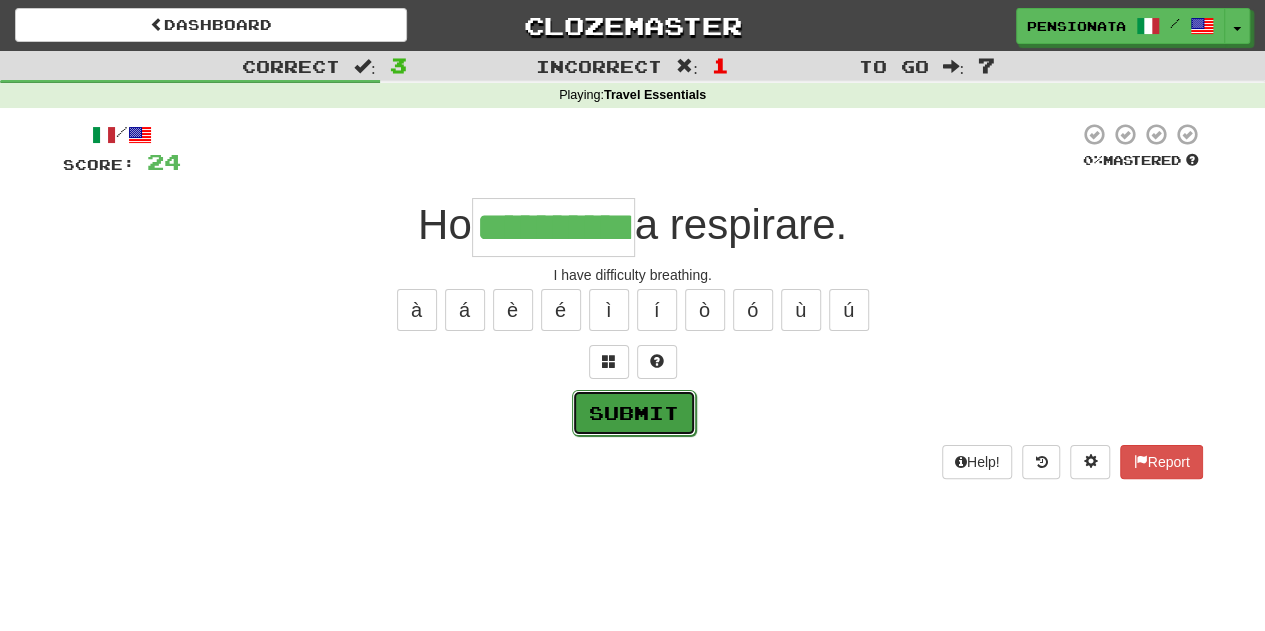 click on "Submit" at bounding box center (634, 413) 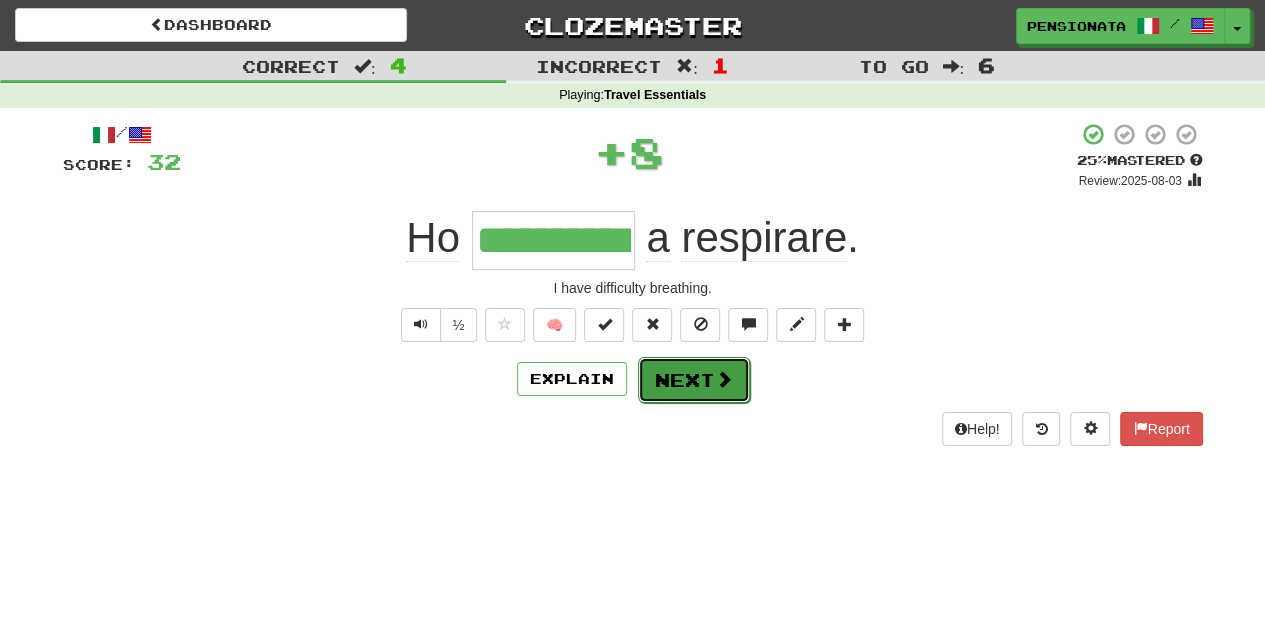 click on "Next" at bounding box center (694, 380) 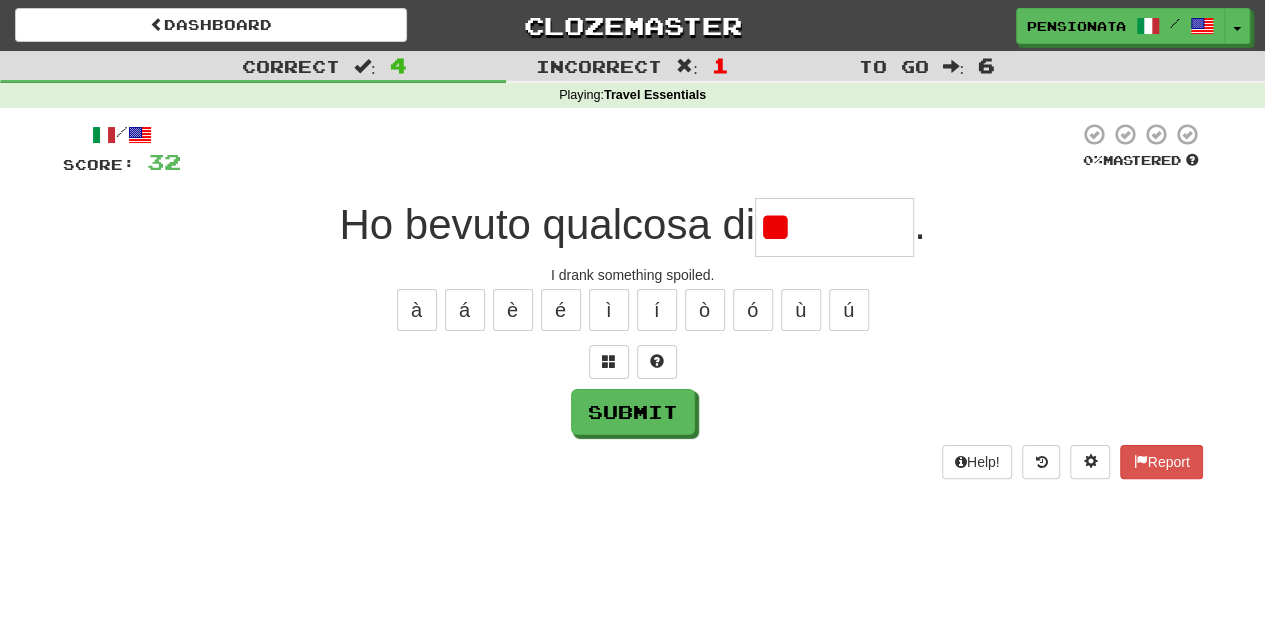 type on "*" 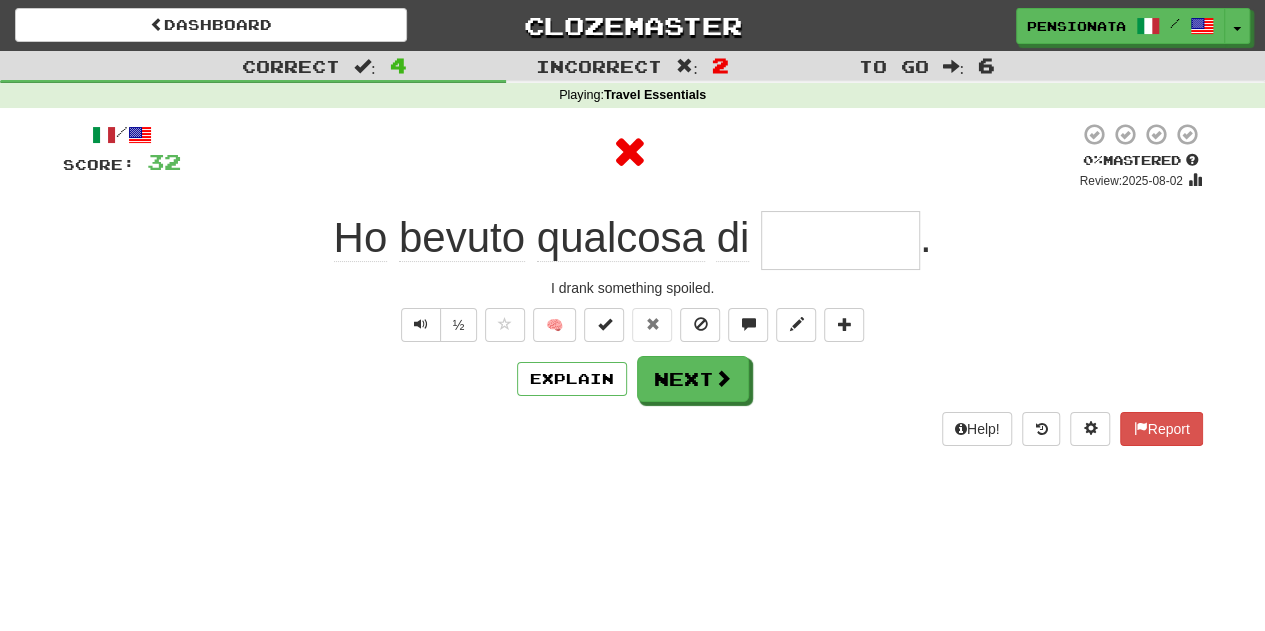 type on "********" 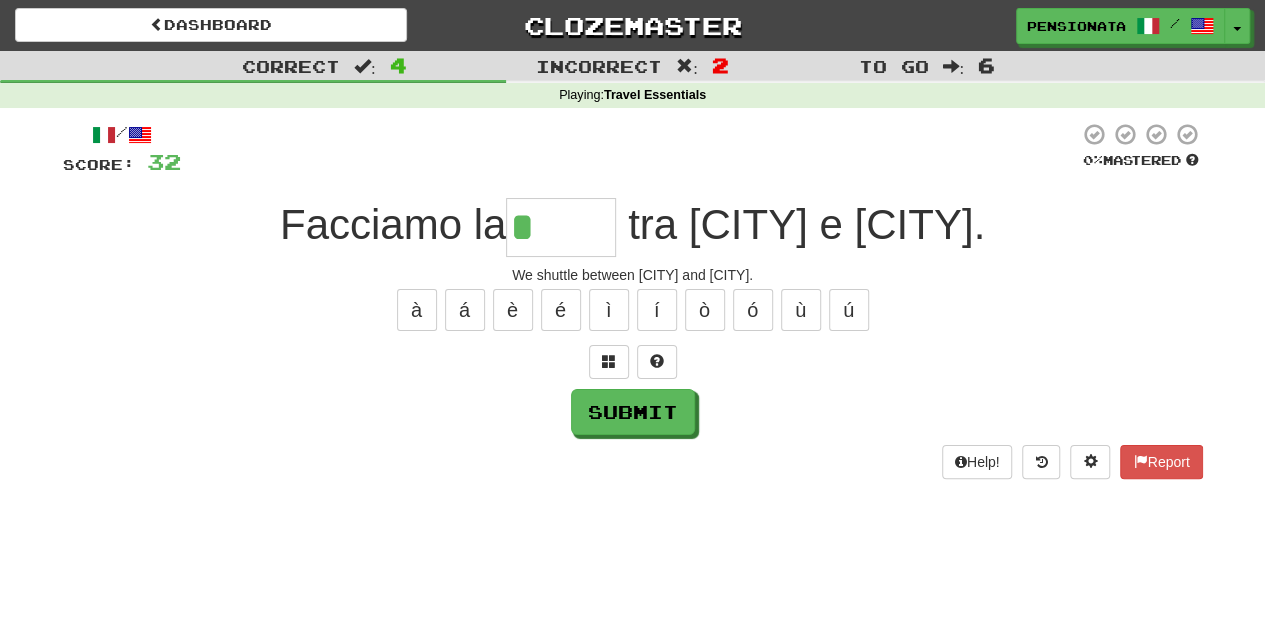 type on "*****" 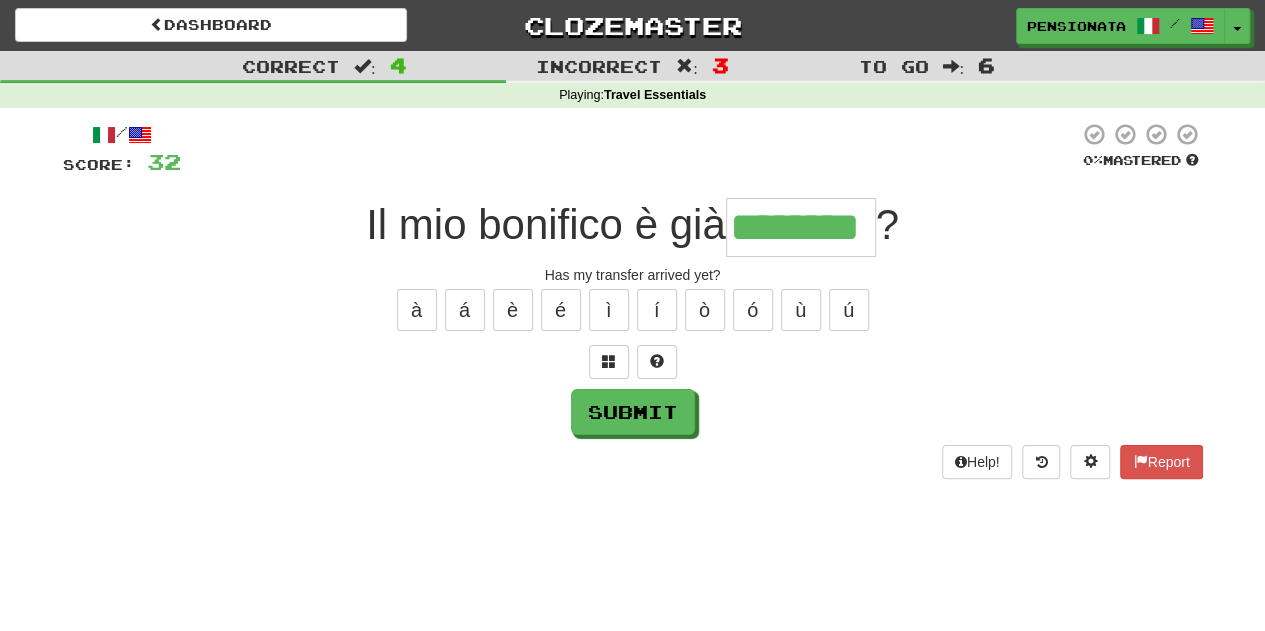 type on "********" 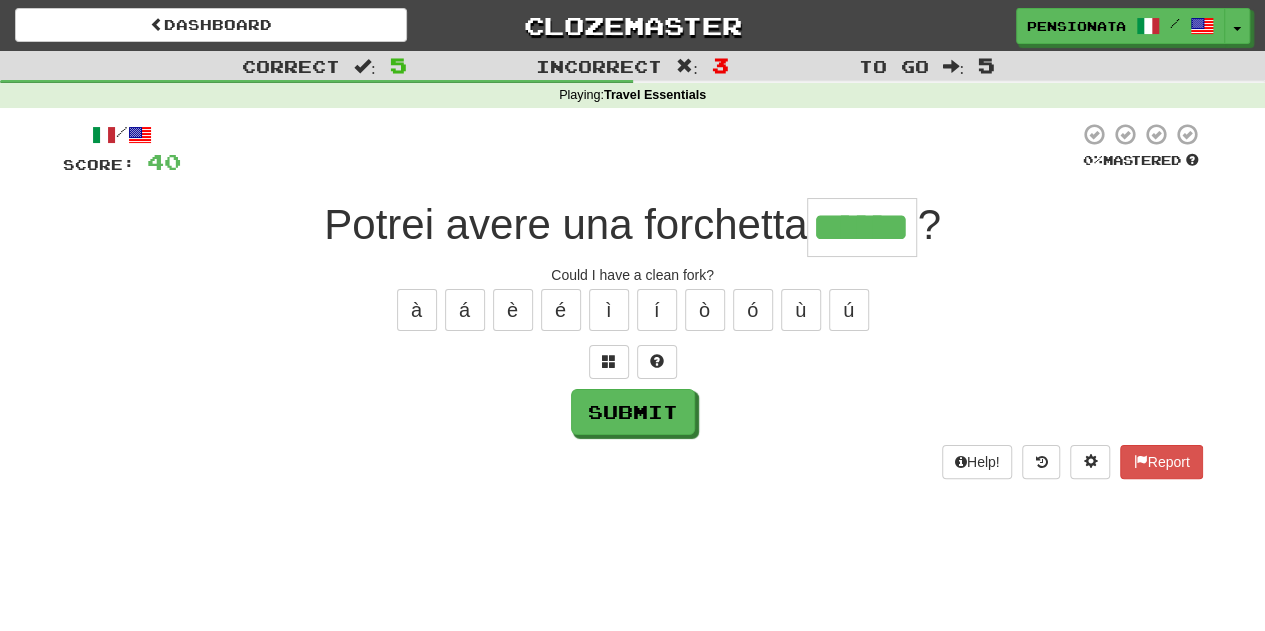type on "******" 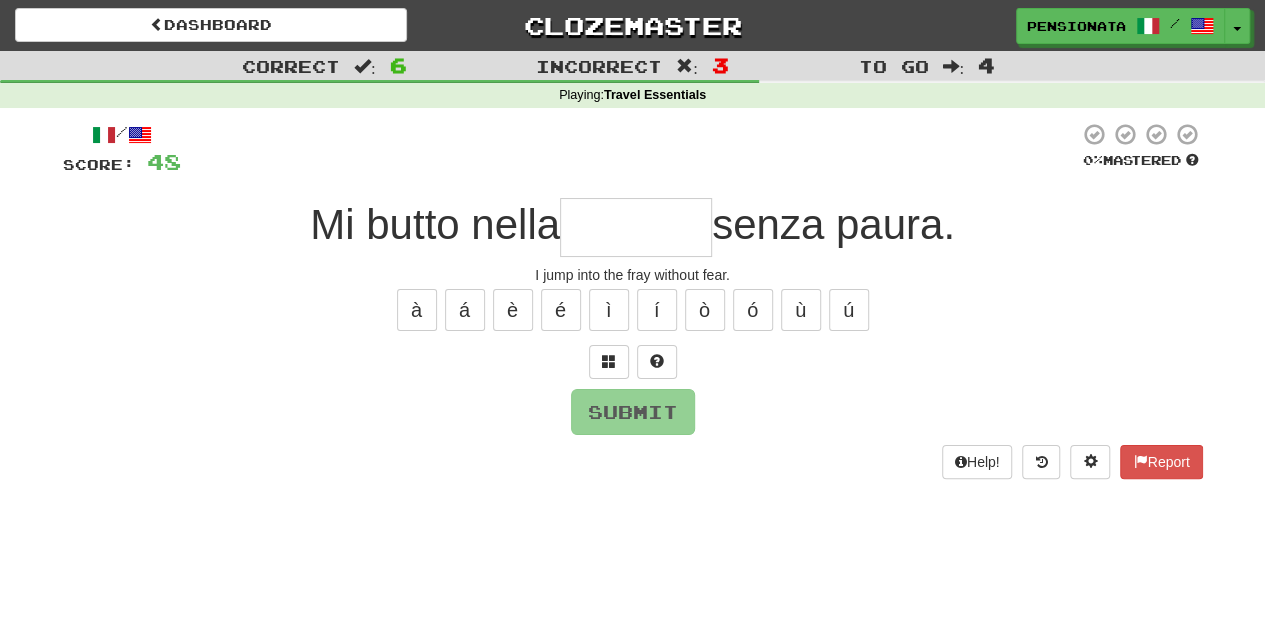 type on "*" 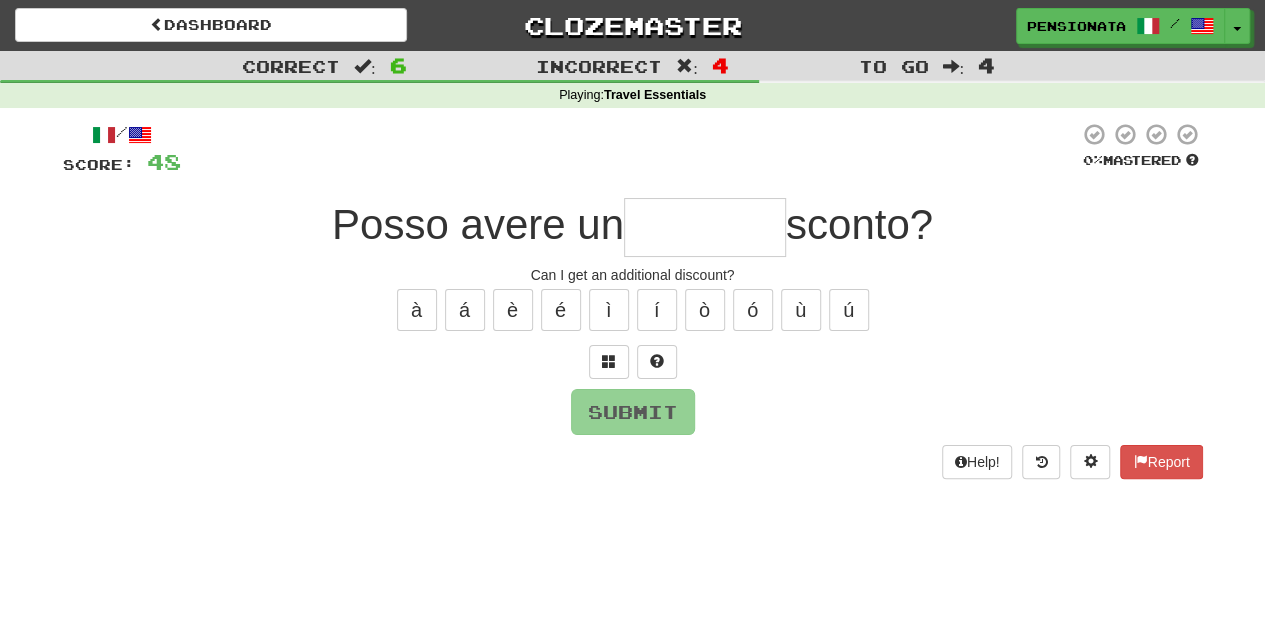 type on "*********" 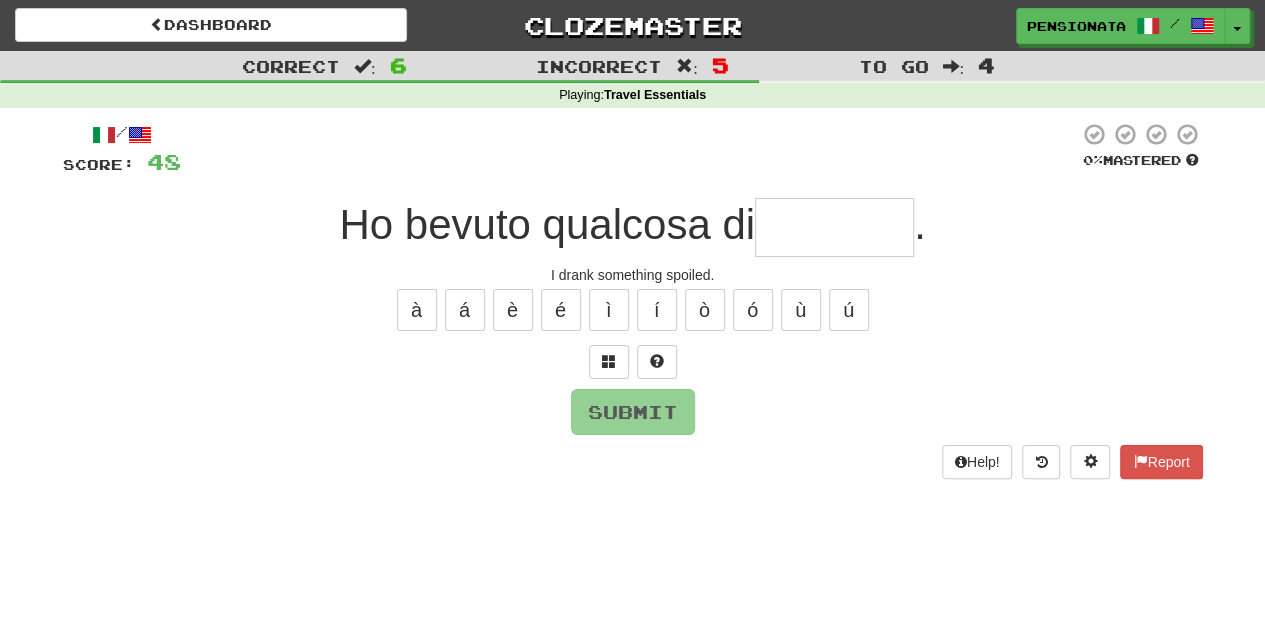 type on "********" 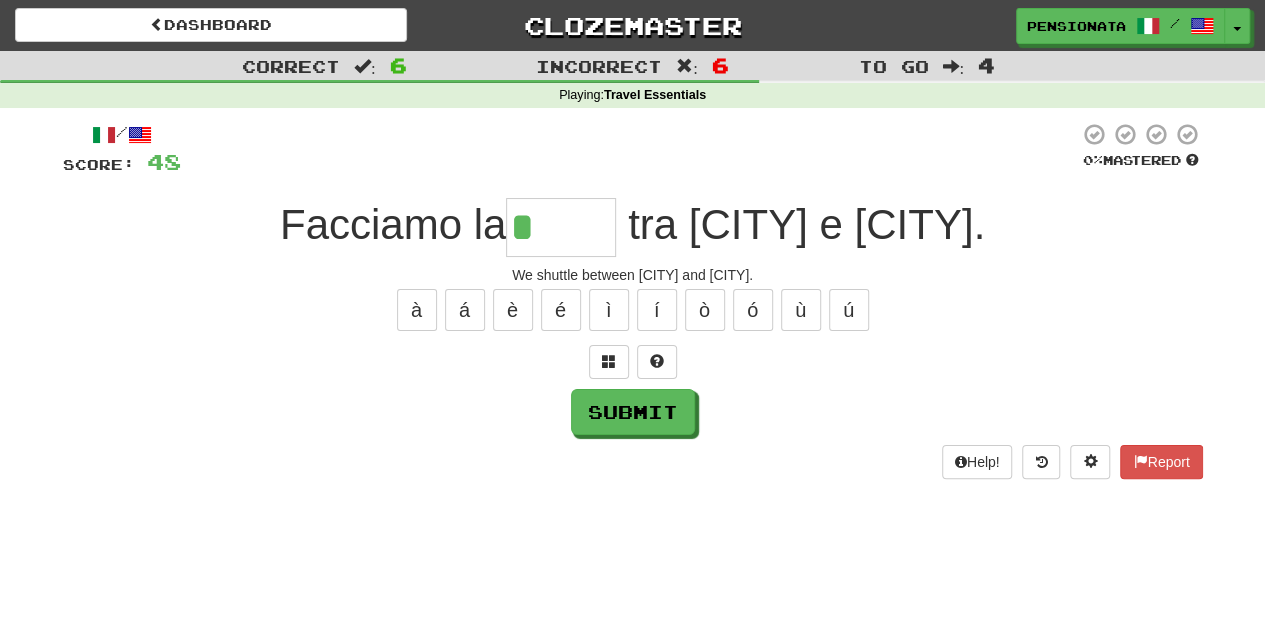 type on "*****" 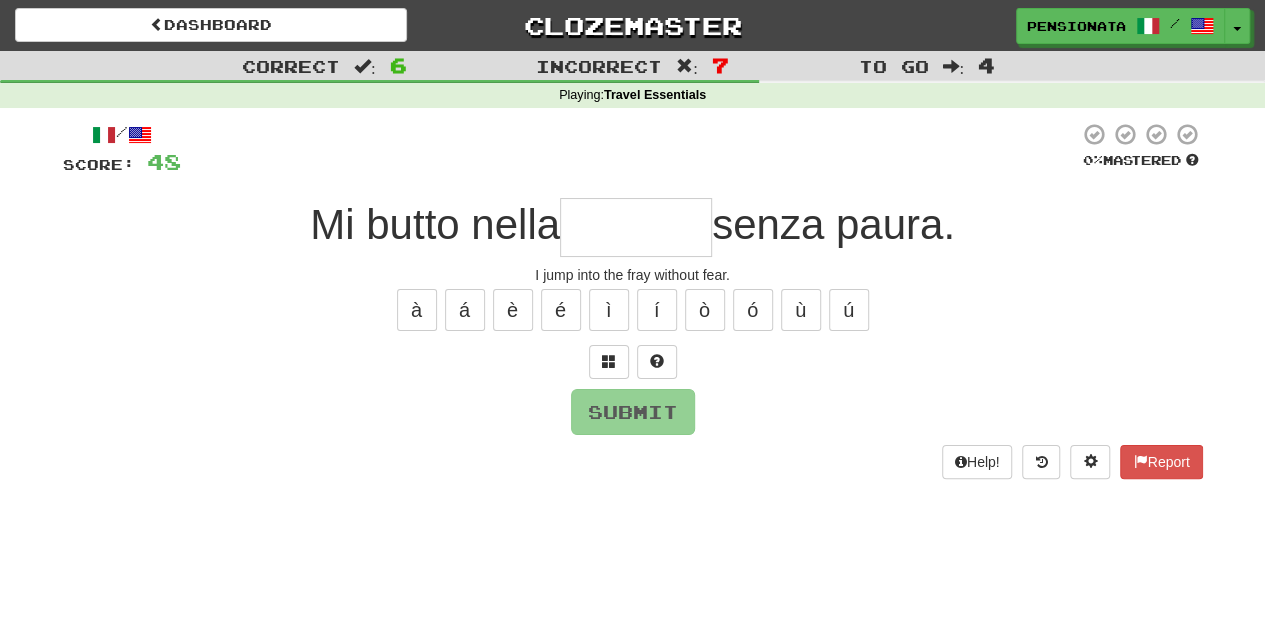 type on "*******" 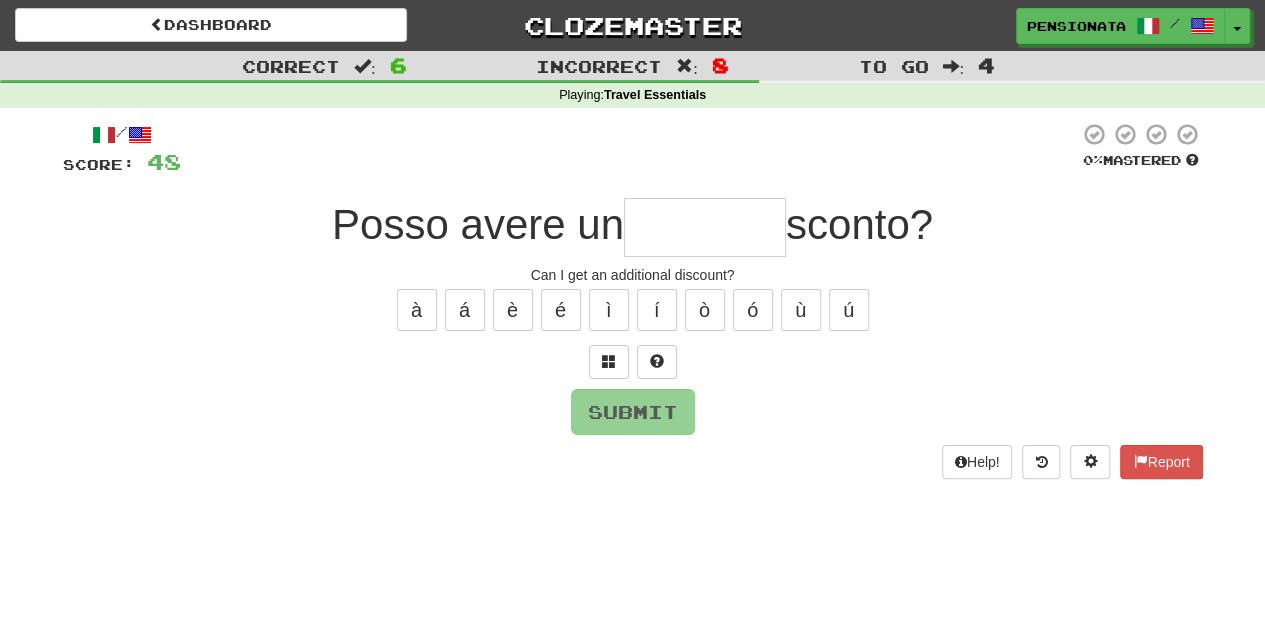 type on "*********" 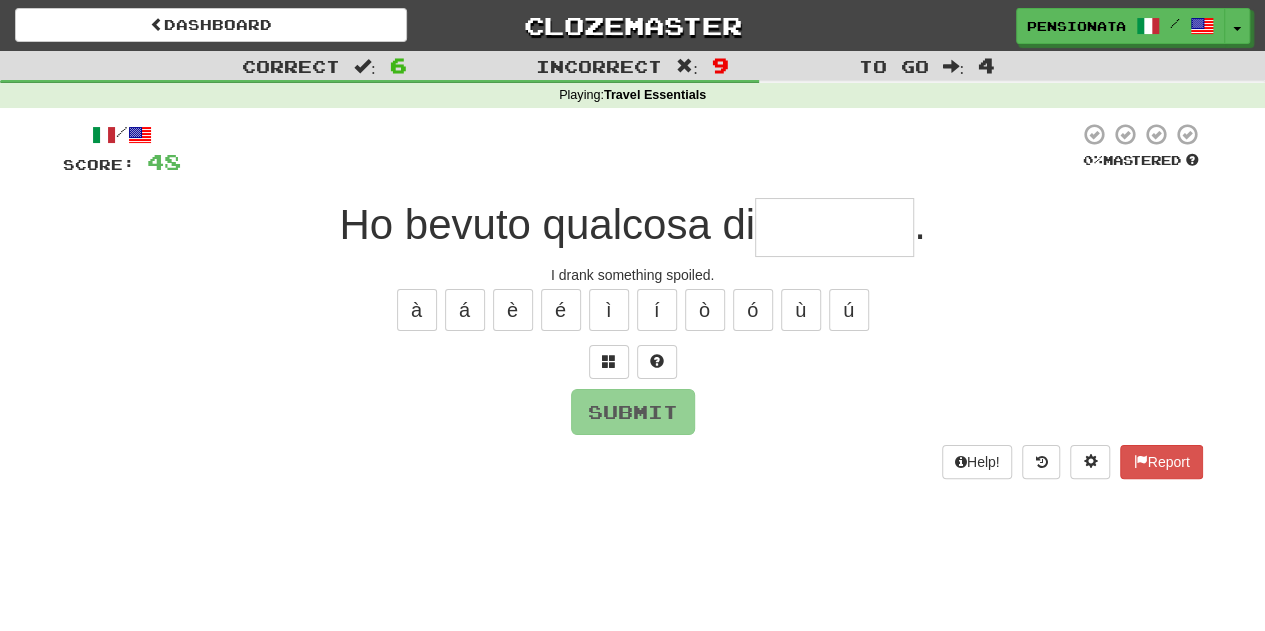 type on "********" 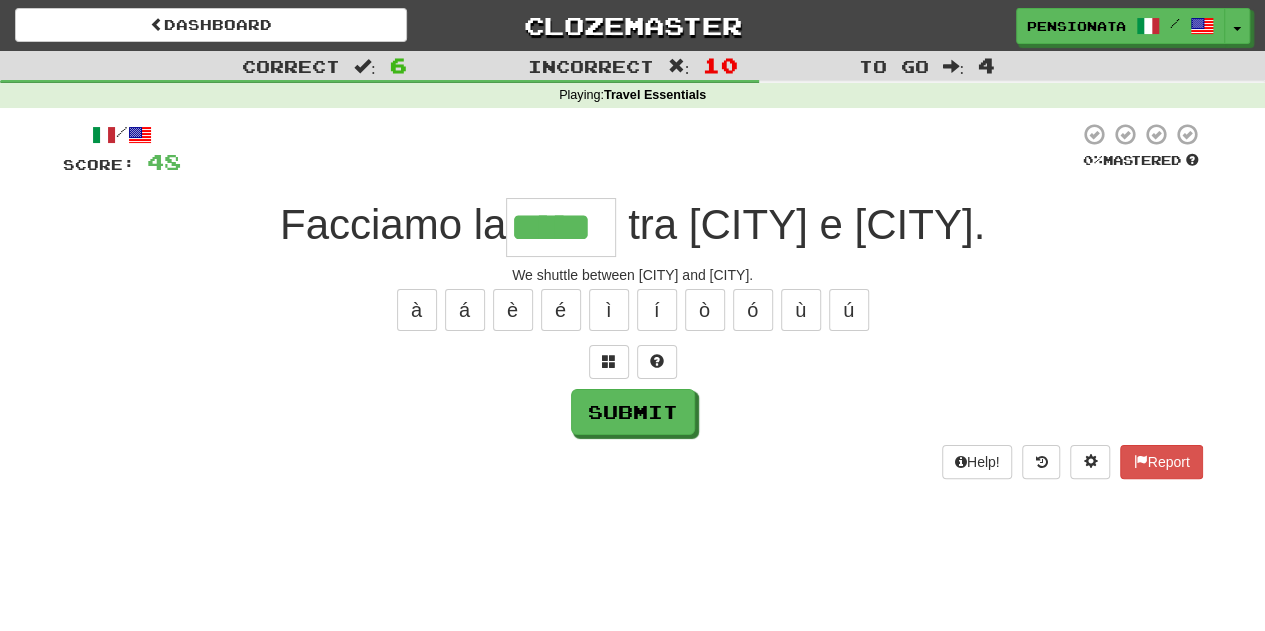 type on "*****" 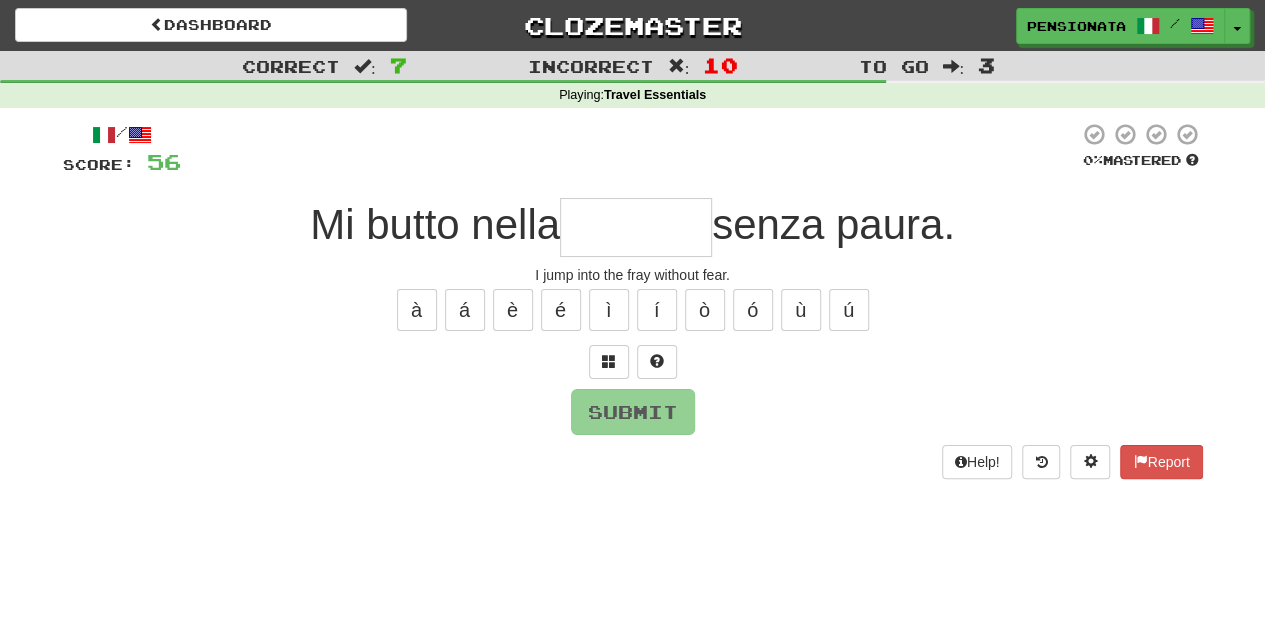 type on "*******" 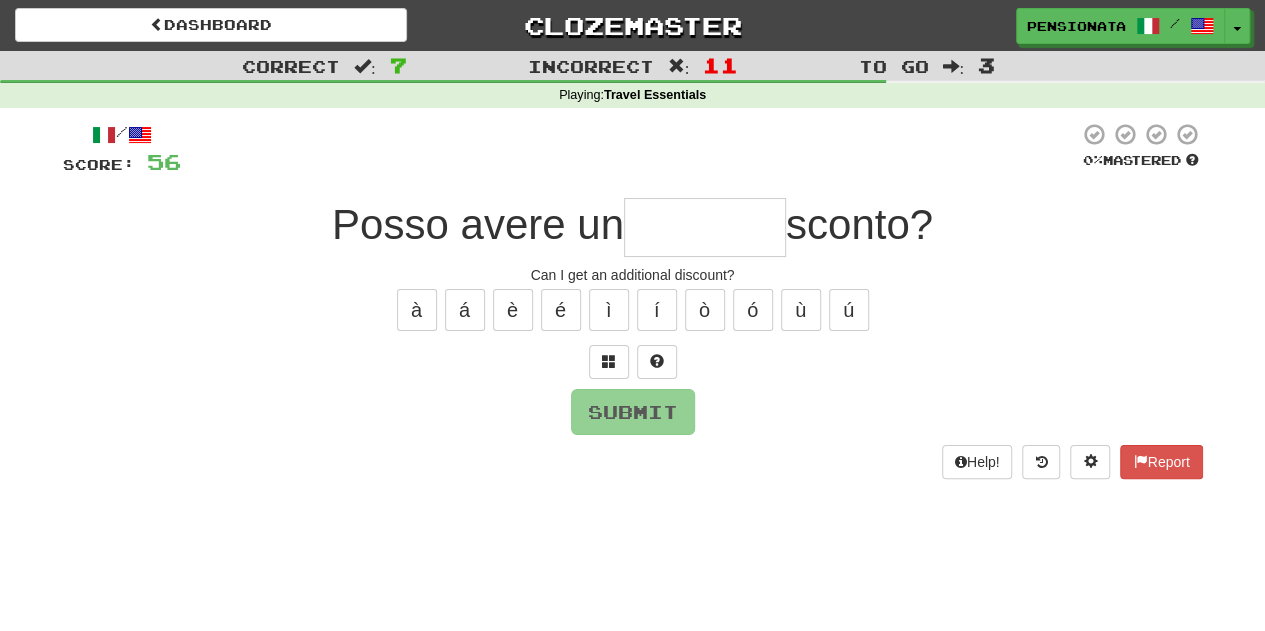 type on "*********" 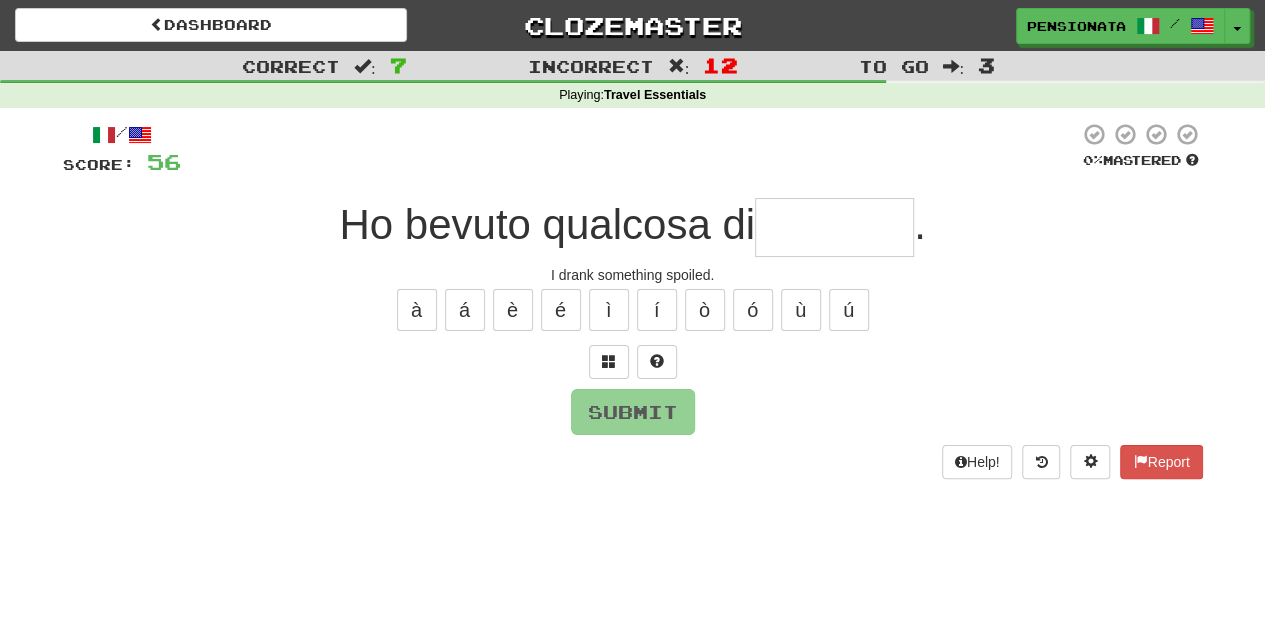 type on "********" 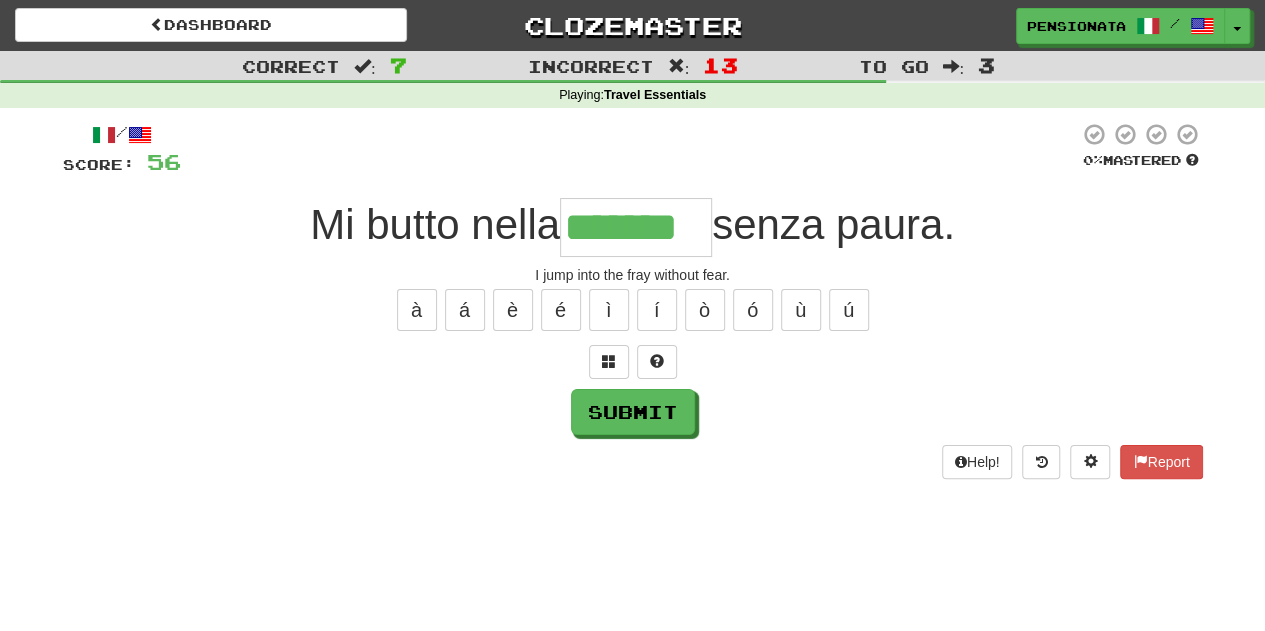 type on "*******" 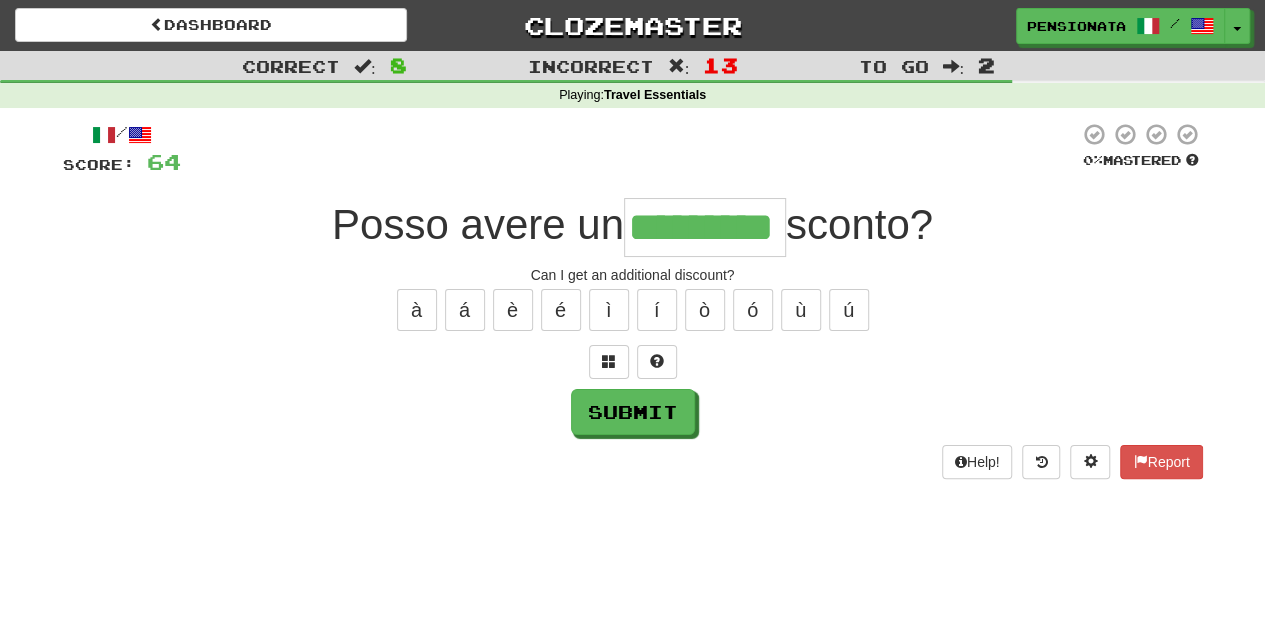 type on "*********" 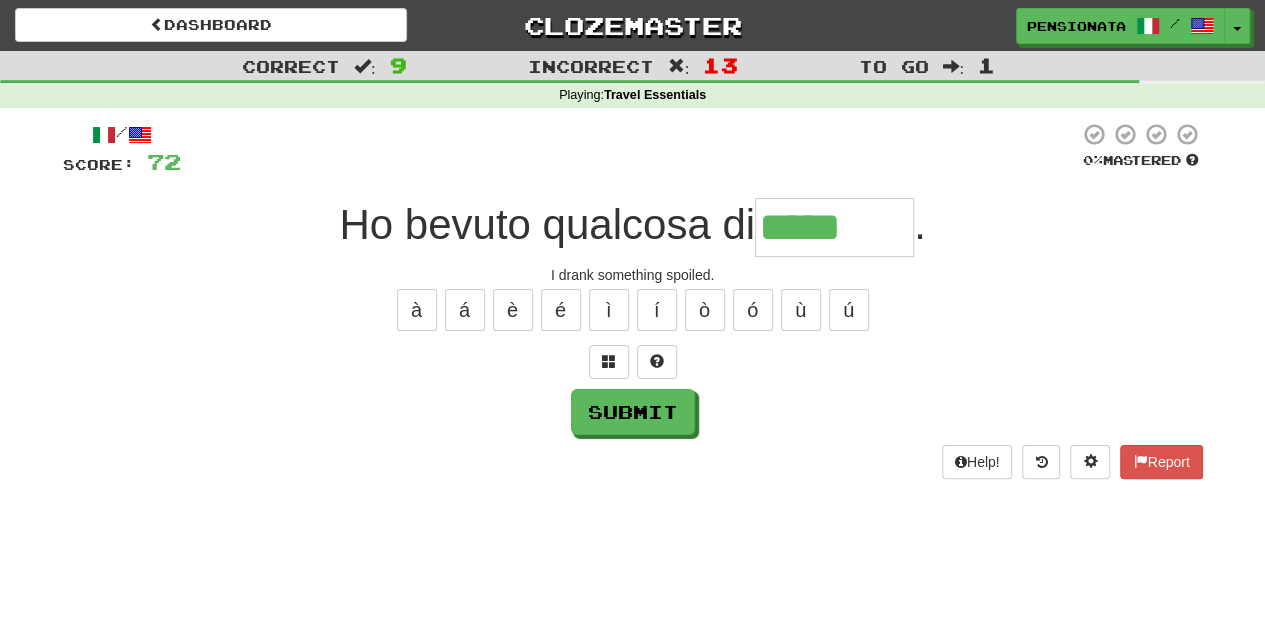 type on "********" 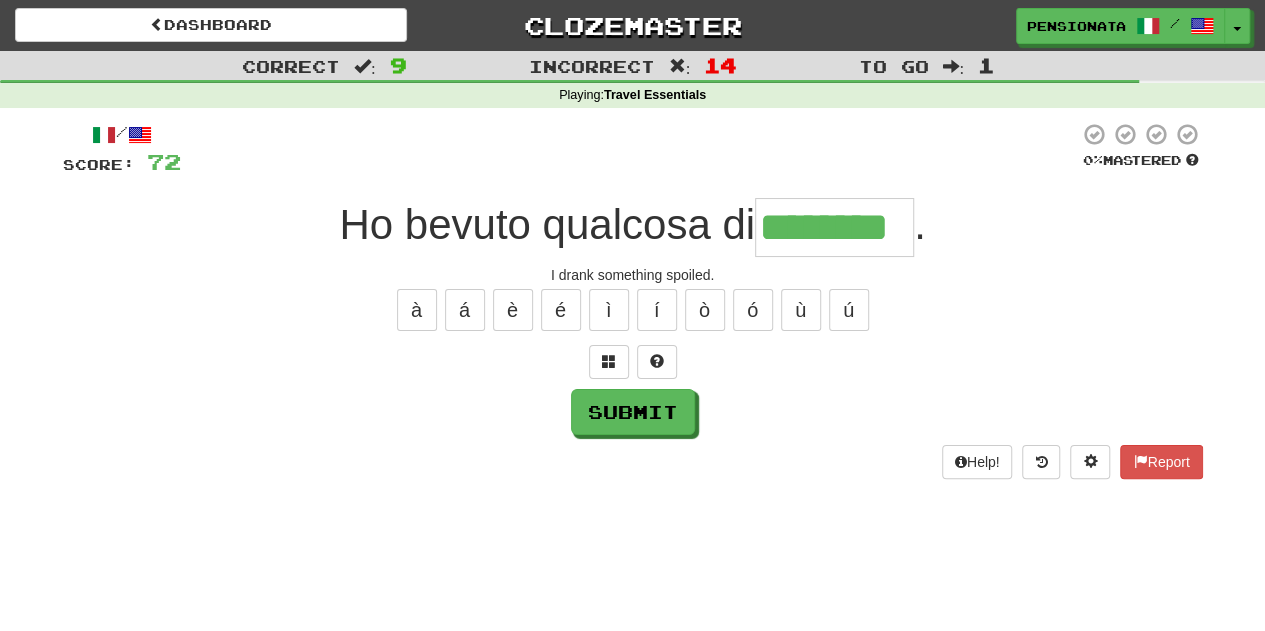 type on "********" 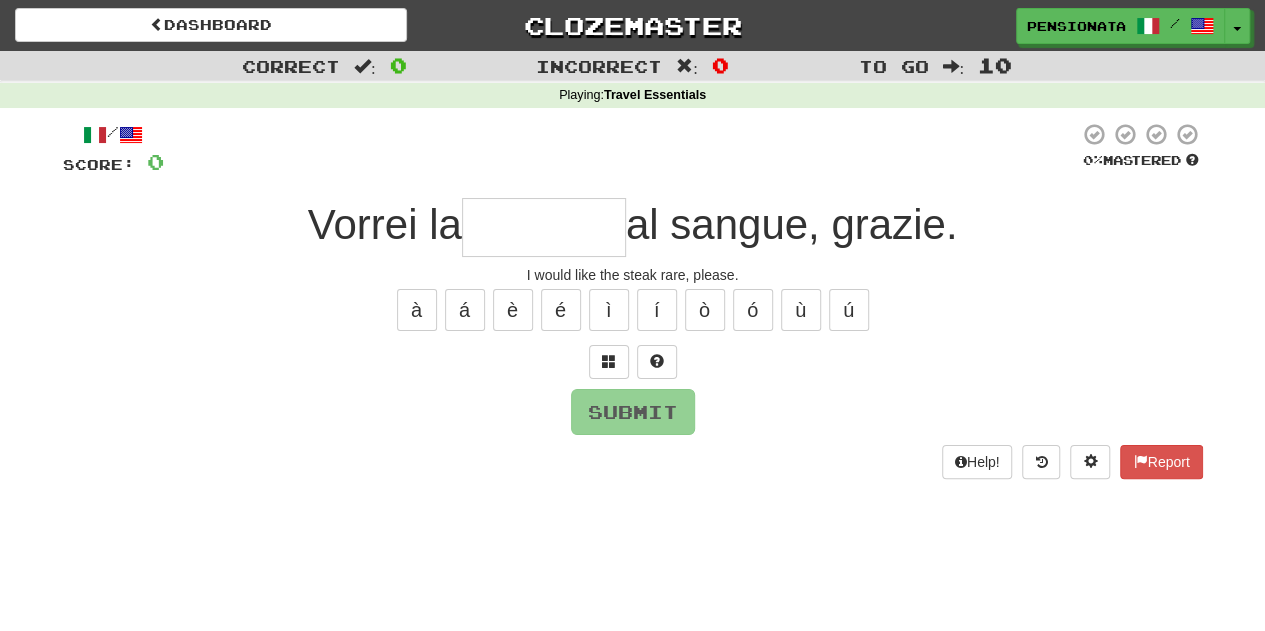 type on "*" 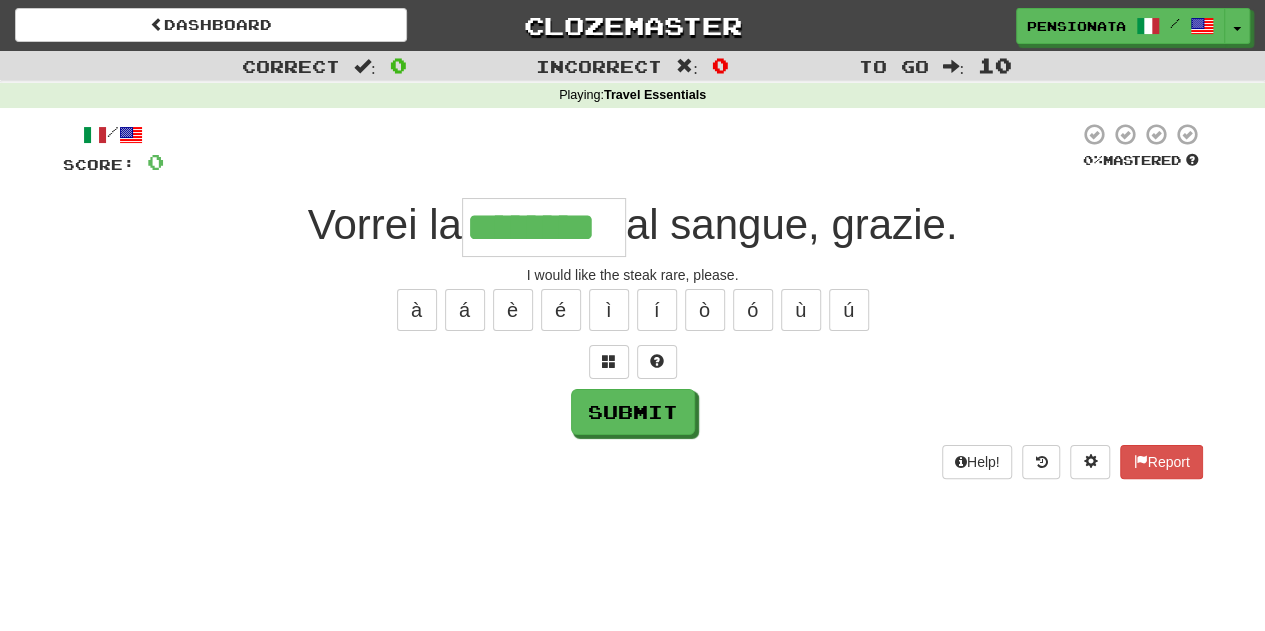 type on "********" 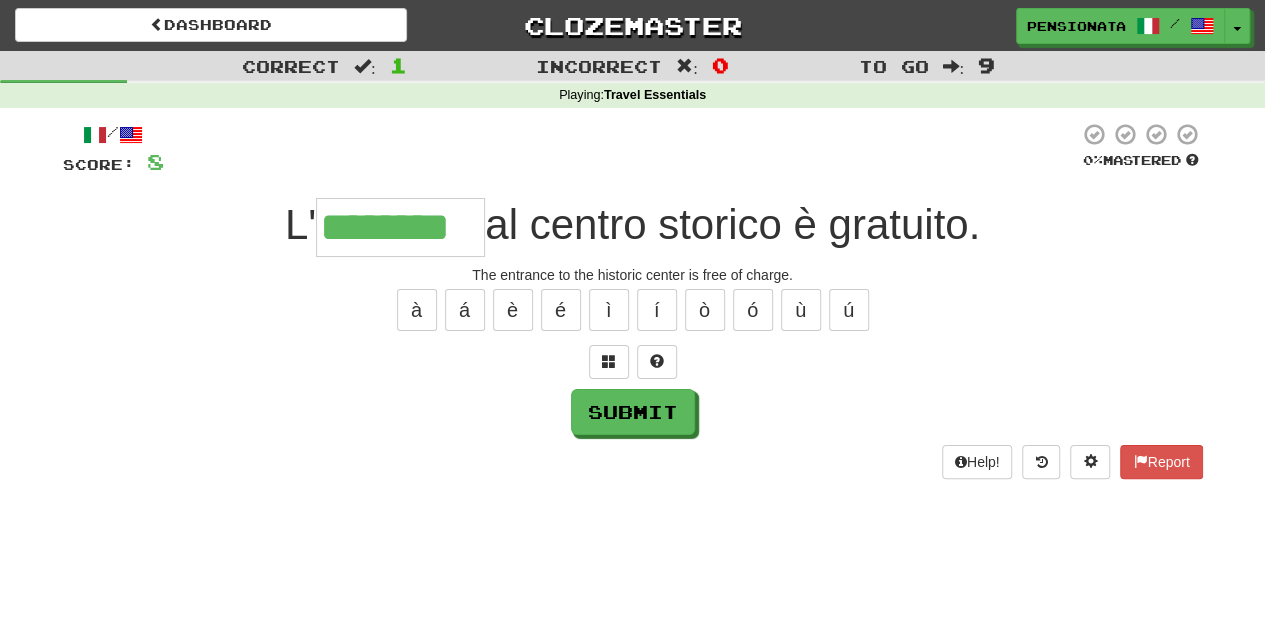 type on "********" 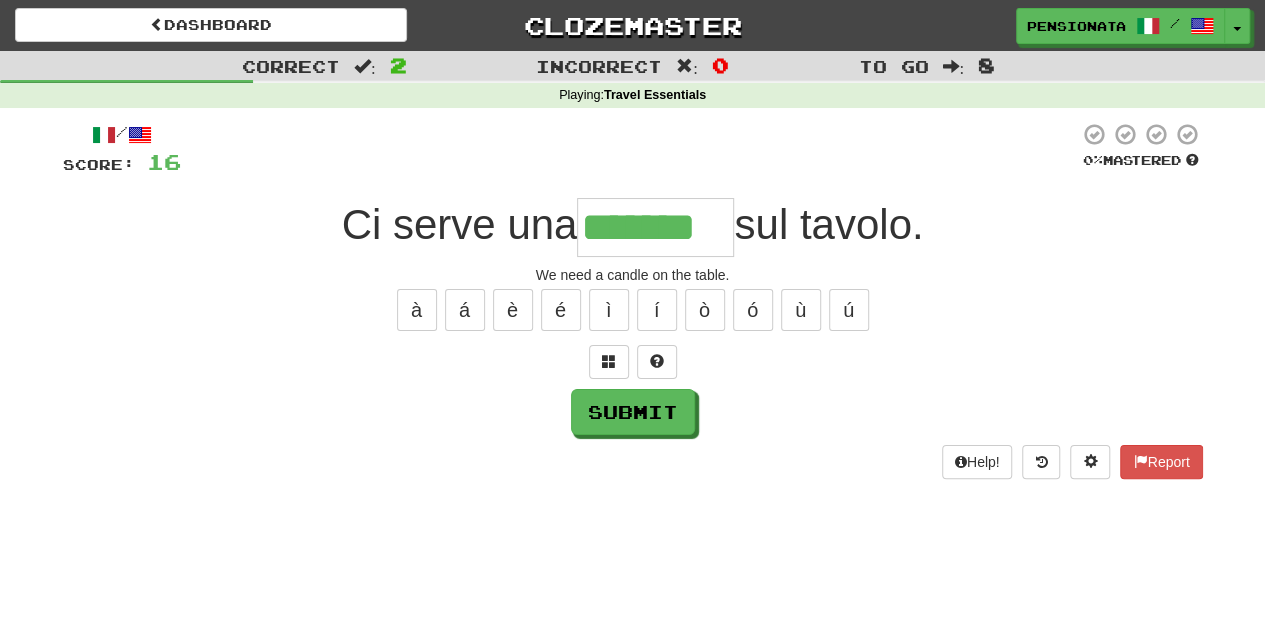type on "*******" 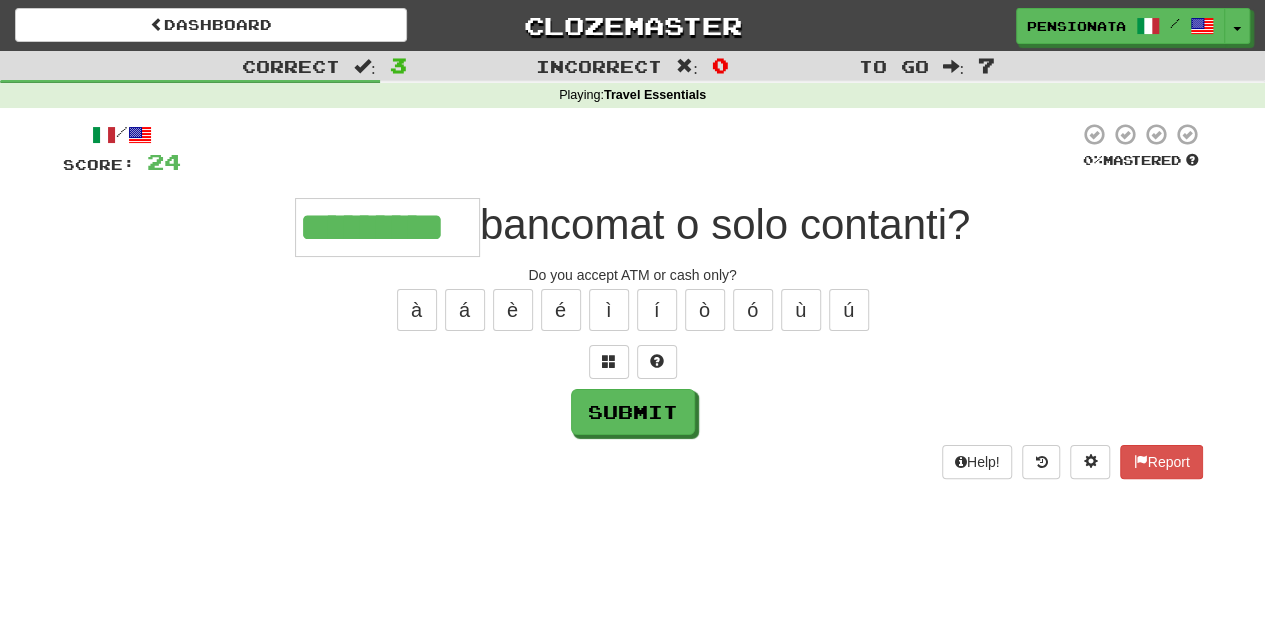 type on "*********" 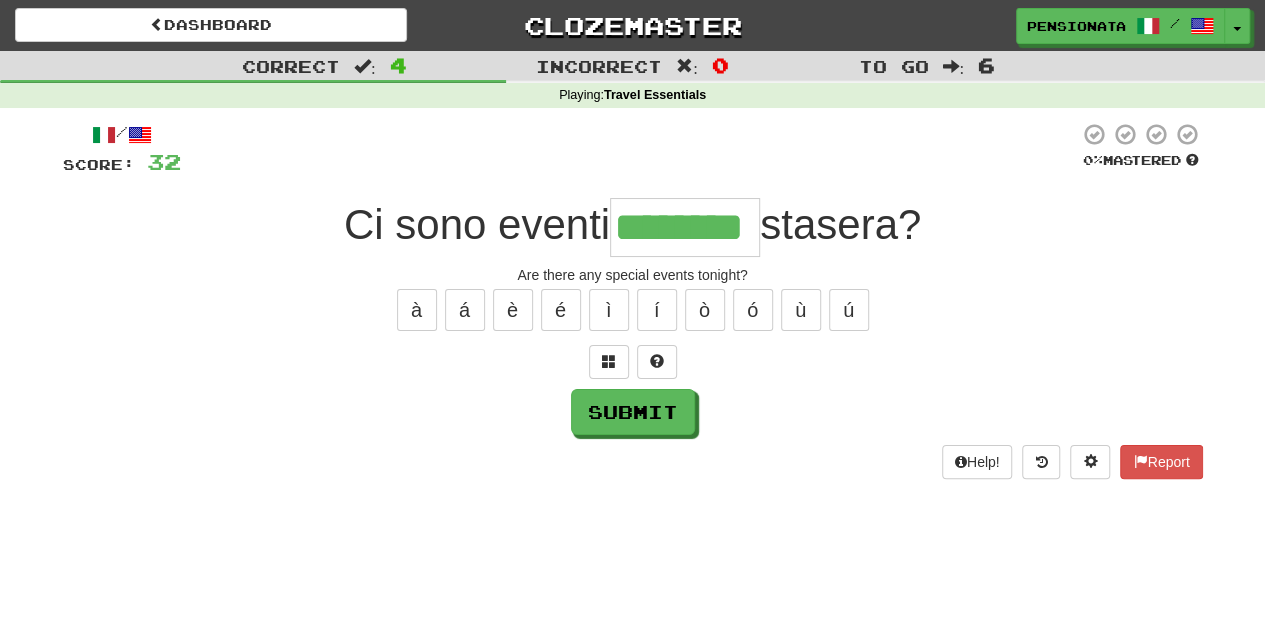 type on "********" 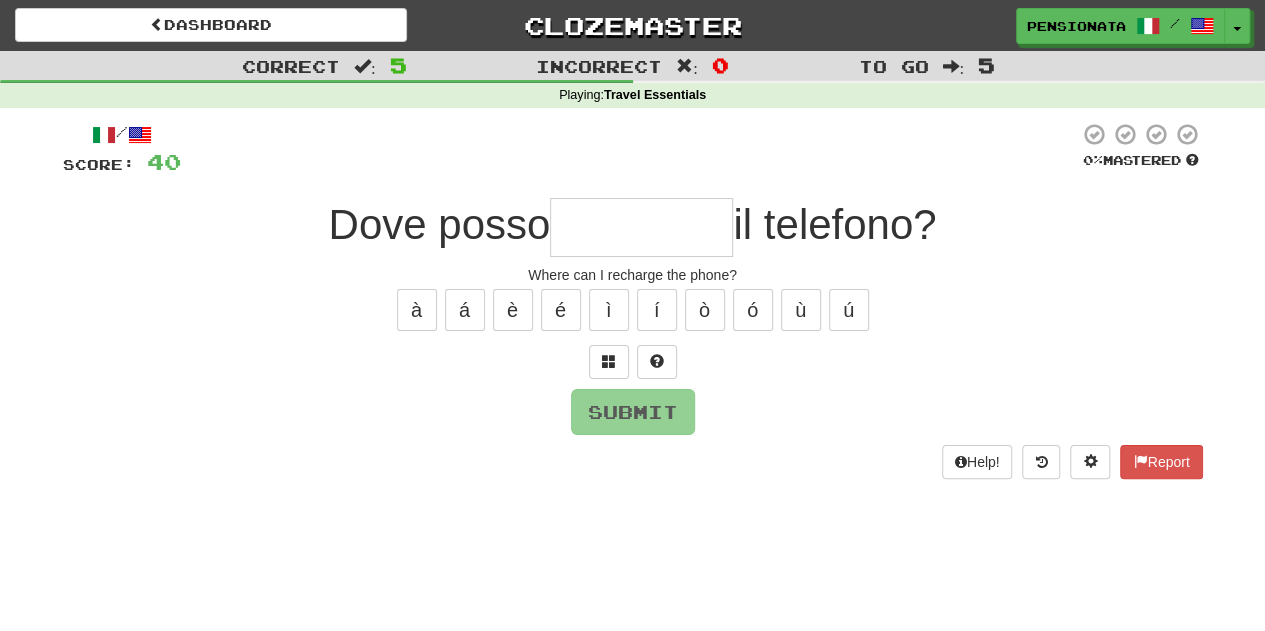 type on "*" 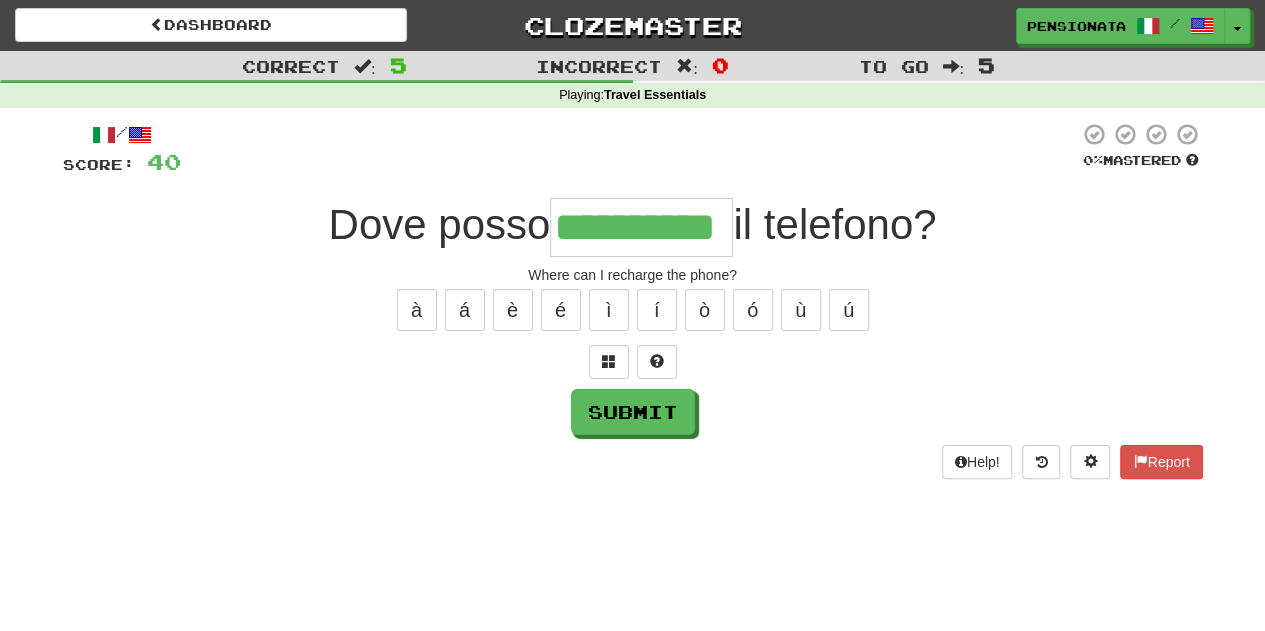 type on "**********" 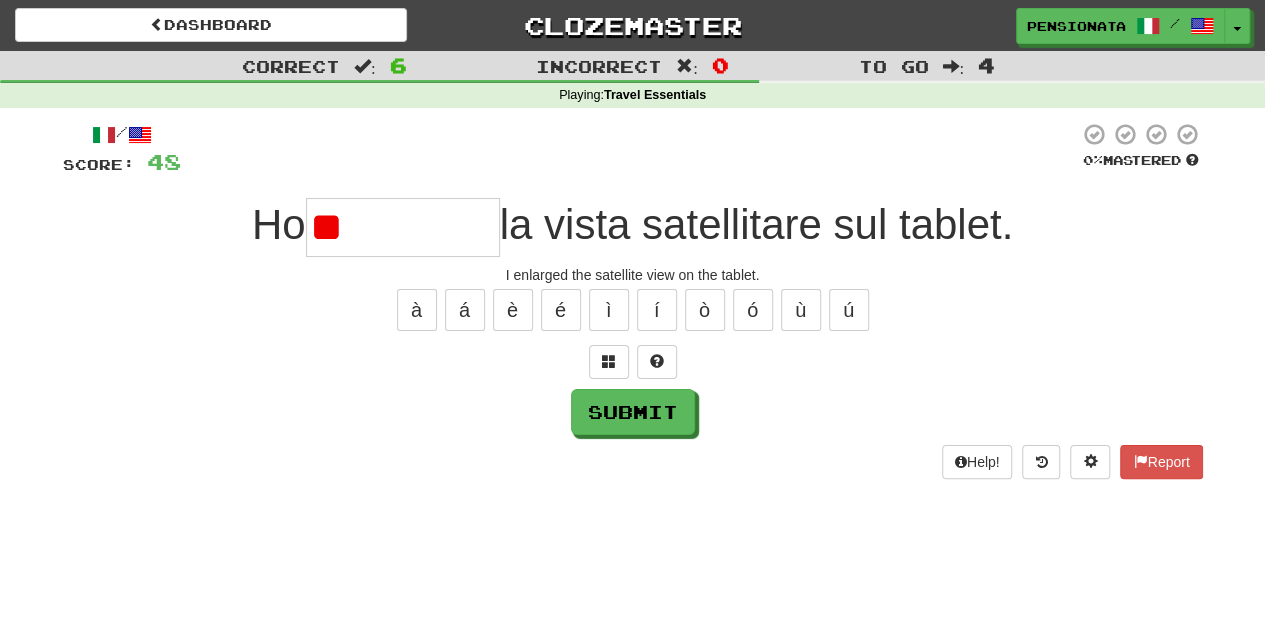 type on "*" 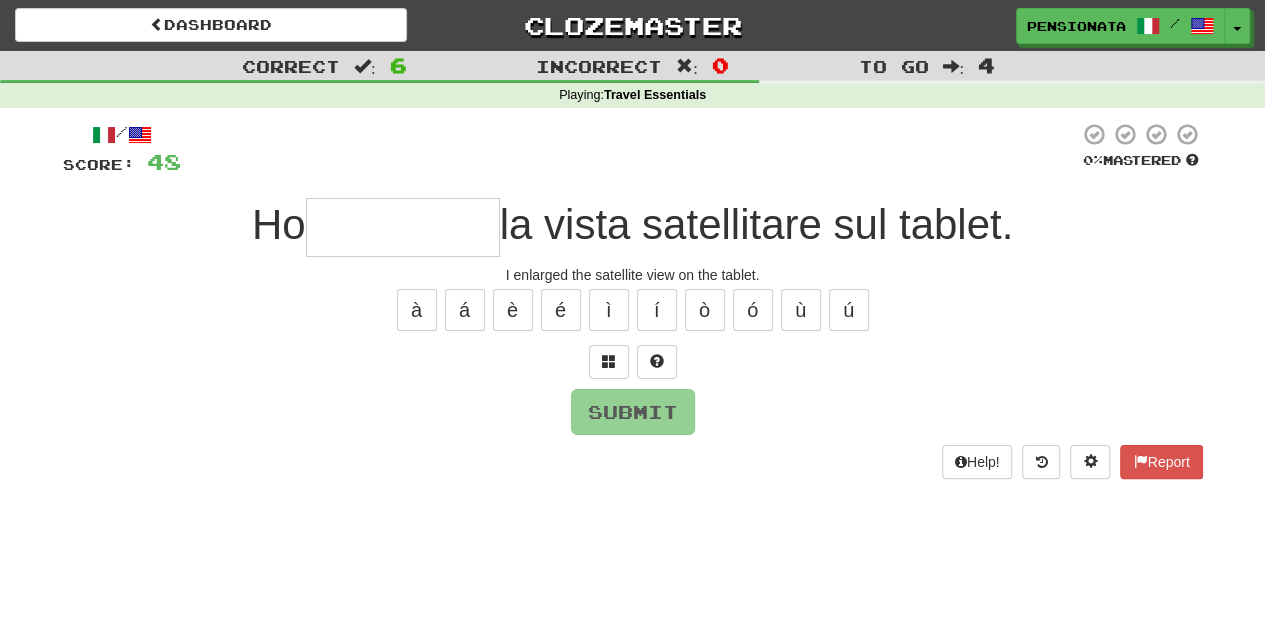 type on "**********" 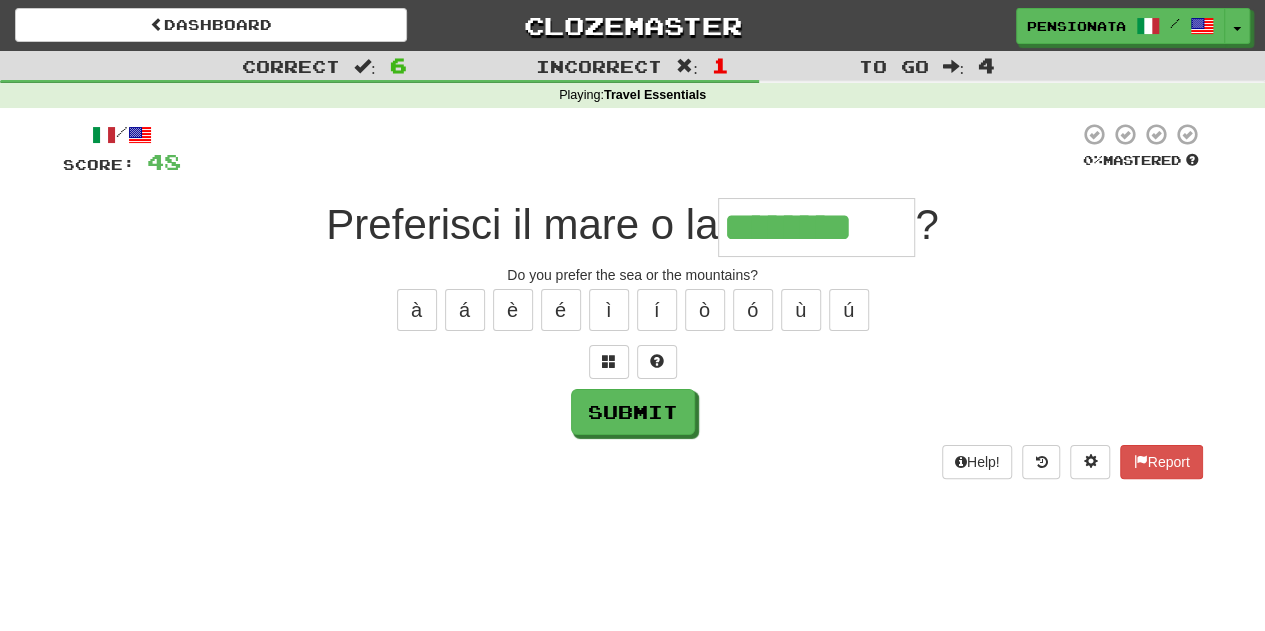 type on "********" 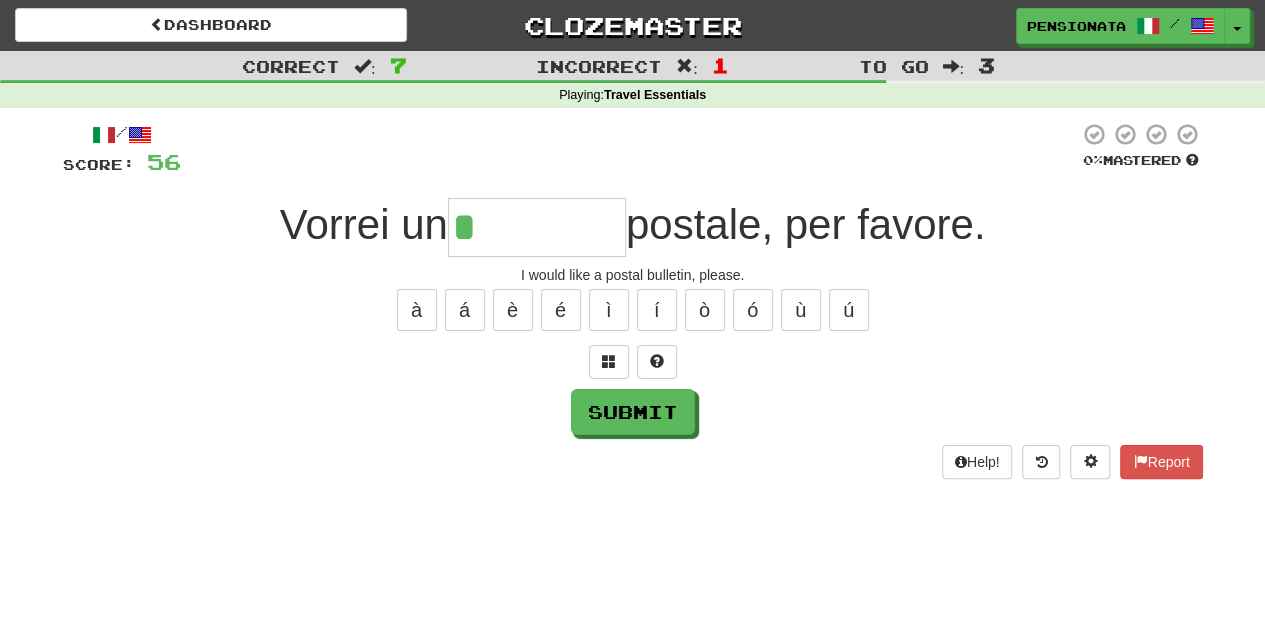 type on "**********" 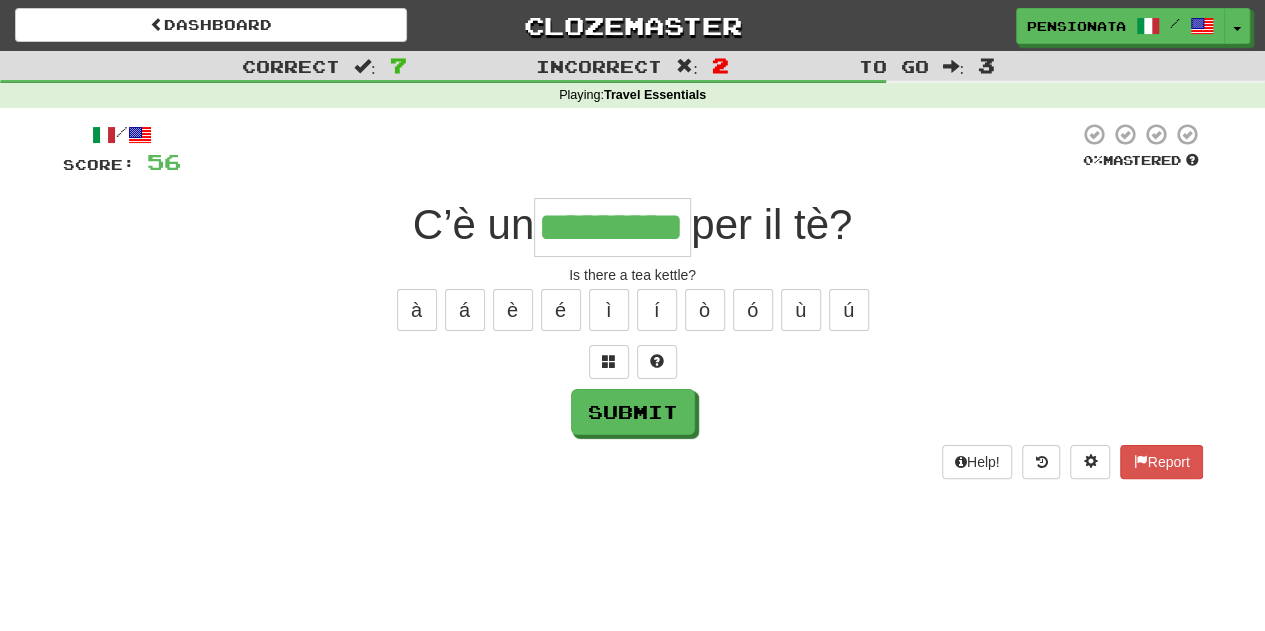 type on "*********" 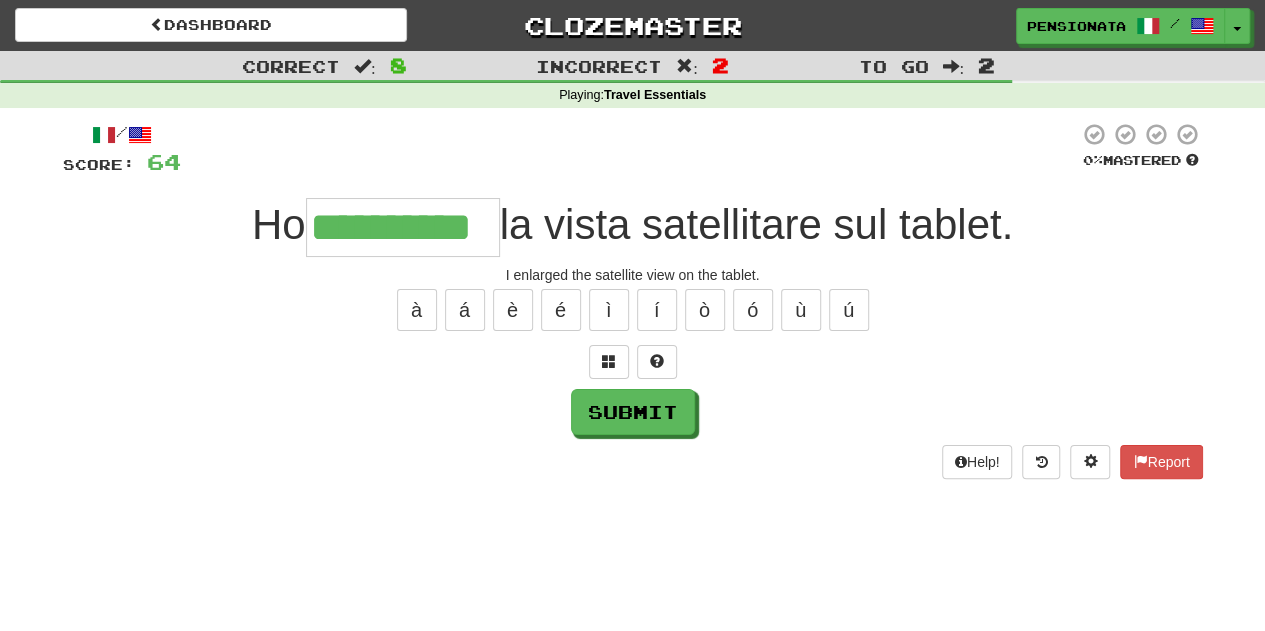 type on "**********" 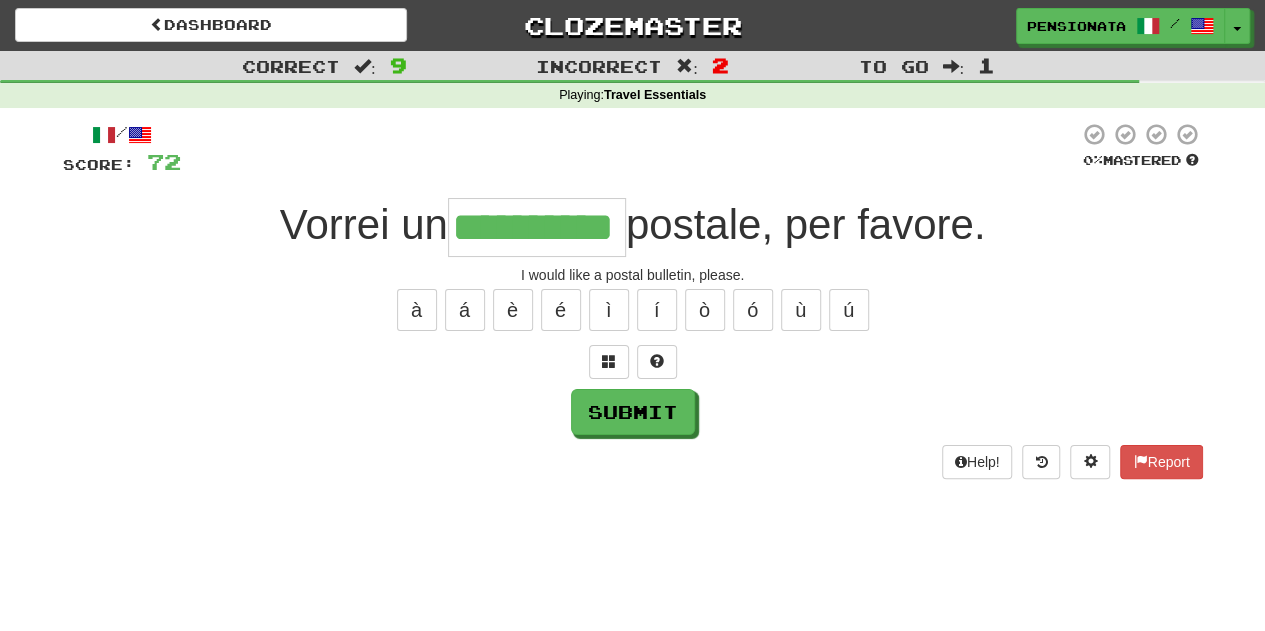 type on "**********" 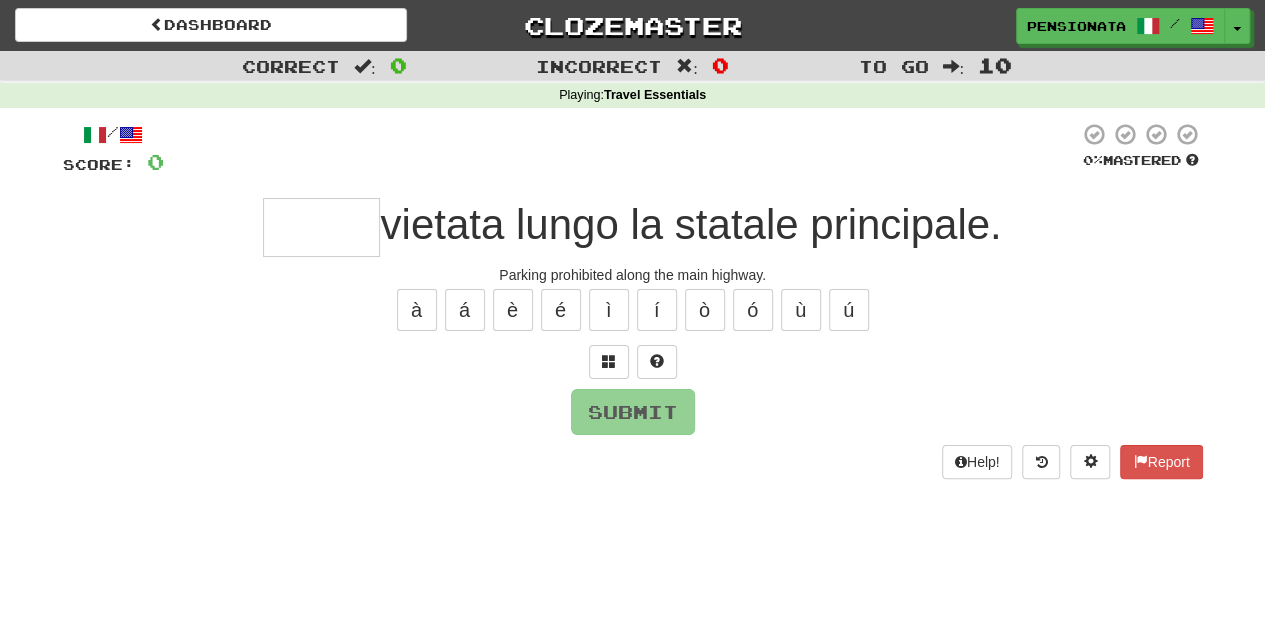 type on "*" 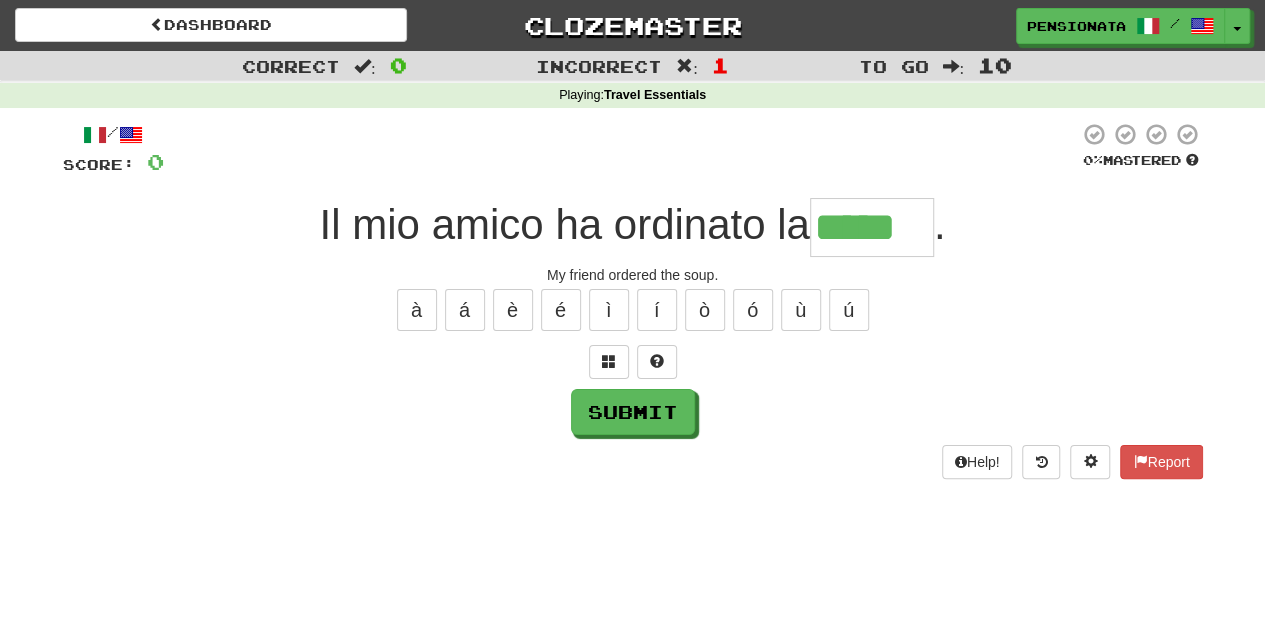 type on "*****" 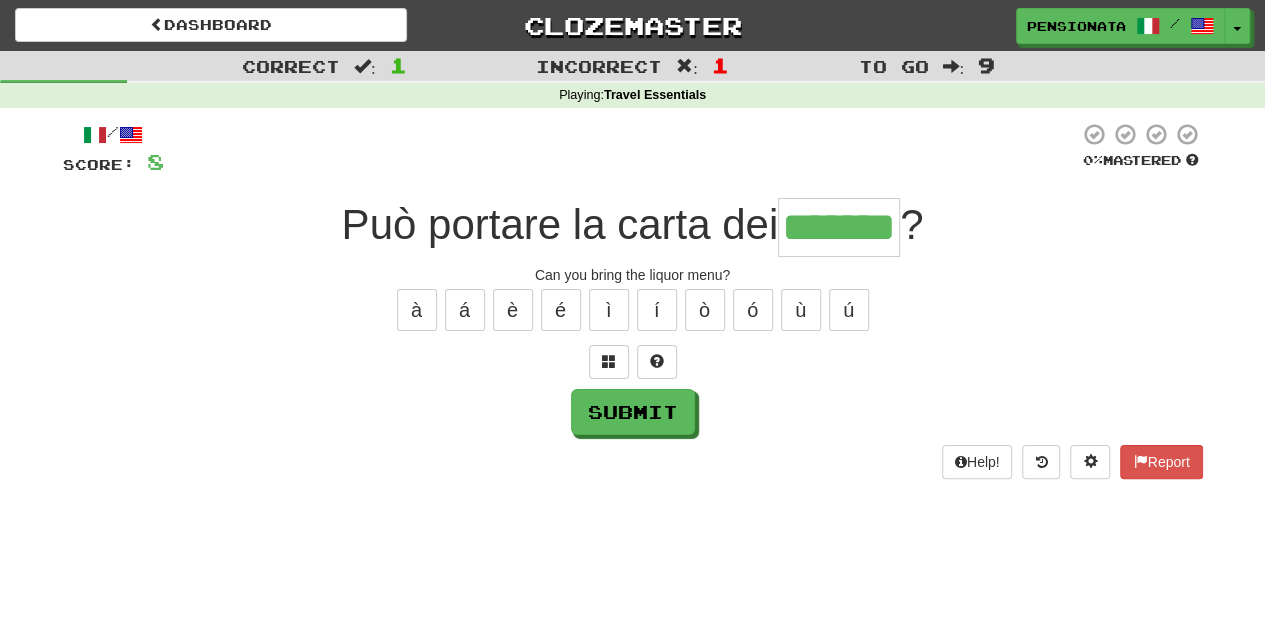 type on "*******" 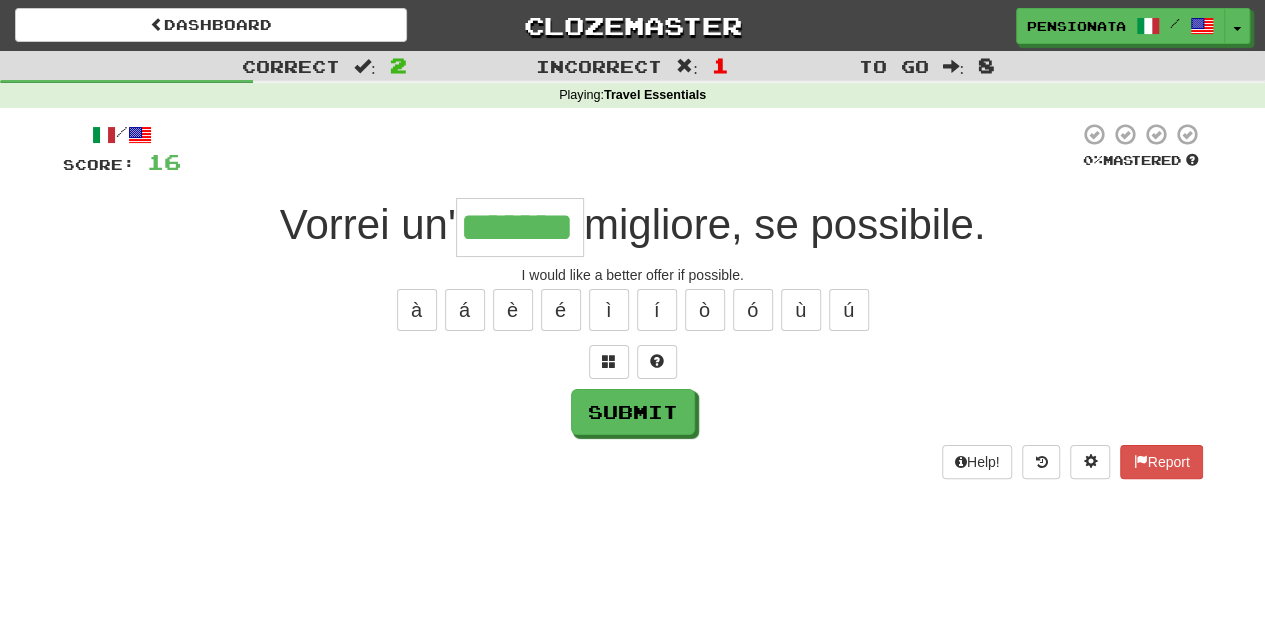 type on "*******" 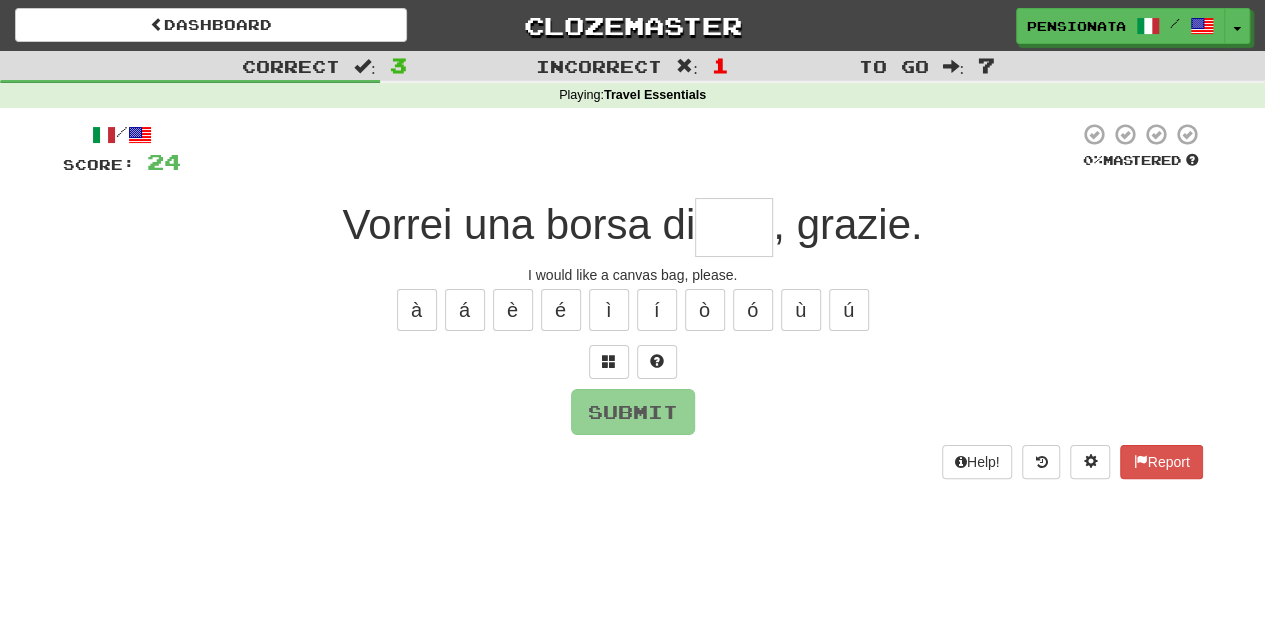 type on "****" 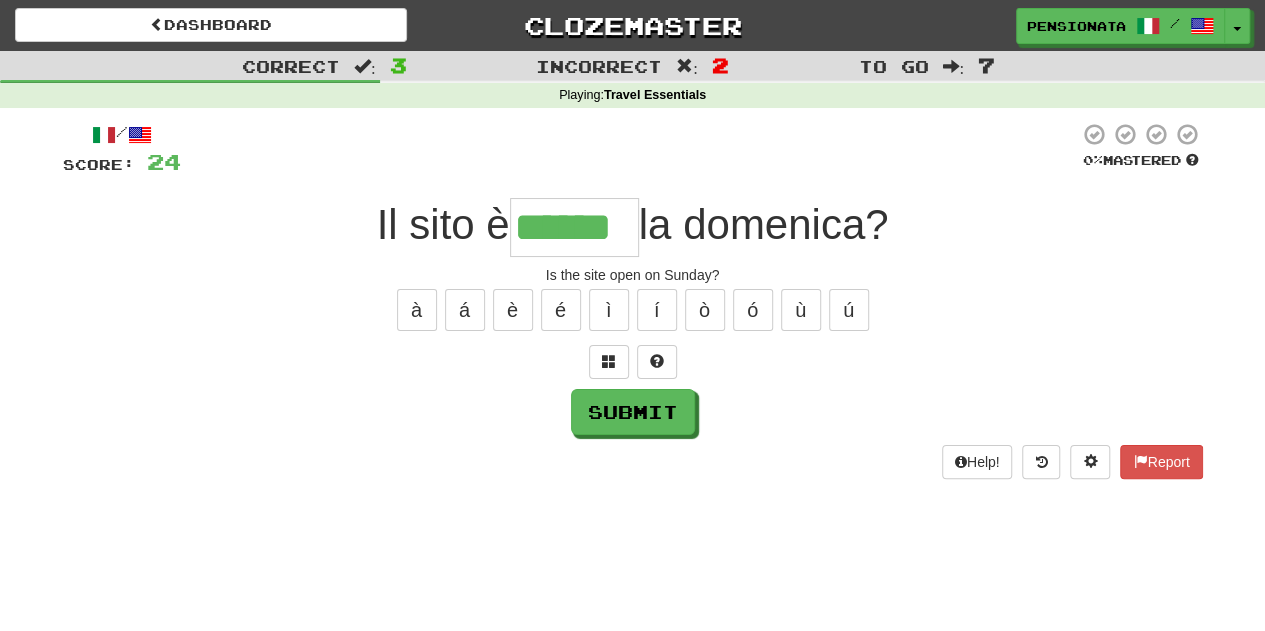 type on "******" 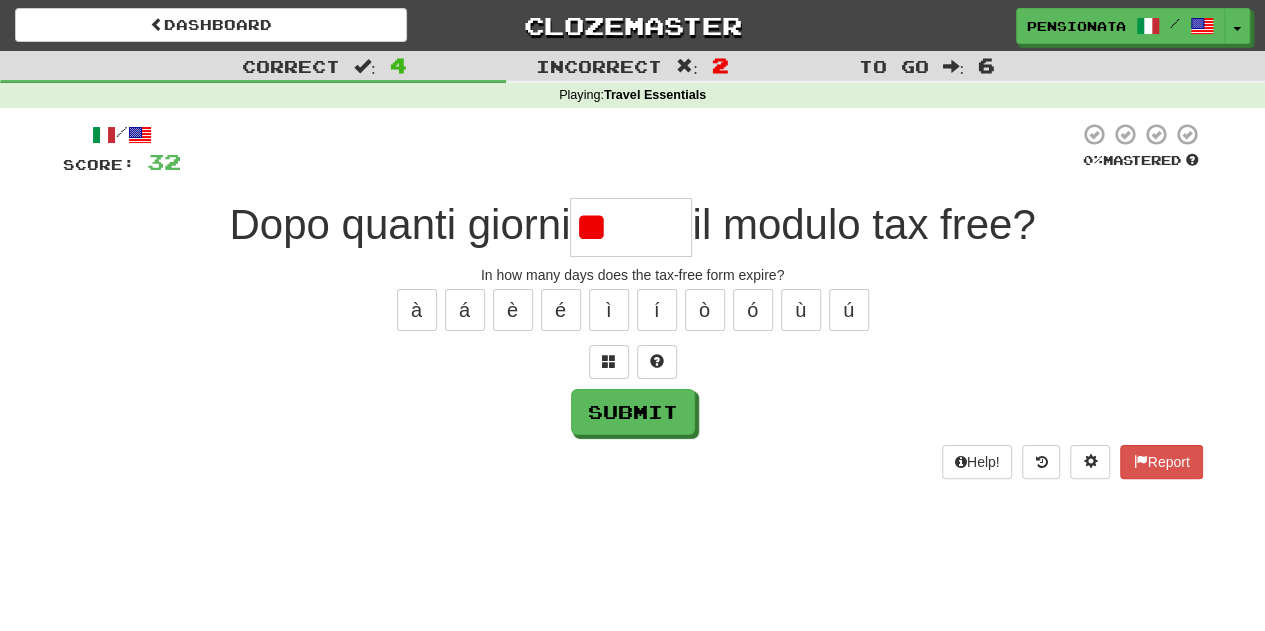 type on "*" 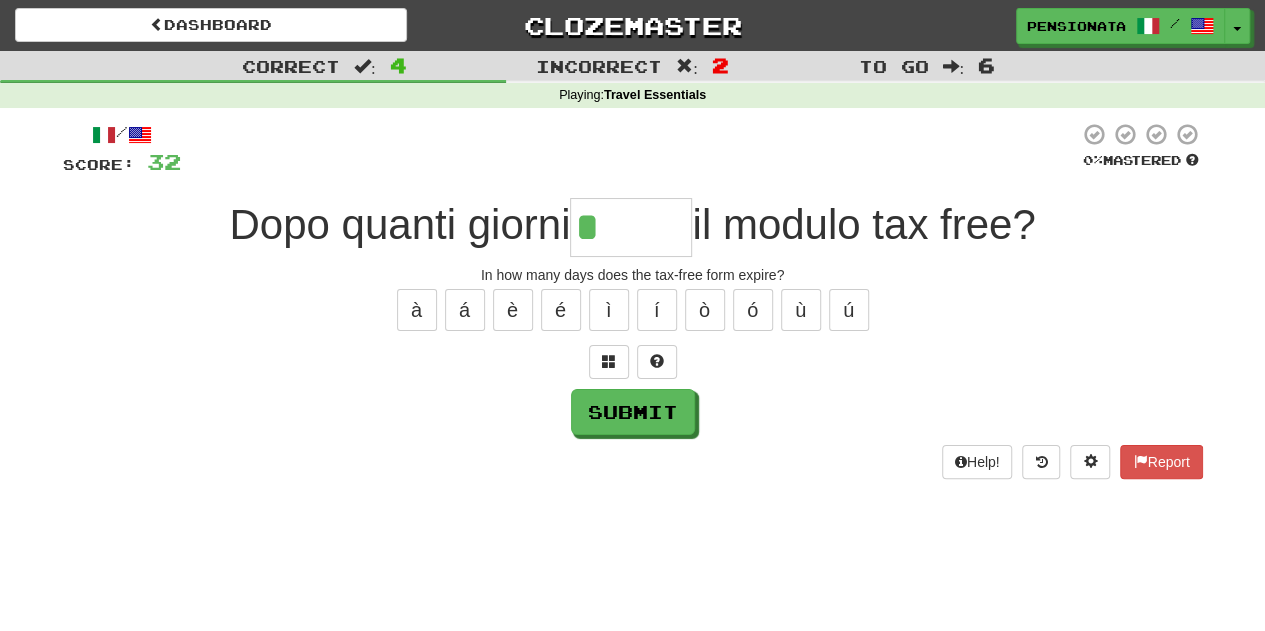 type on "*****" 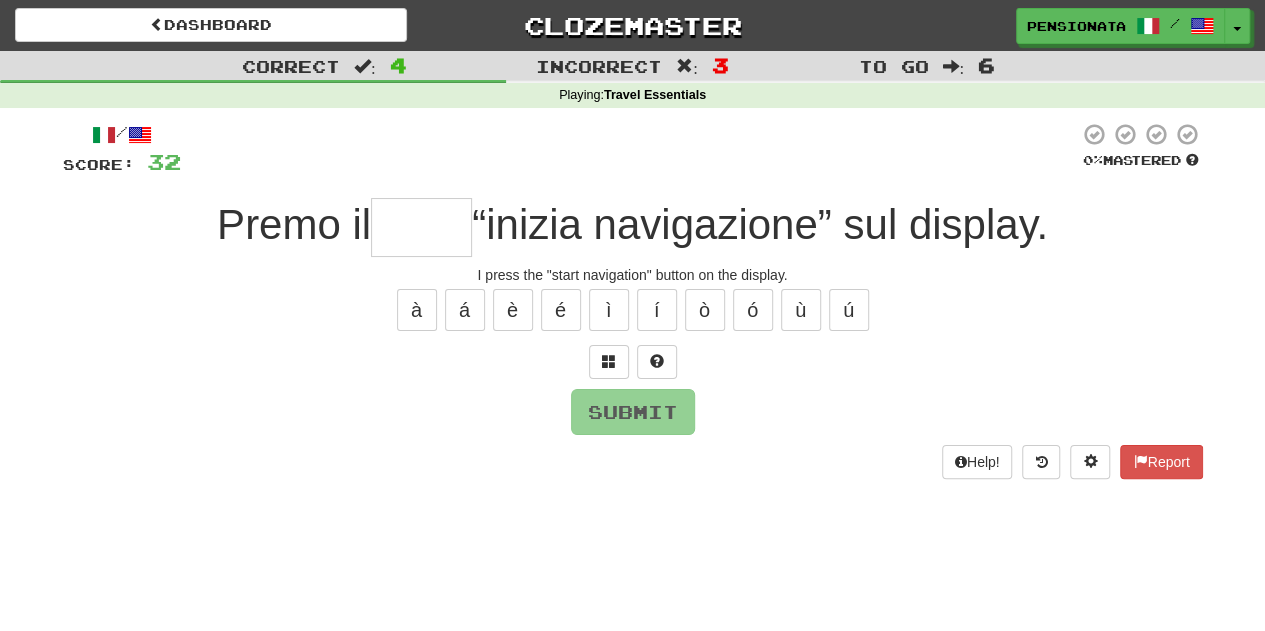 type on "*" 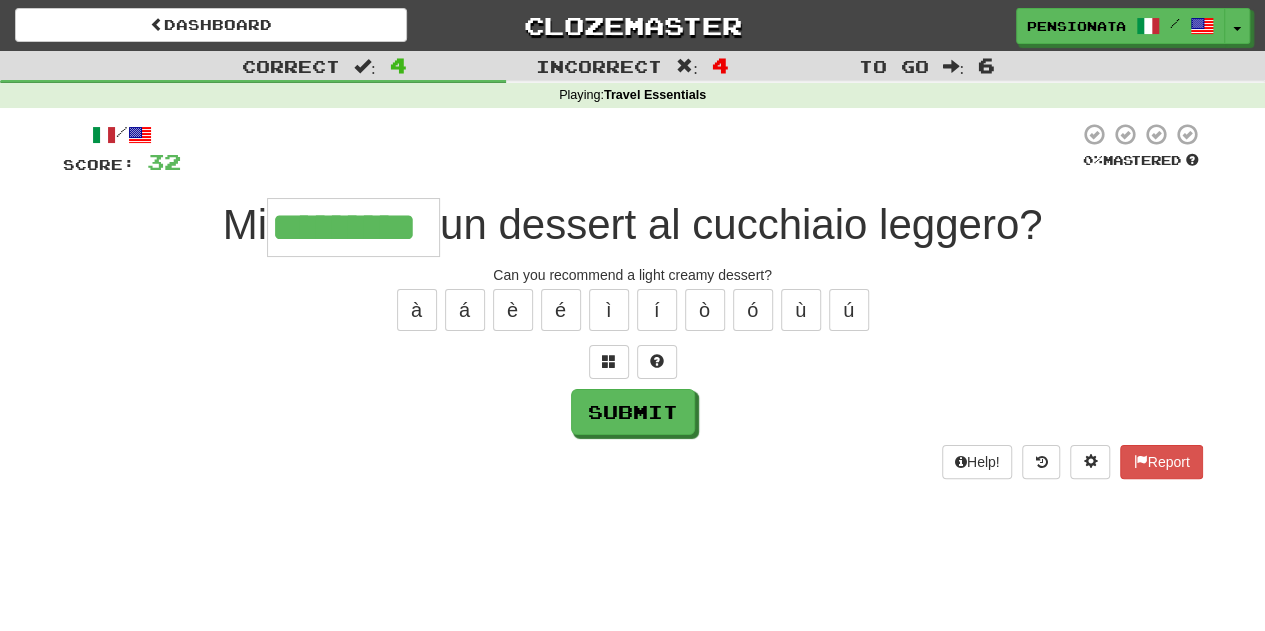 type on "*********" 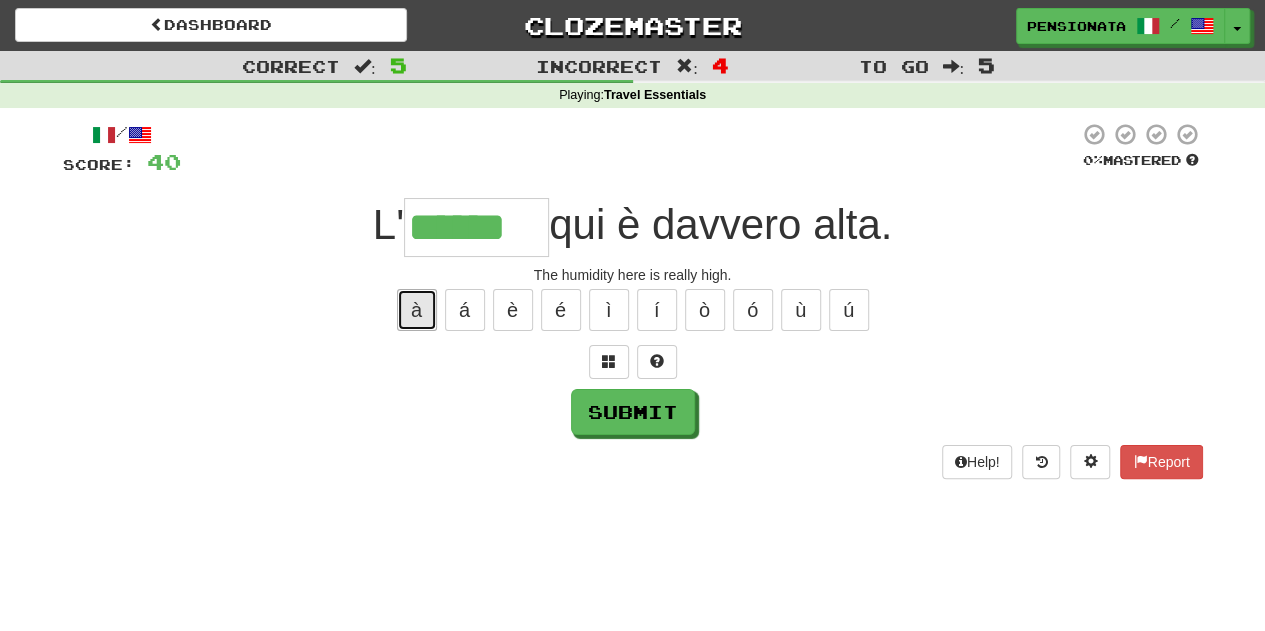 click on "à" at bounding box center [417, 310] 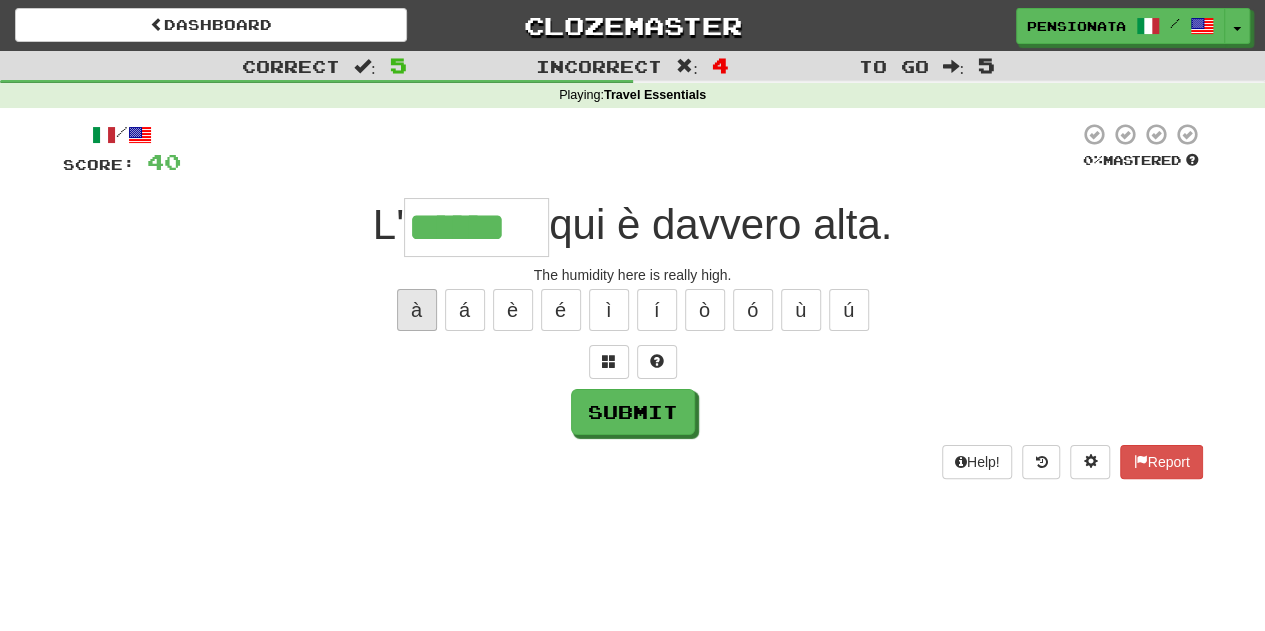 type on "*******" 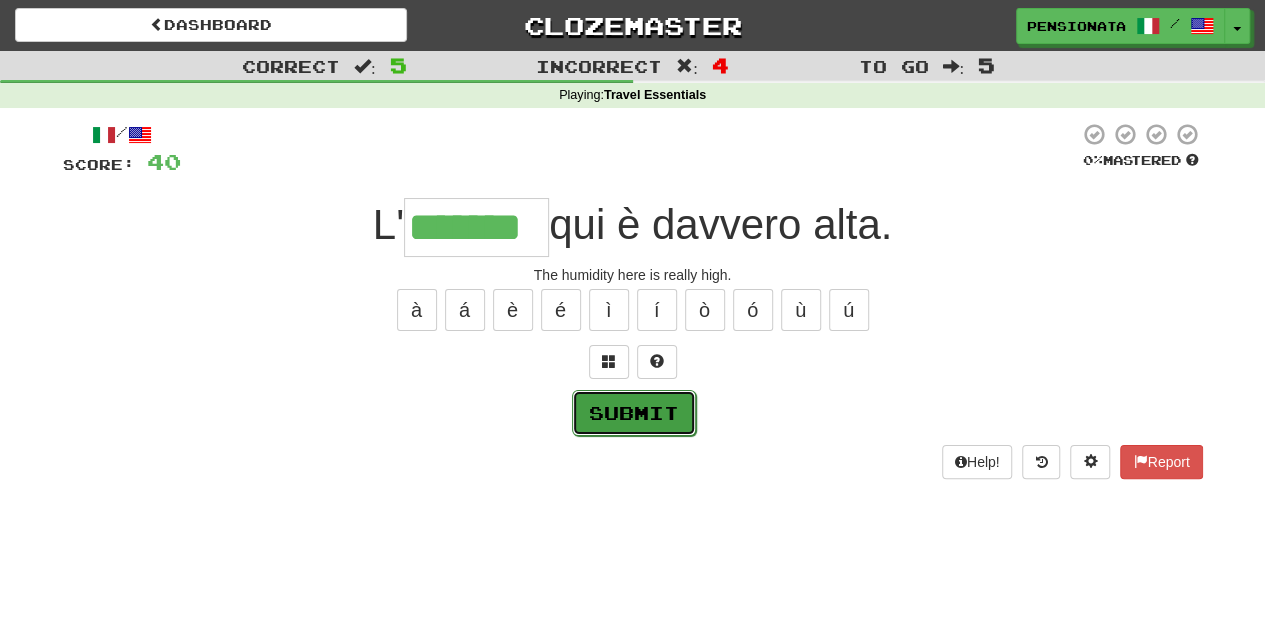 click on "Submit" at bounding box center [634, 413] 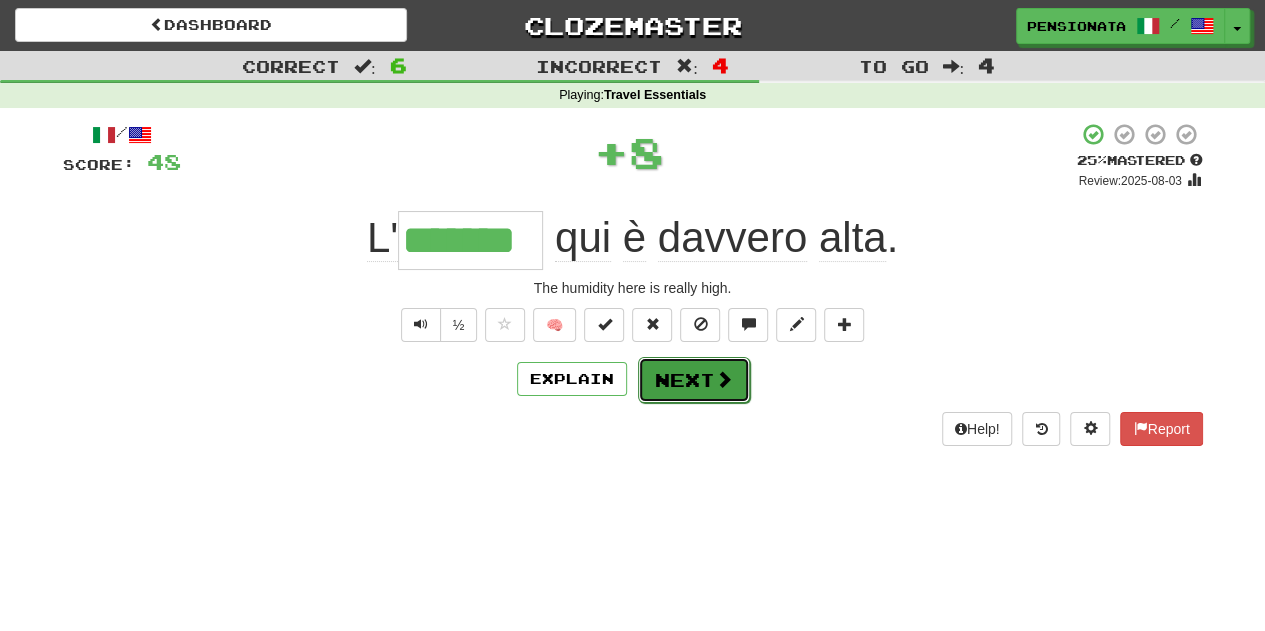 click on "Next" at bounding box center [694, 380] 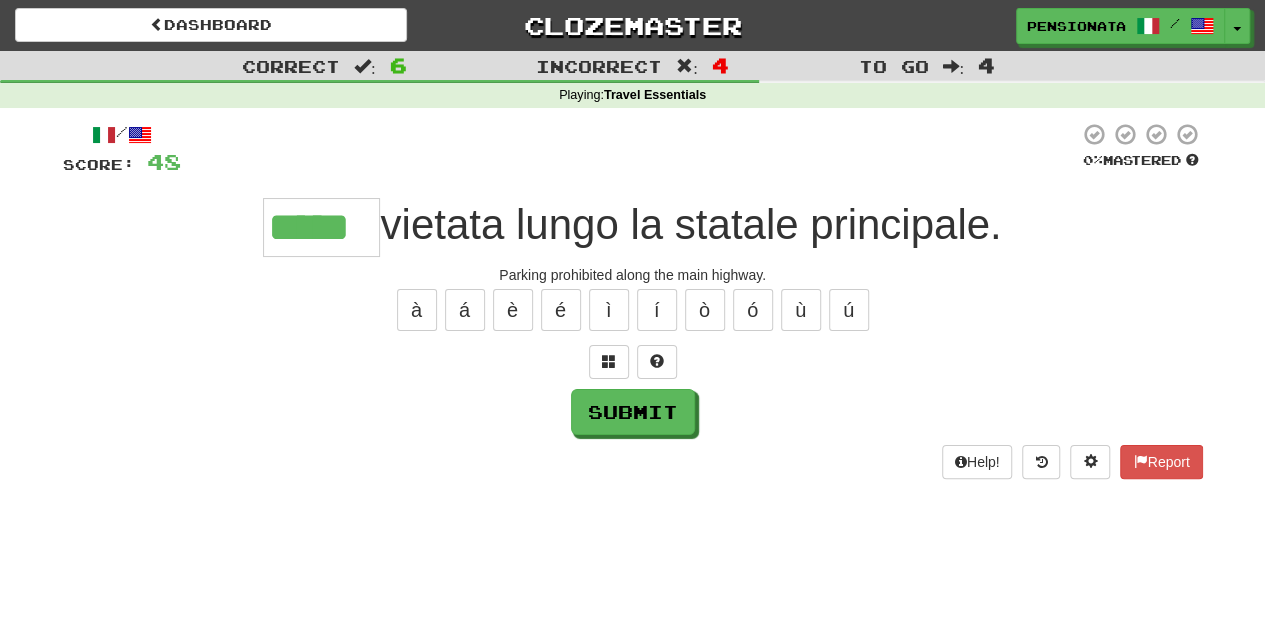 type on "*****" 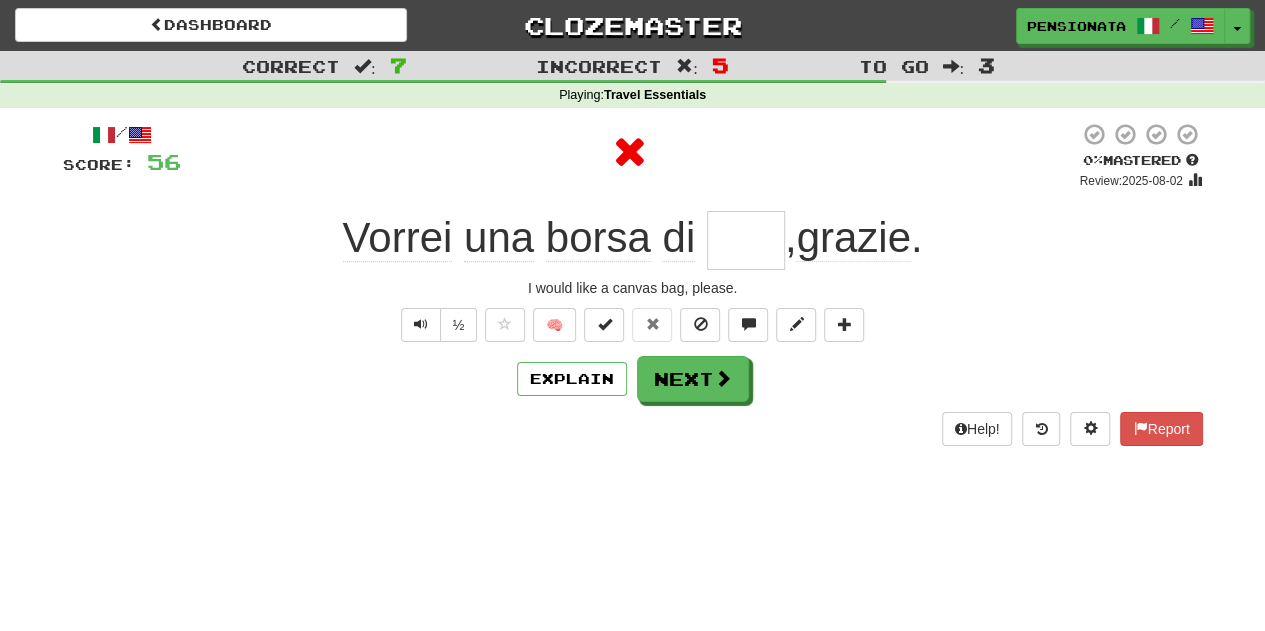 type on "****" 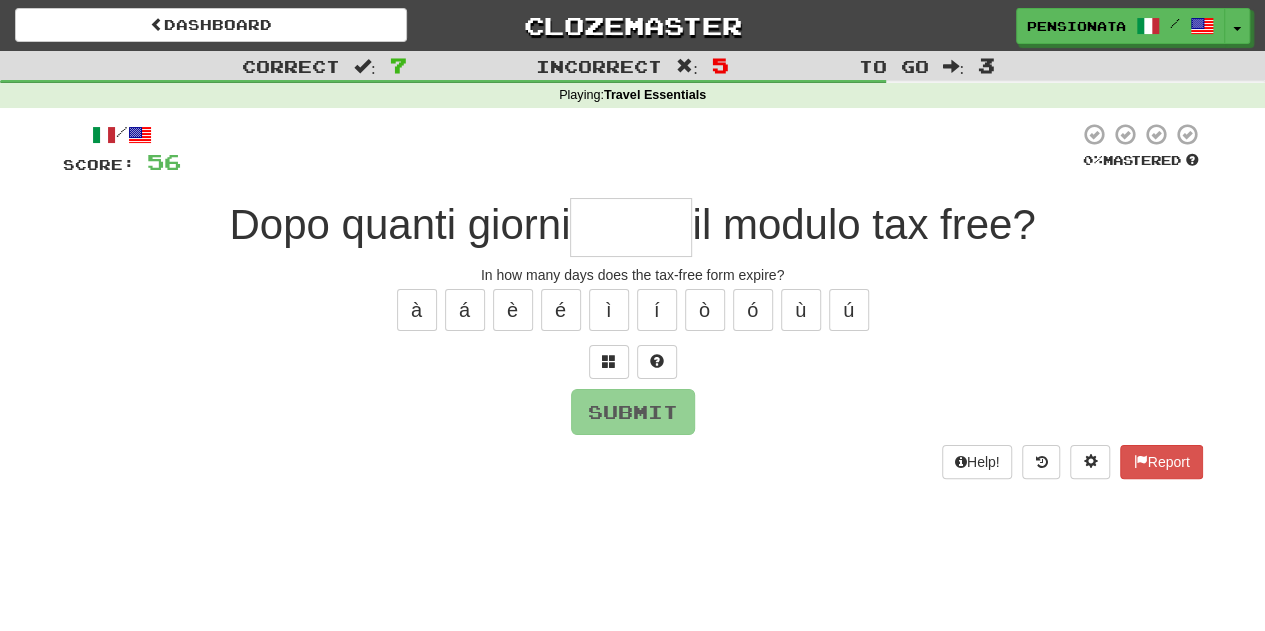 type on "*****" 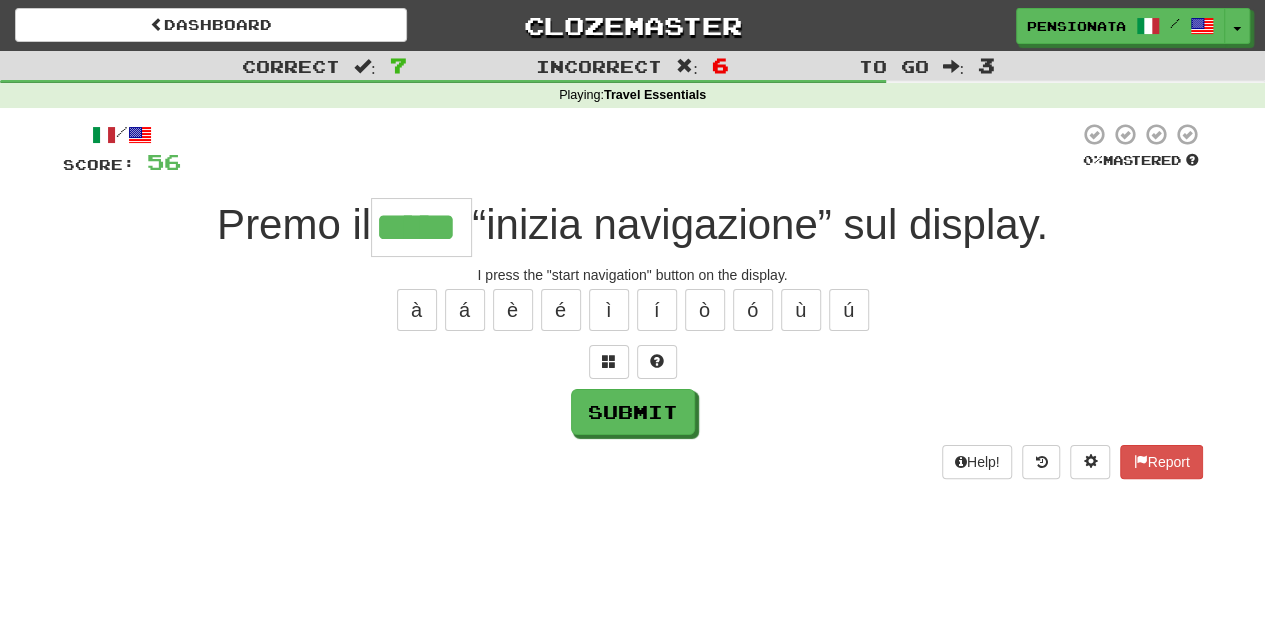 type on "*****" 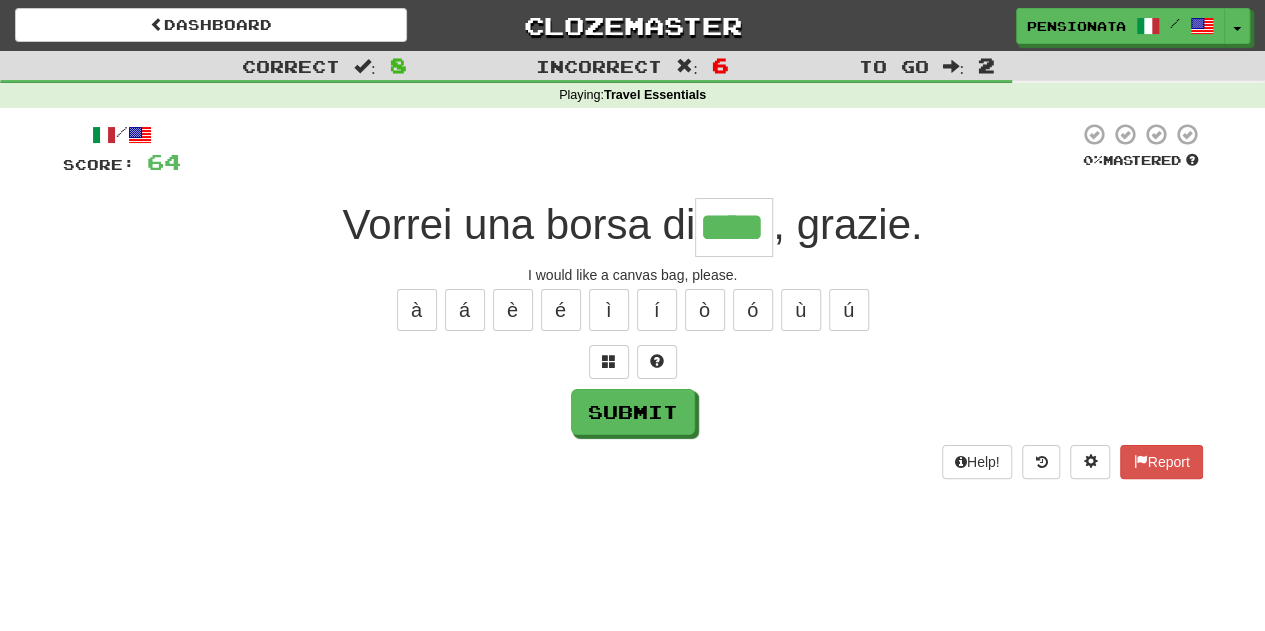 type on "****" 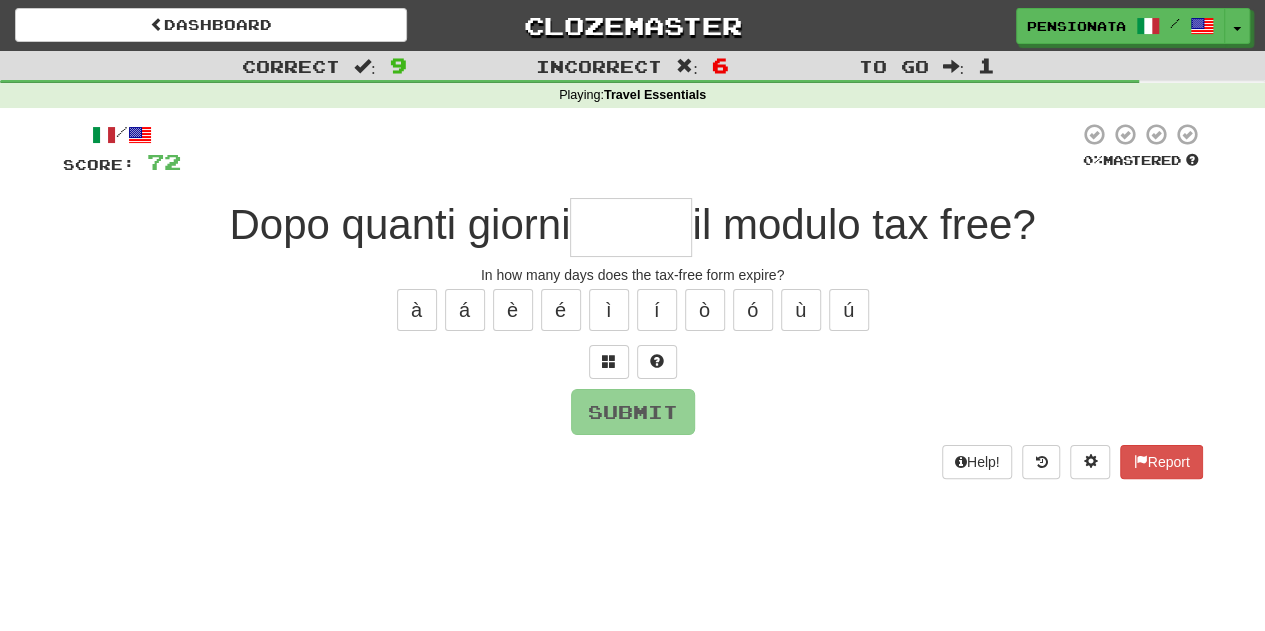 type on "*****" 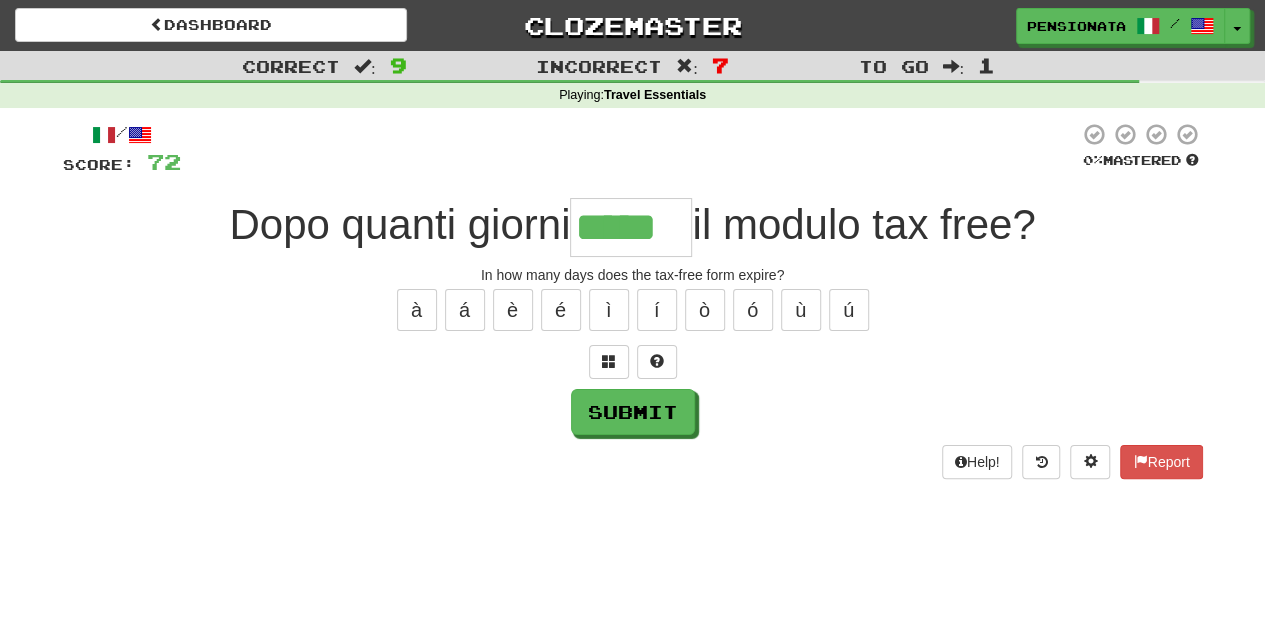 type on "*****" 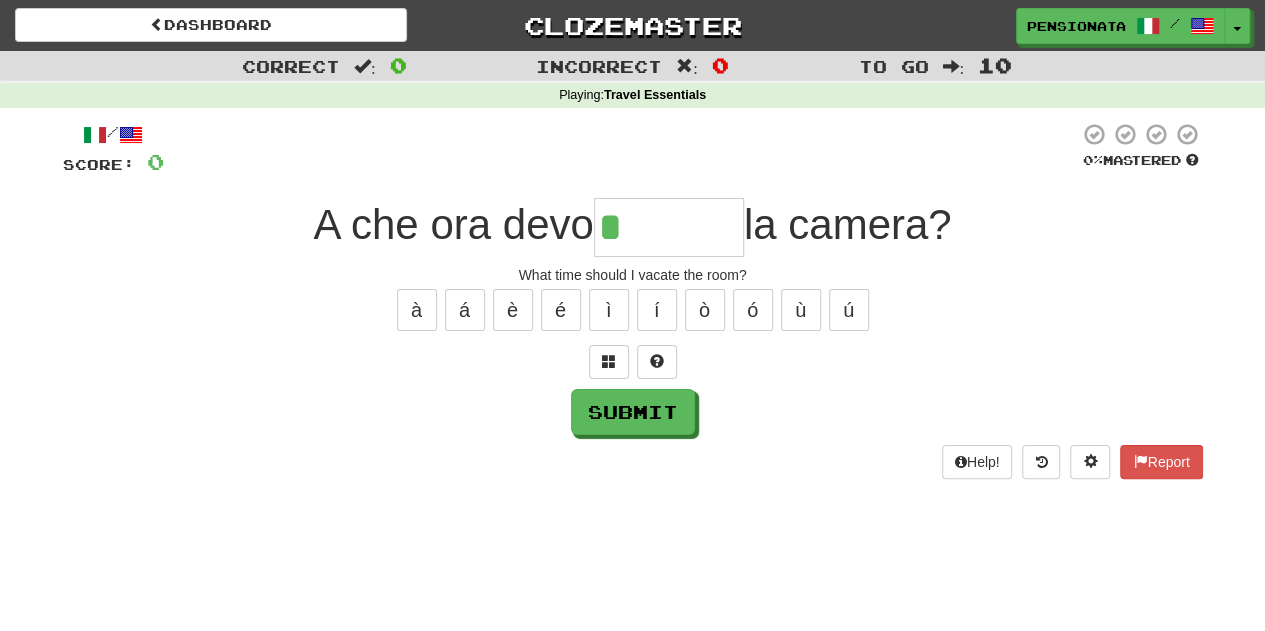 type on "********" 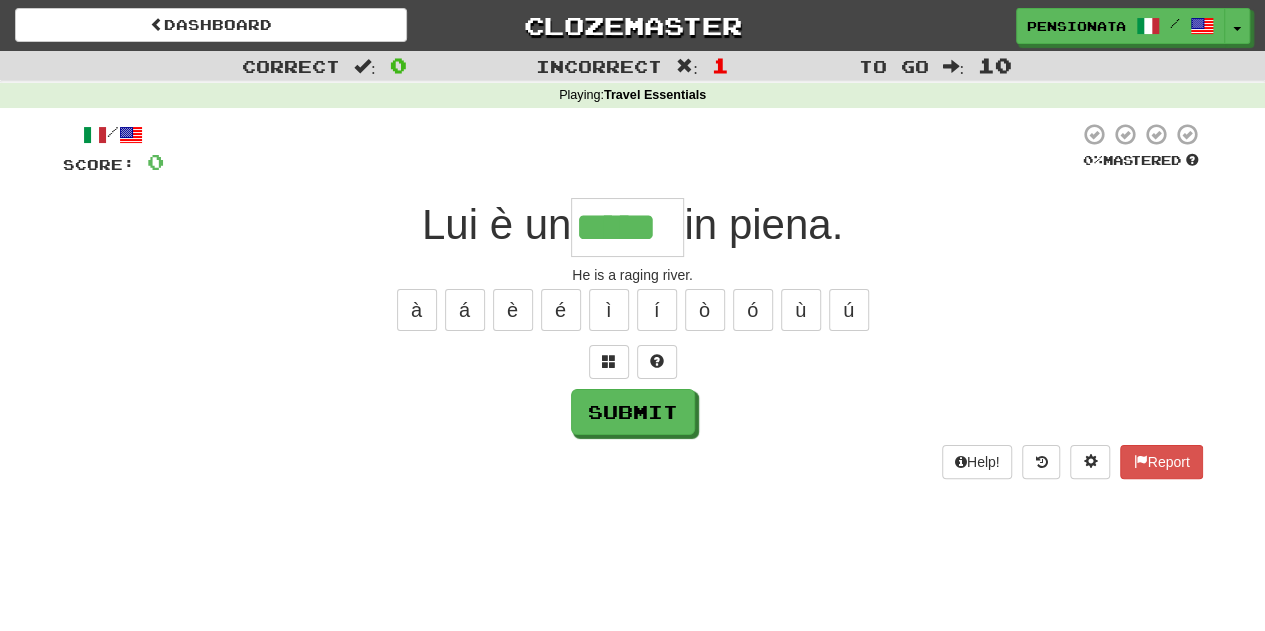 type on "*****" 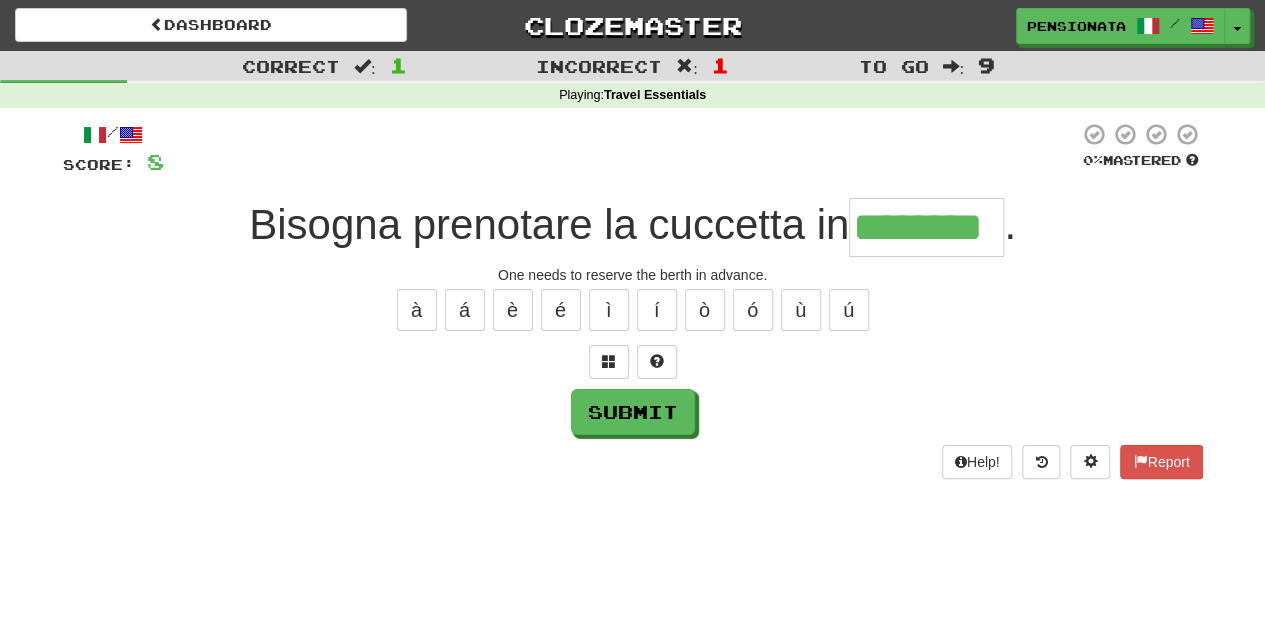 type on "********" 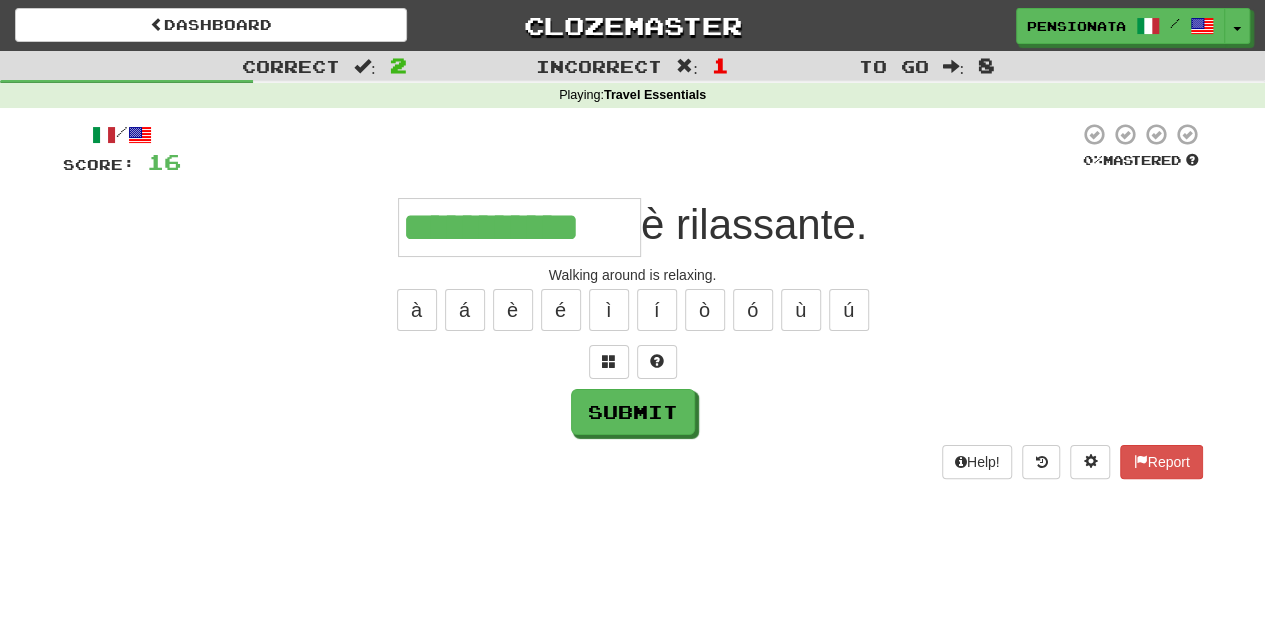 type on "**********" 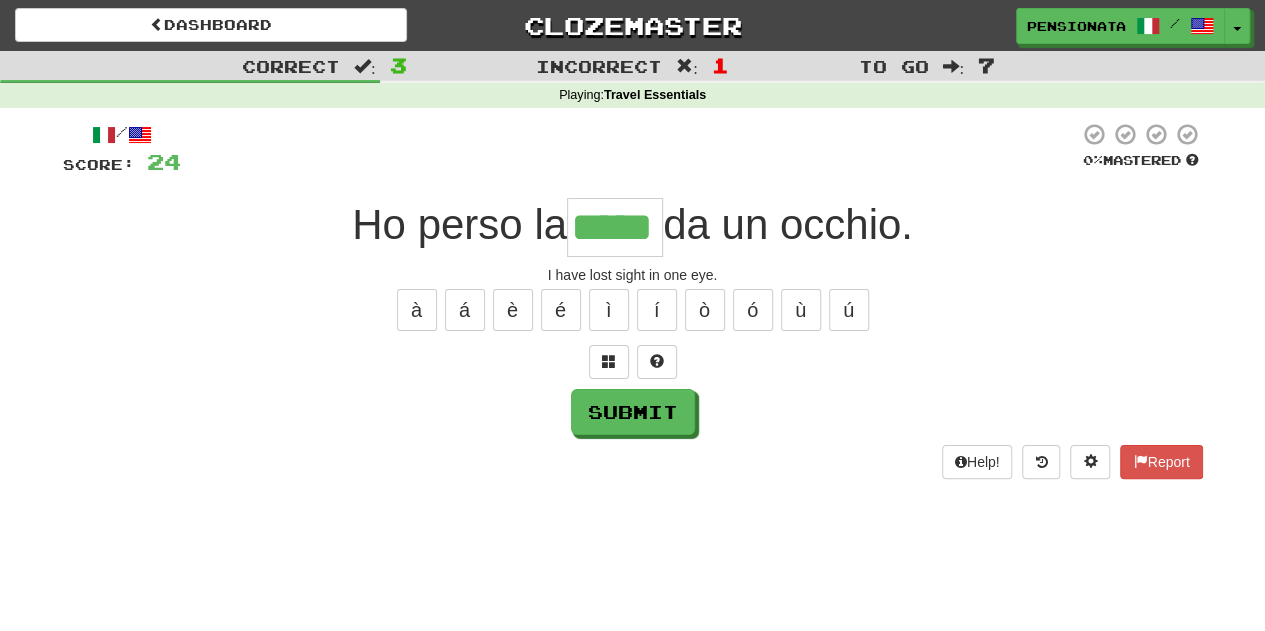 type on "*****" 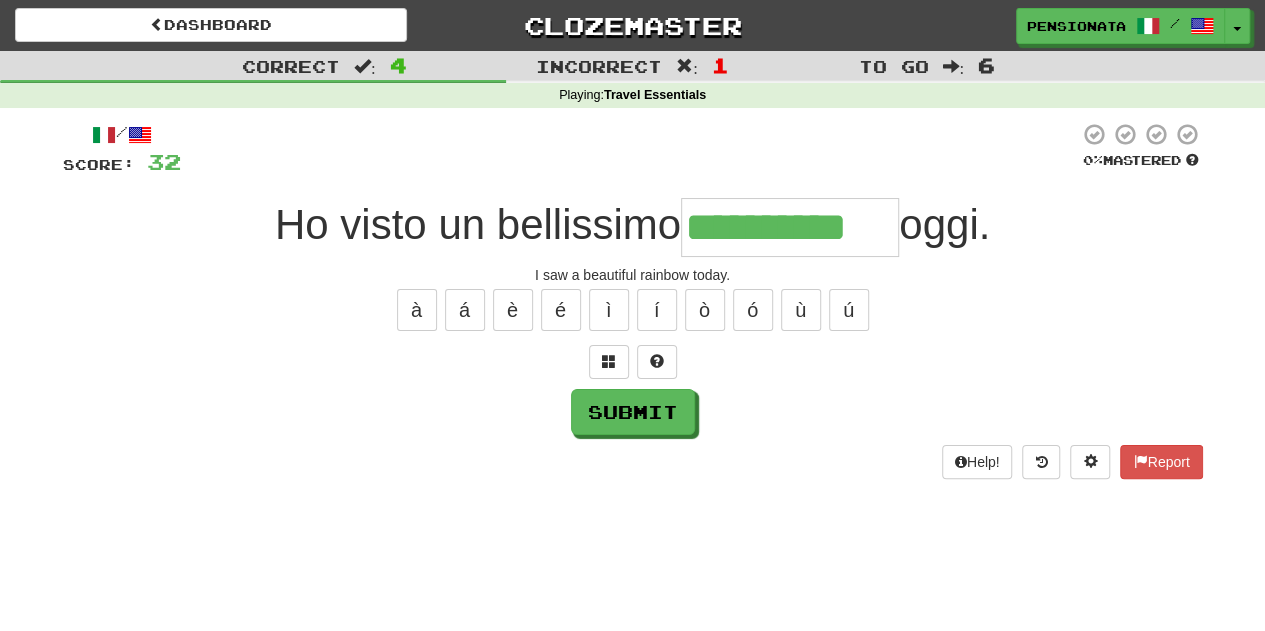 type on "**********" 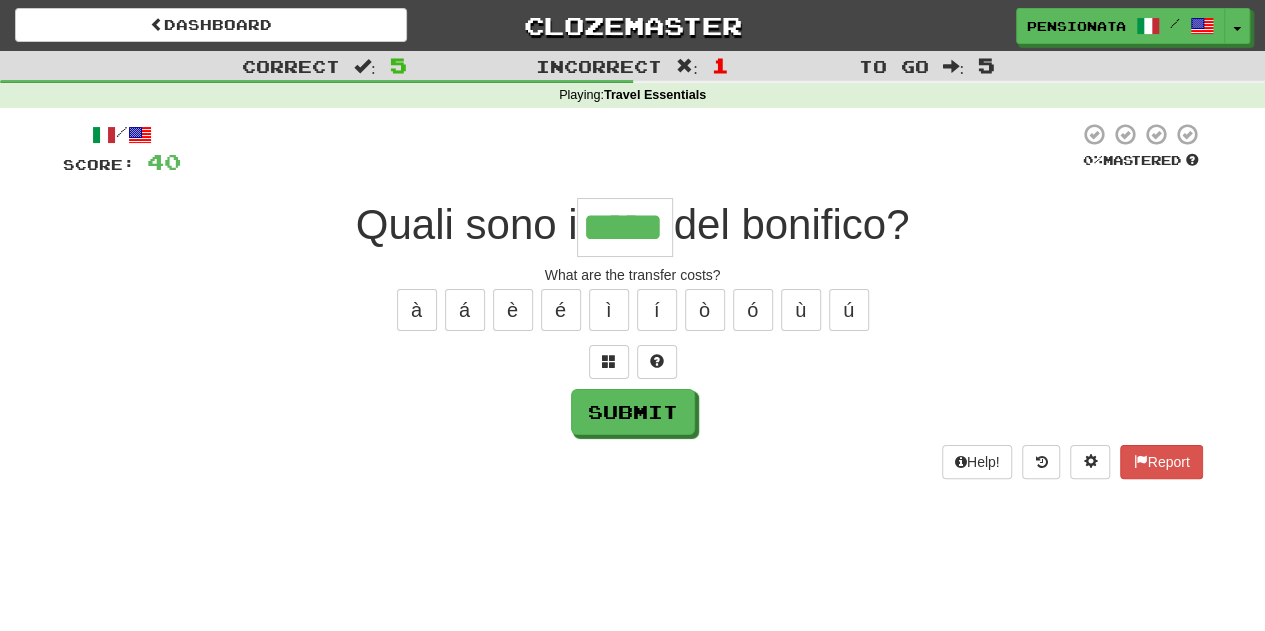 type on "*****" 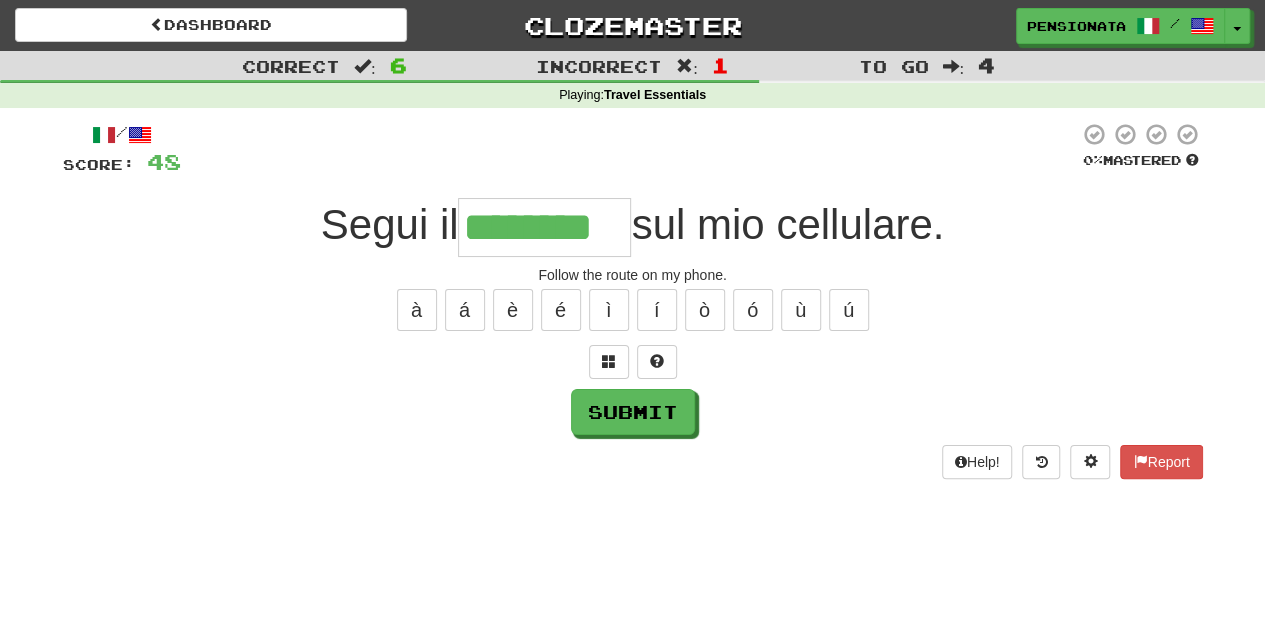 type on "********" 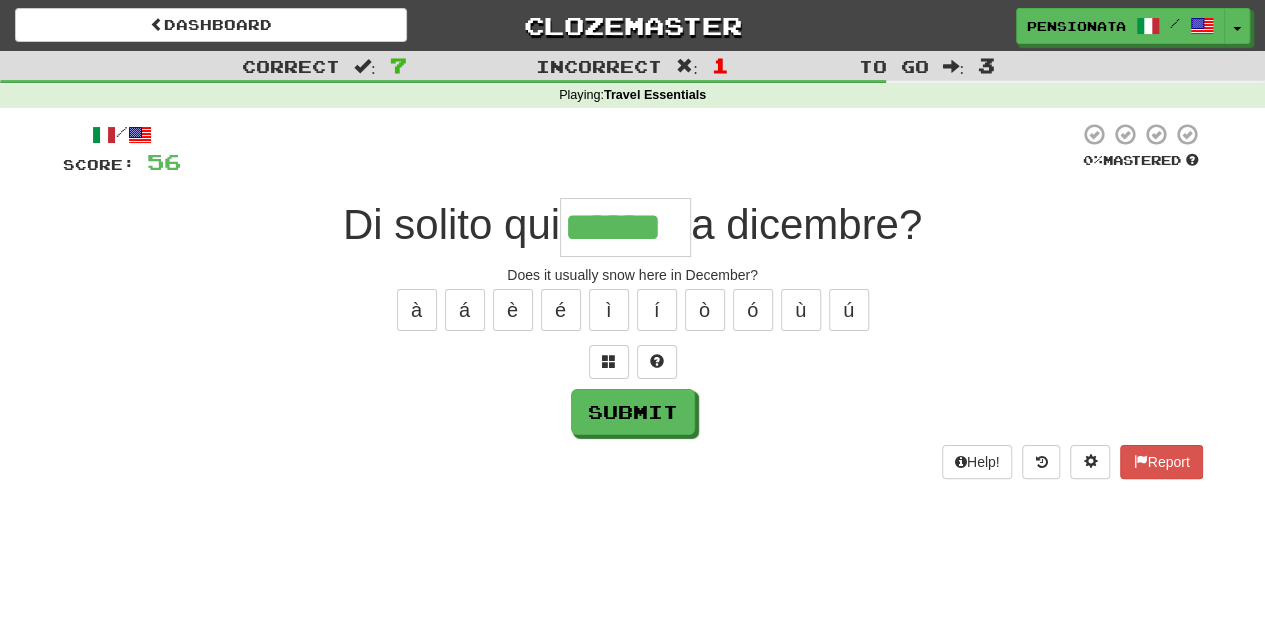 type on "******" 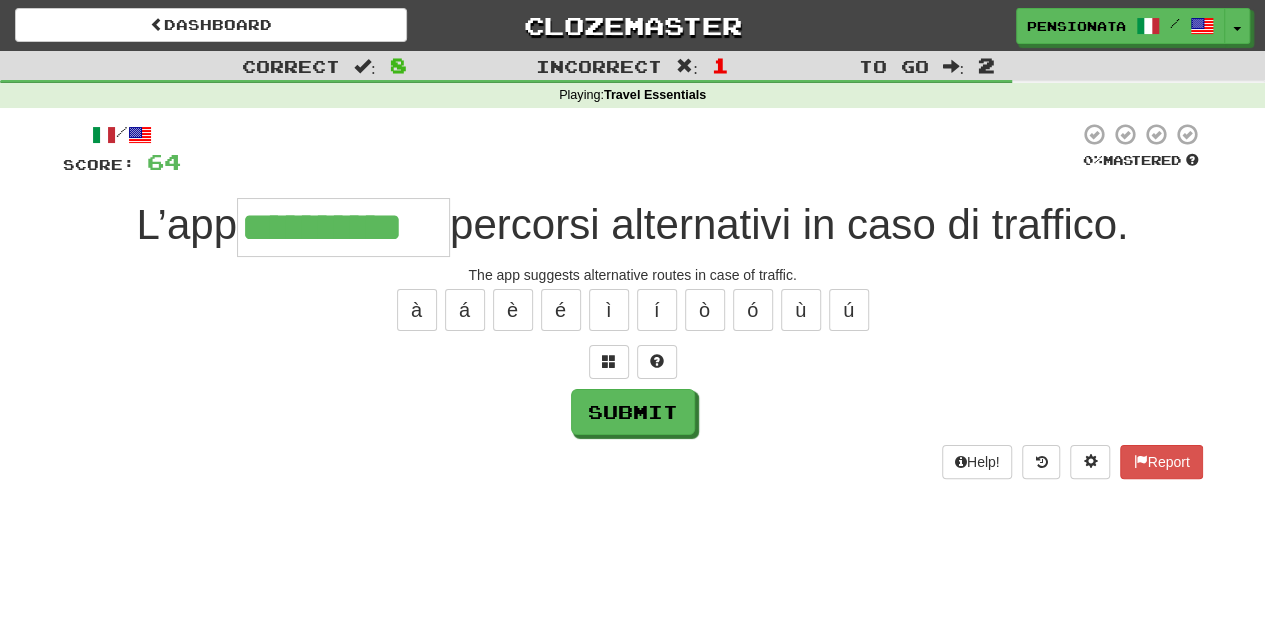 type on "**********" 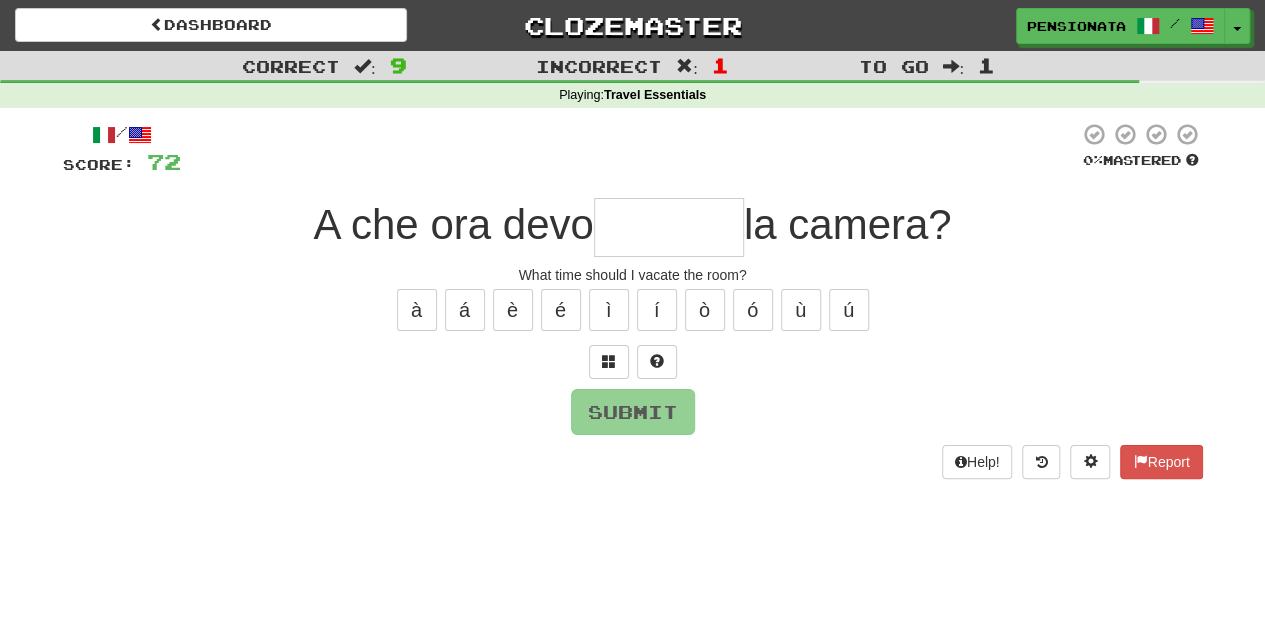 type on "*" 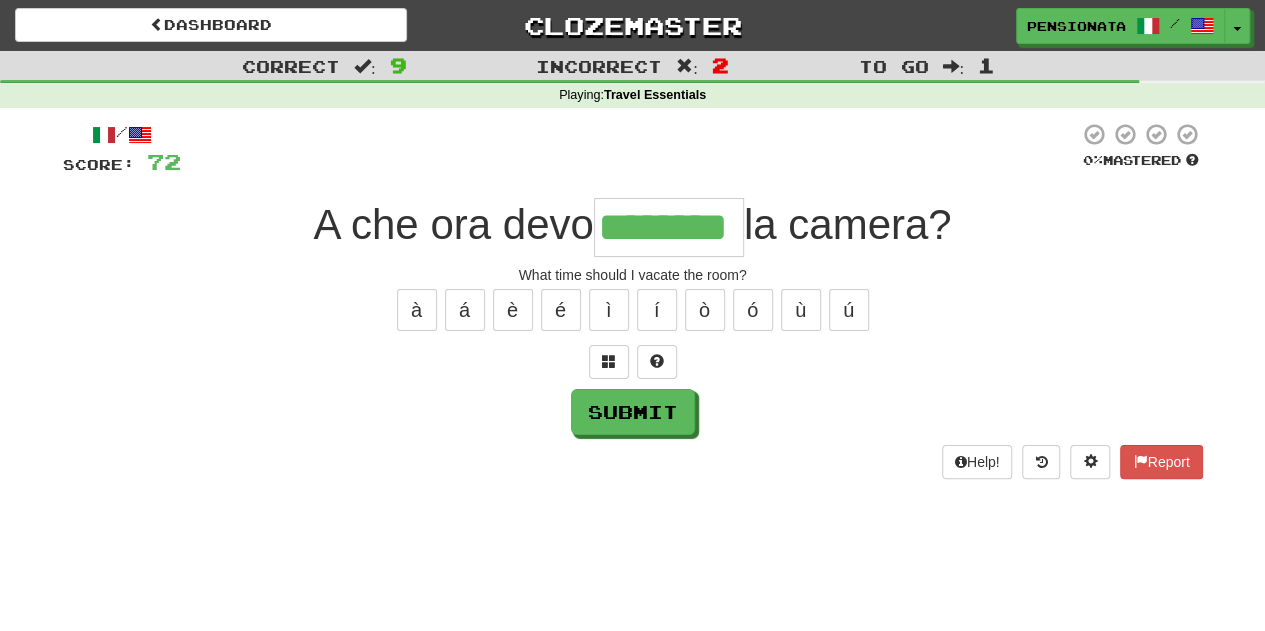 type on "********" 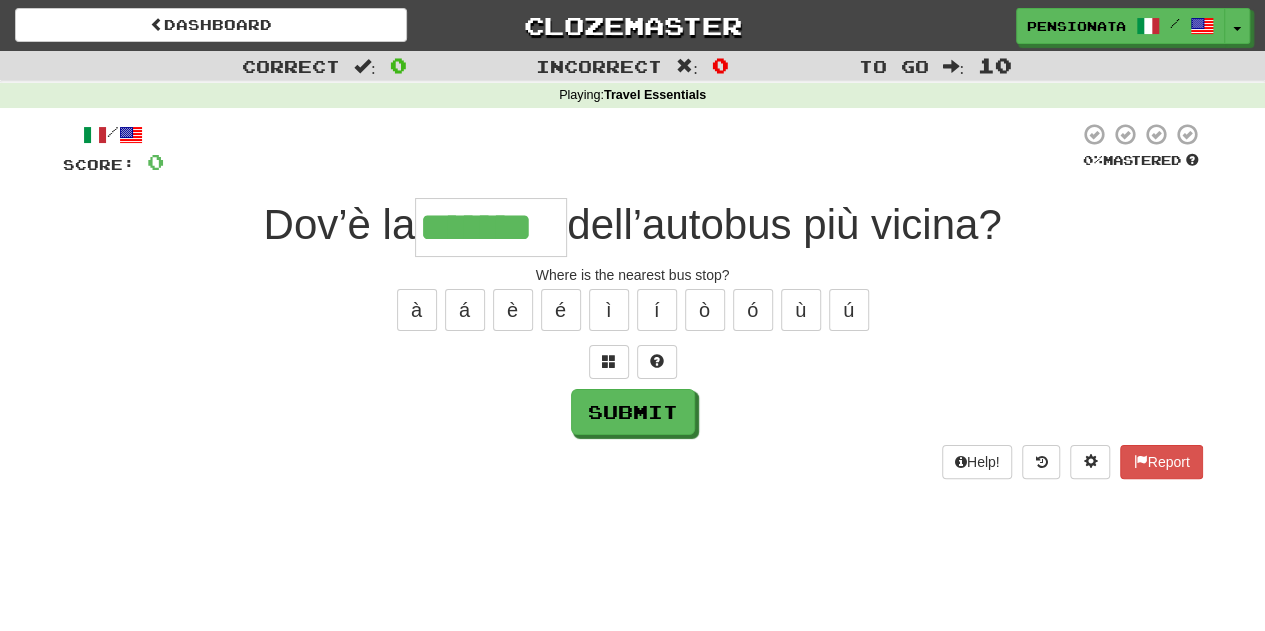 type on "*******" 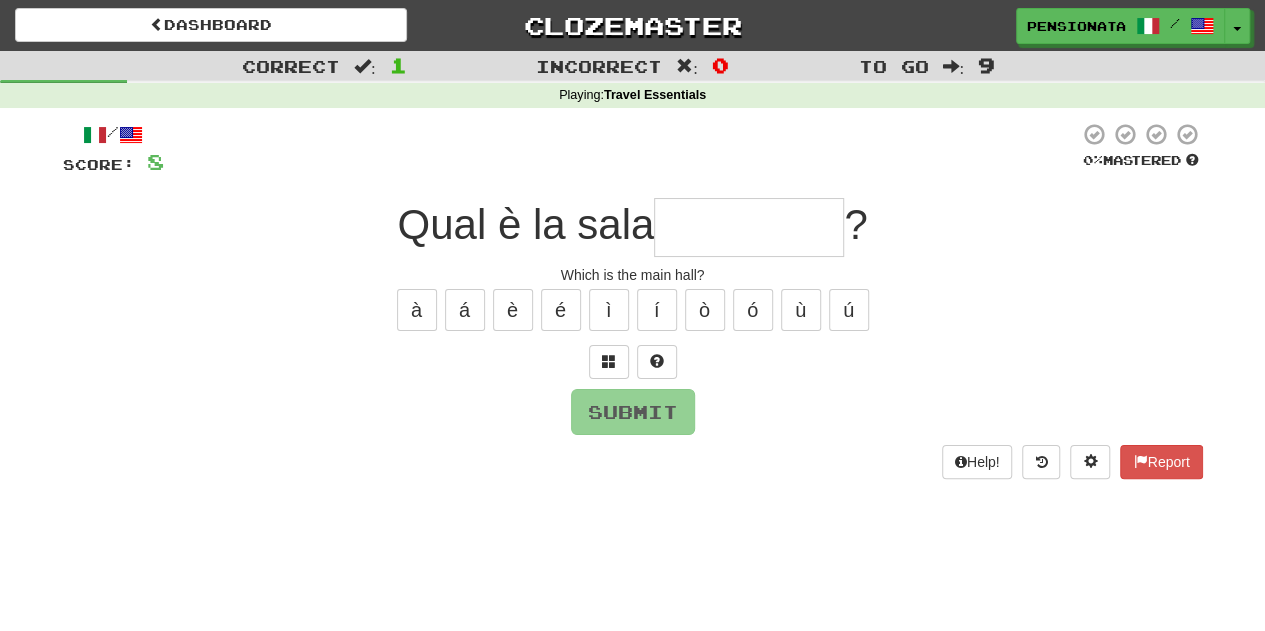 type on "*" 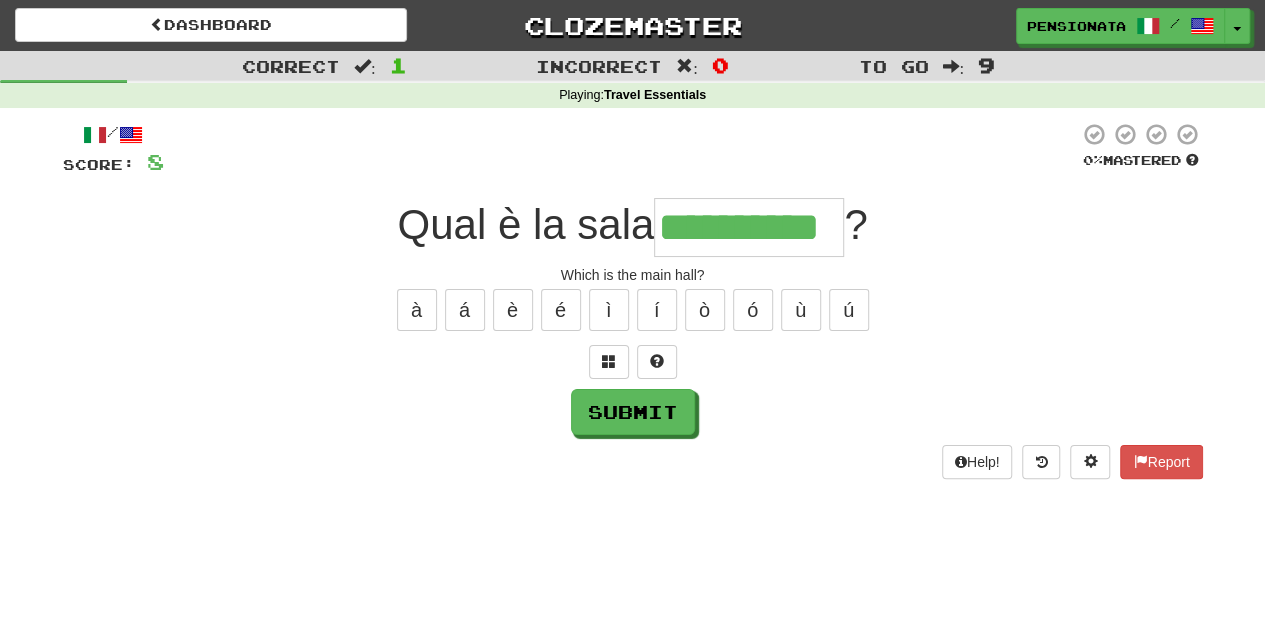 type on "**********" 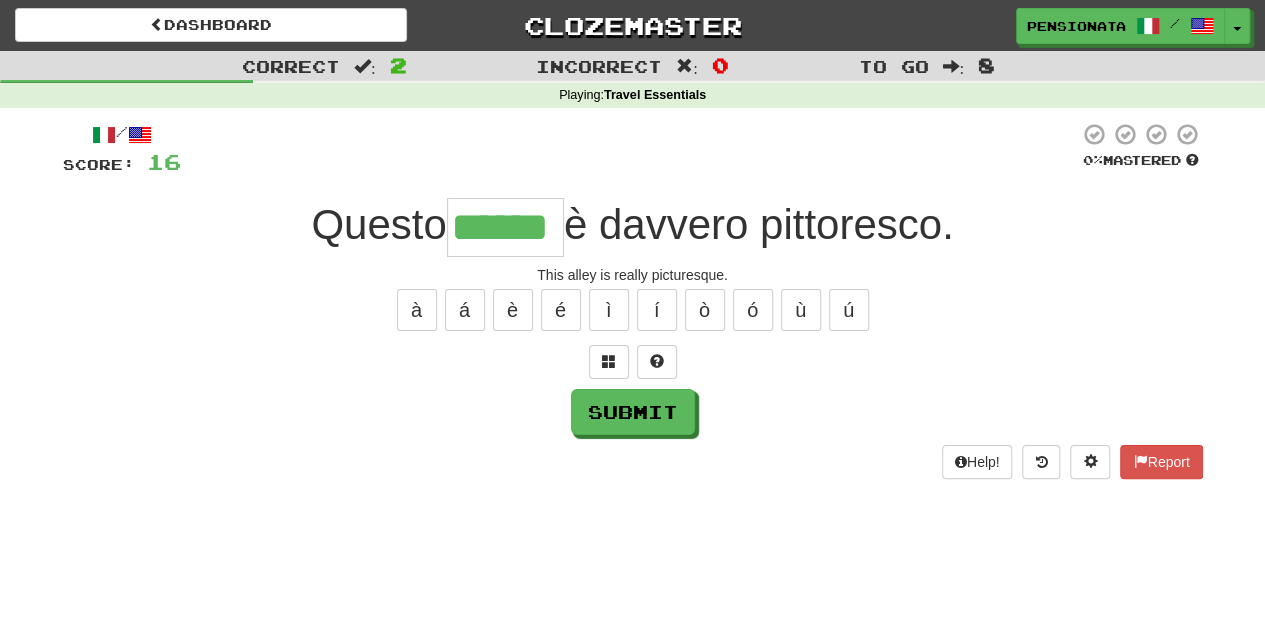type on "******" 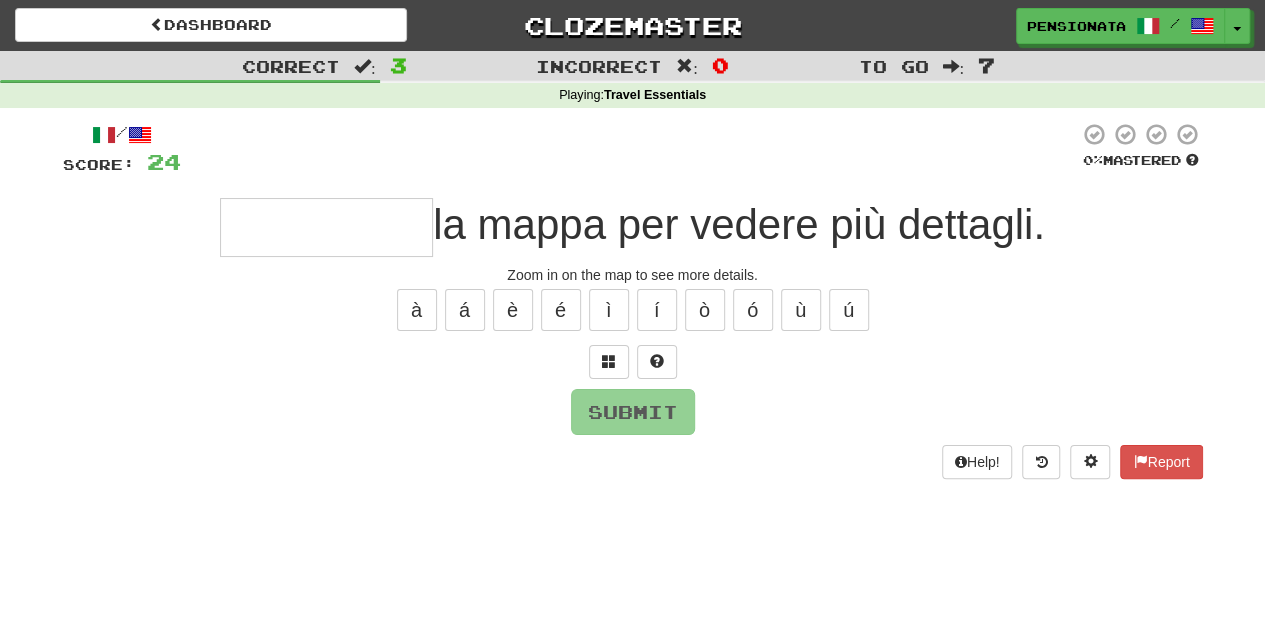 type on "**********" 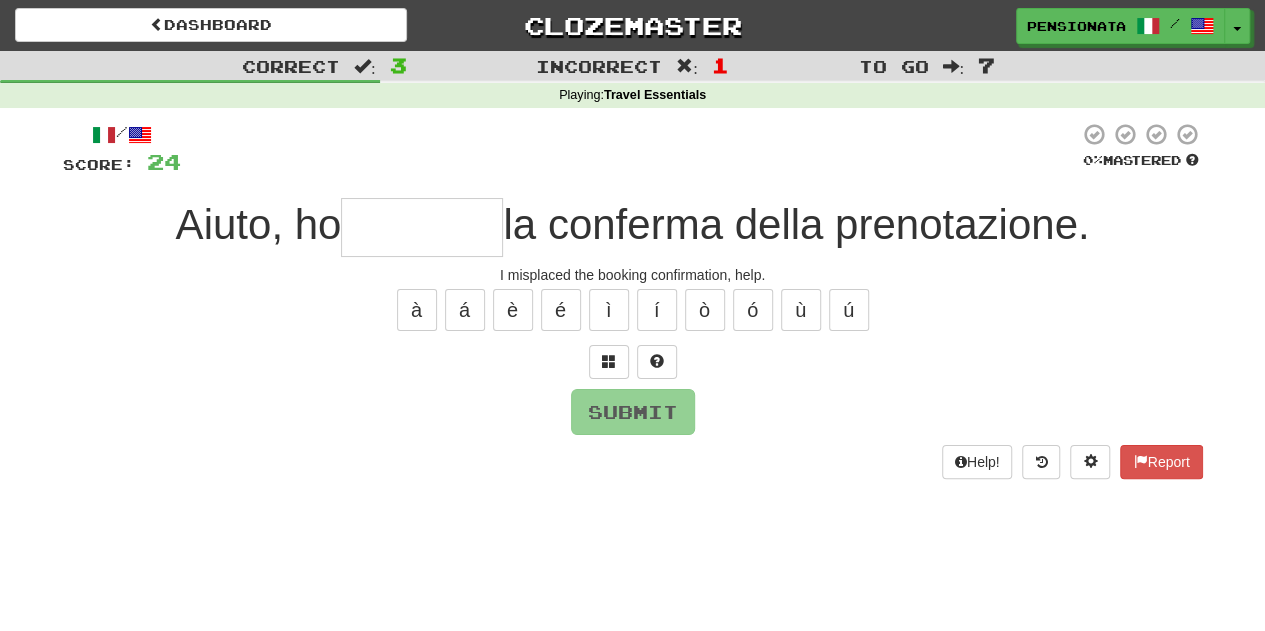type on "*" 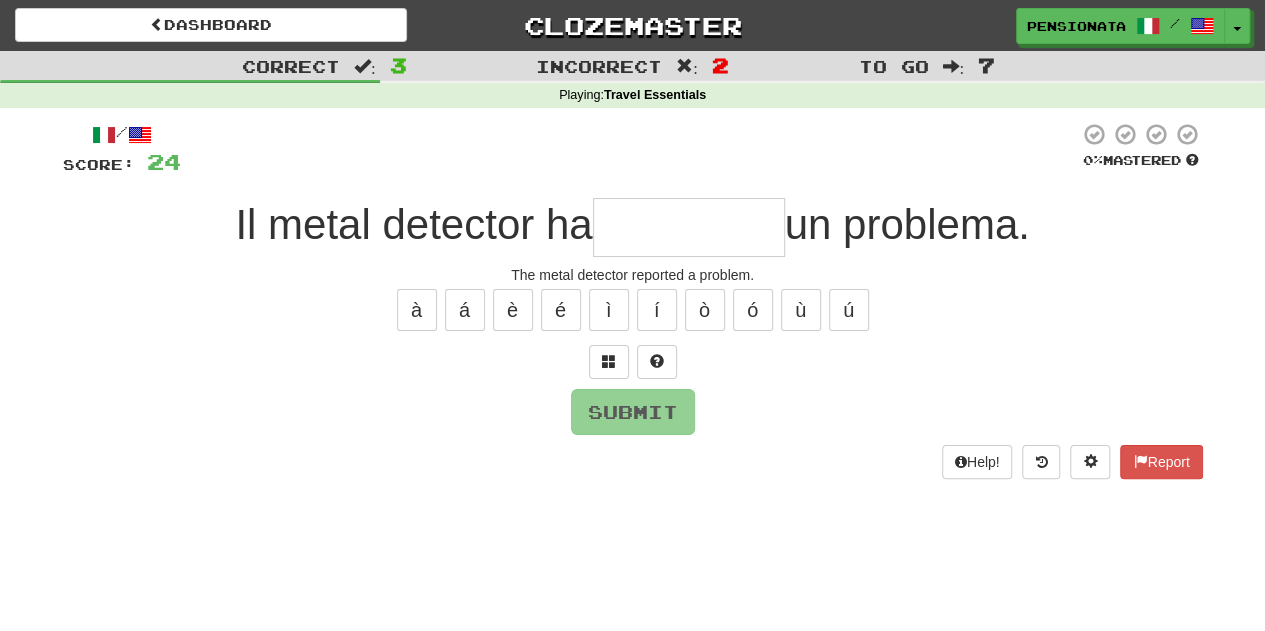 type on "*" 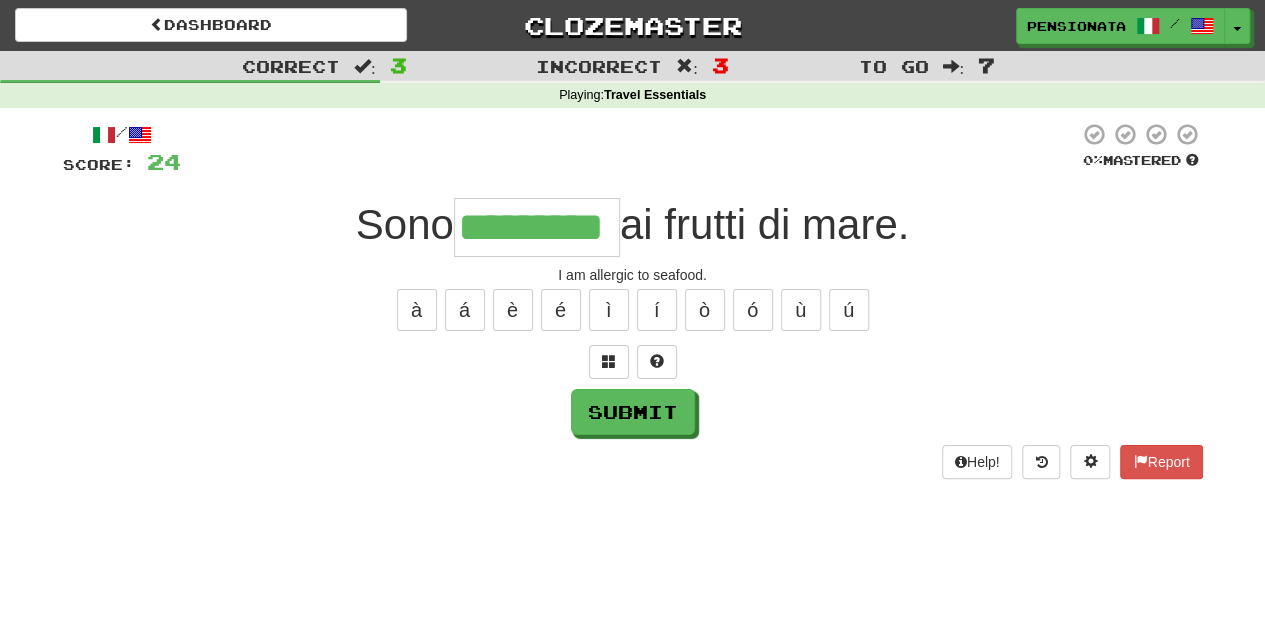 type on "*********" 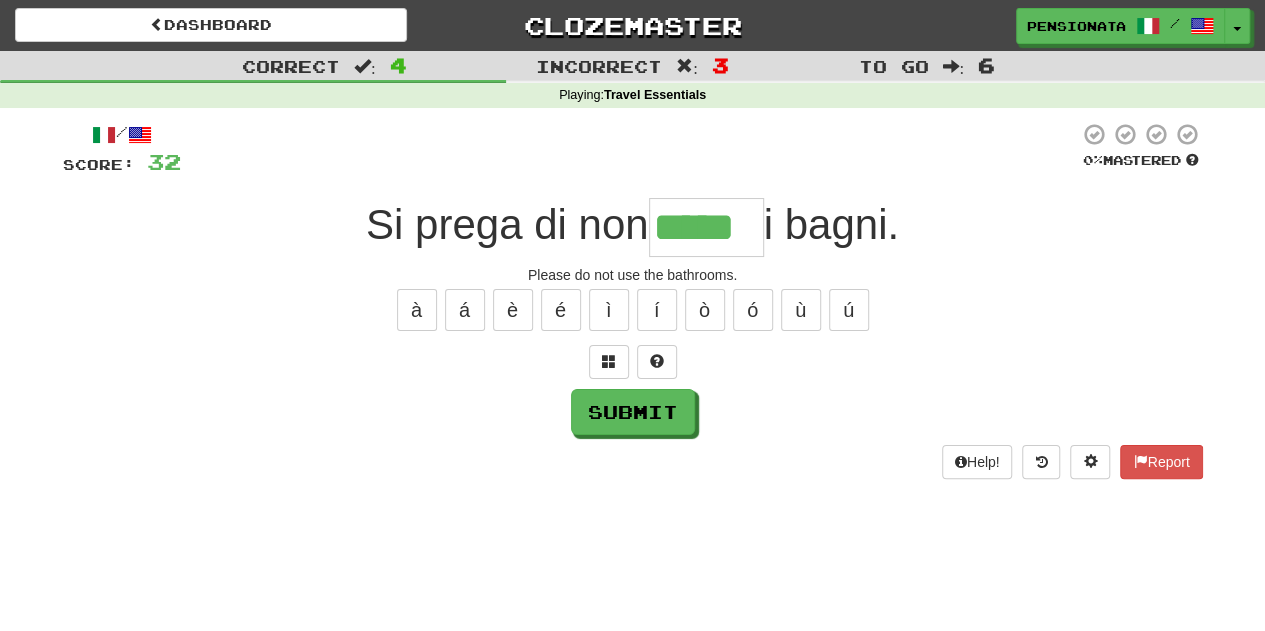 type on "*****" 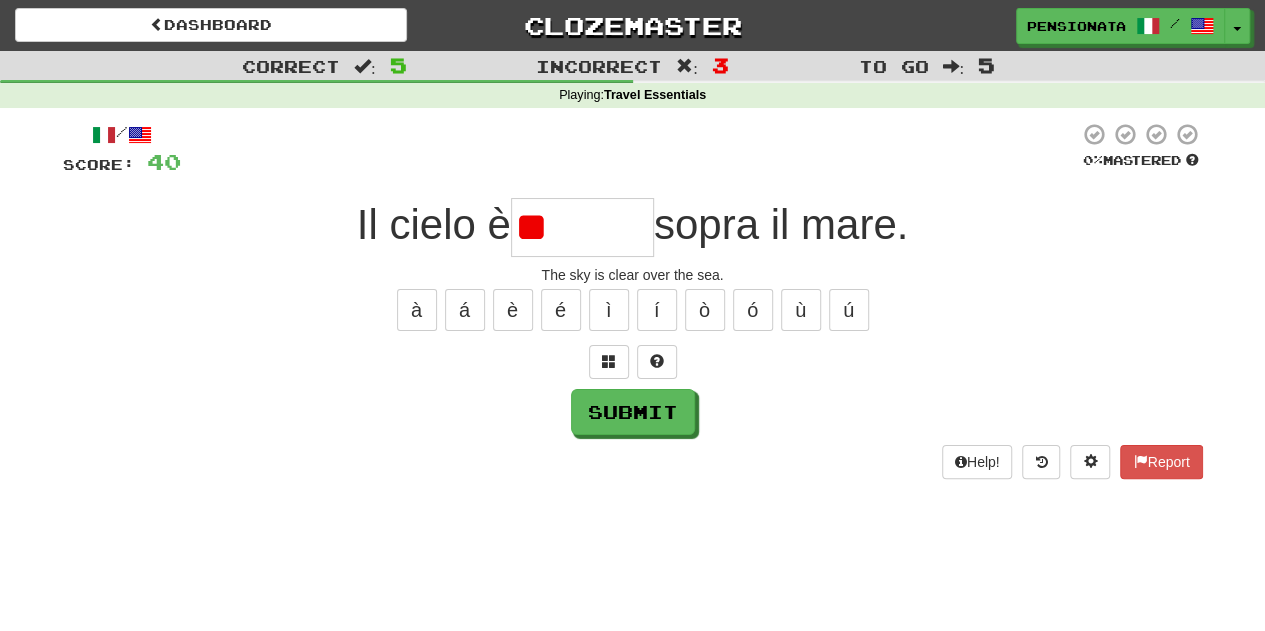type on "*" 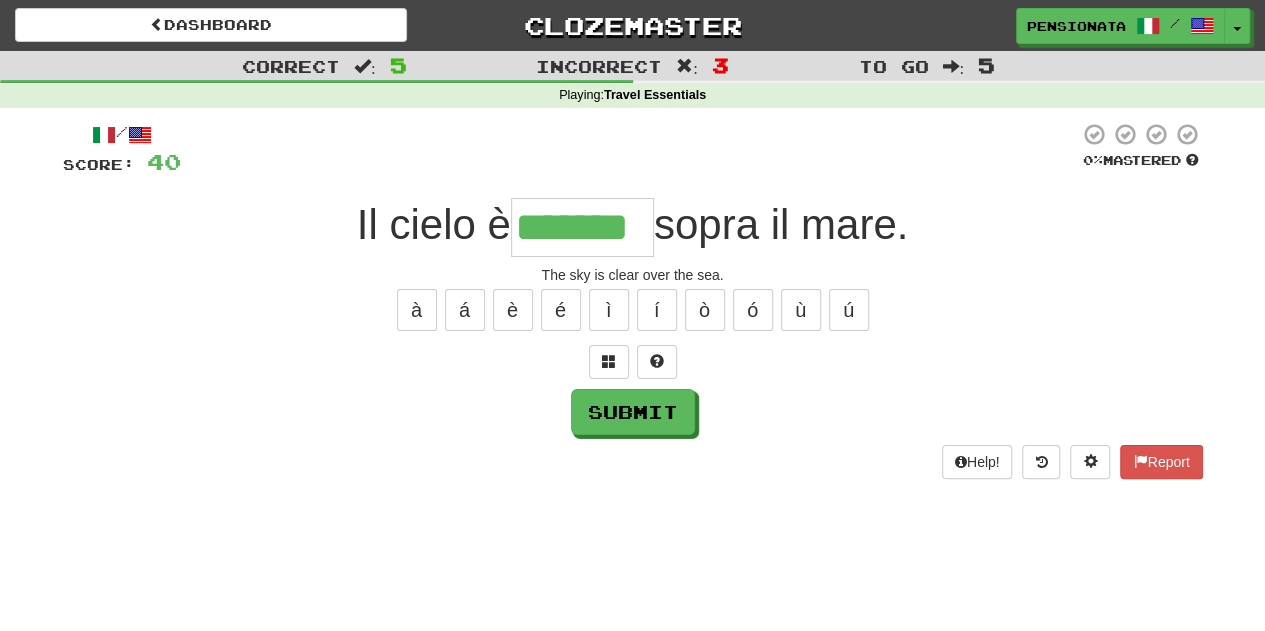 type on "*******" 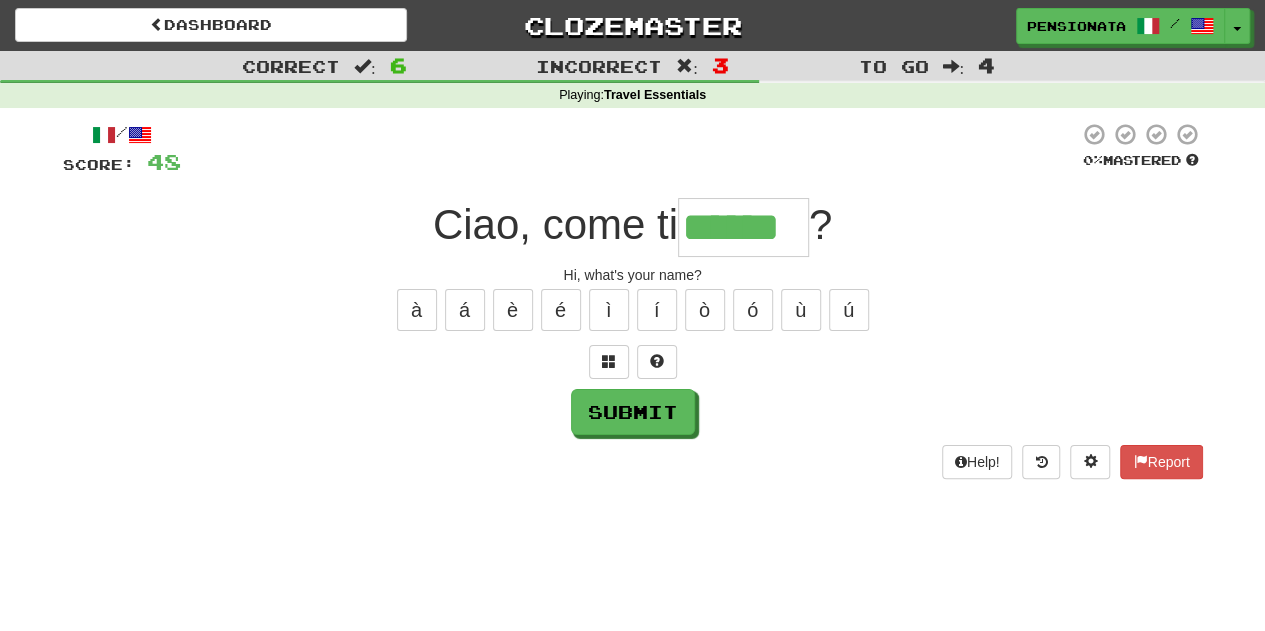 type on "******" 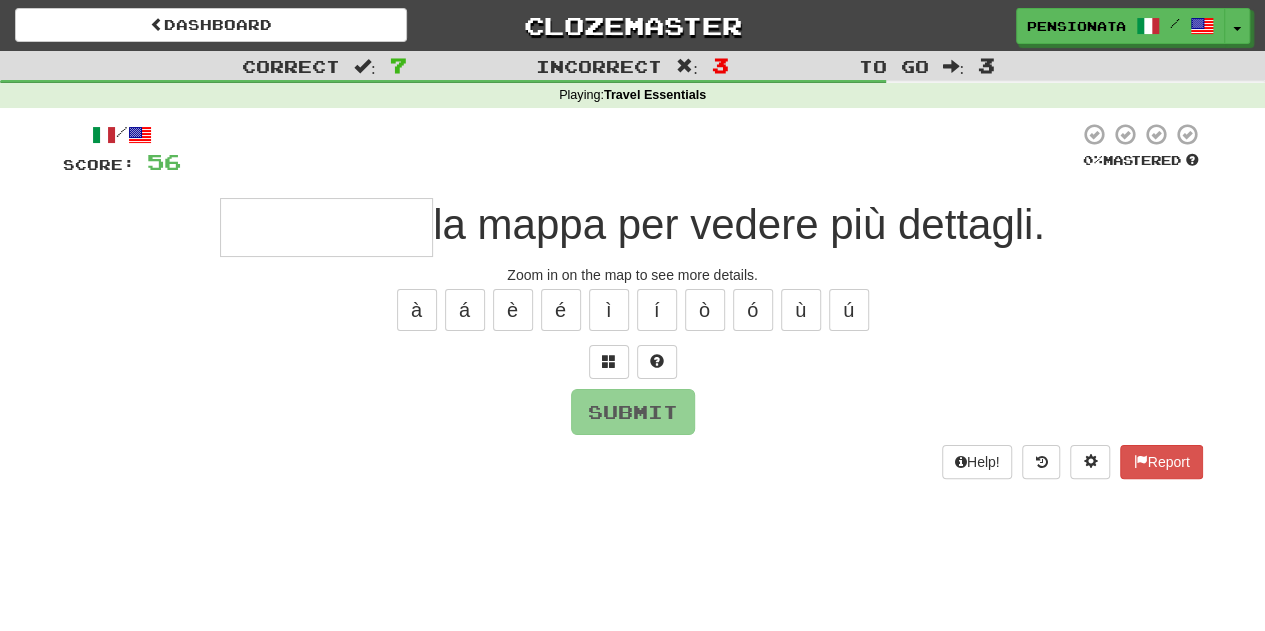 type on "*" 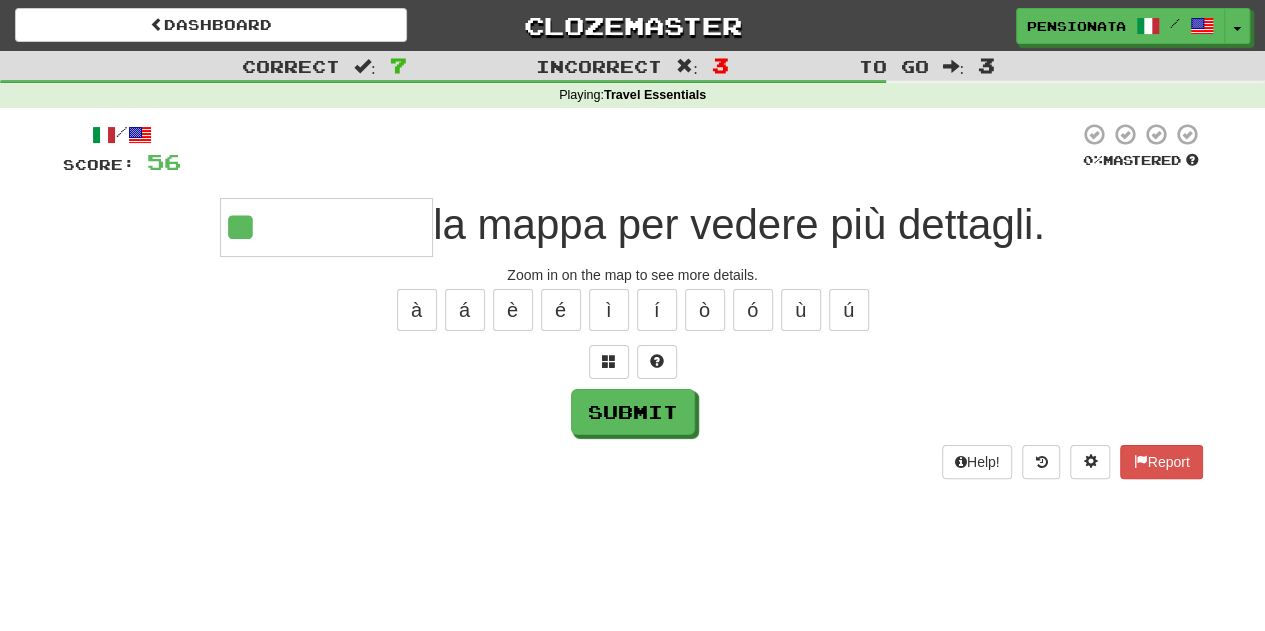 type on "**********" 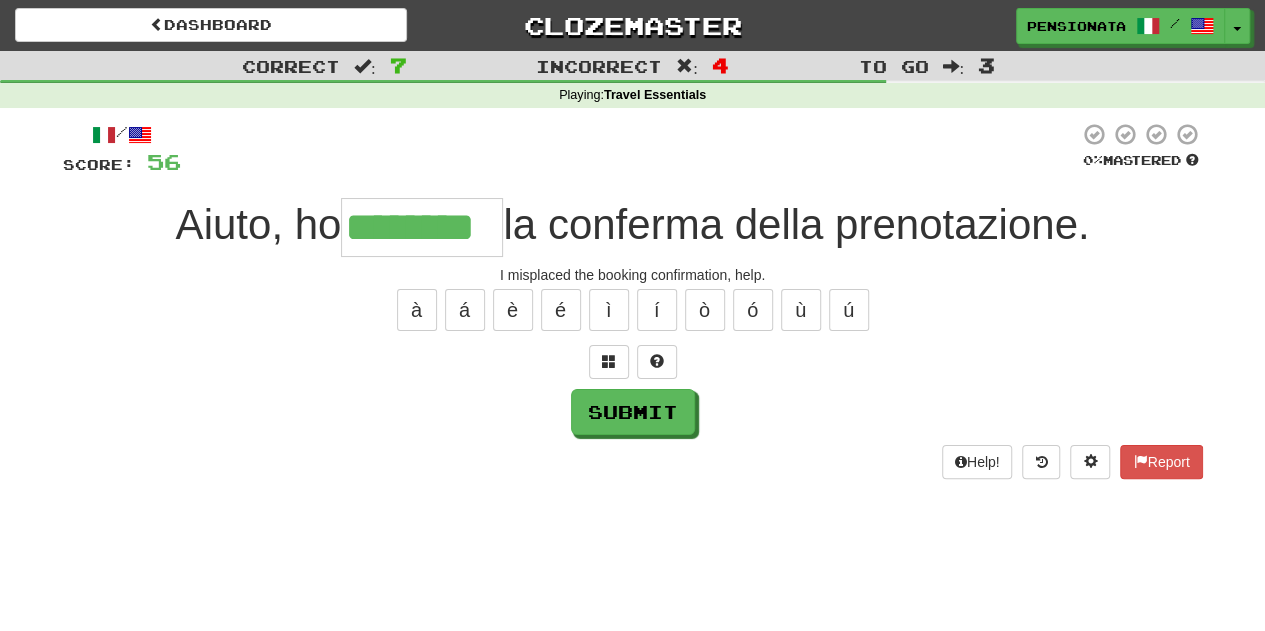 type on "********" 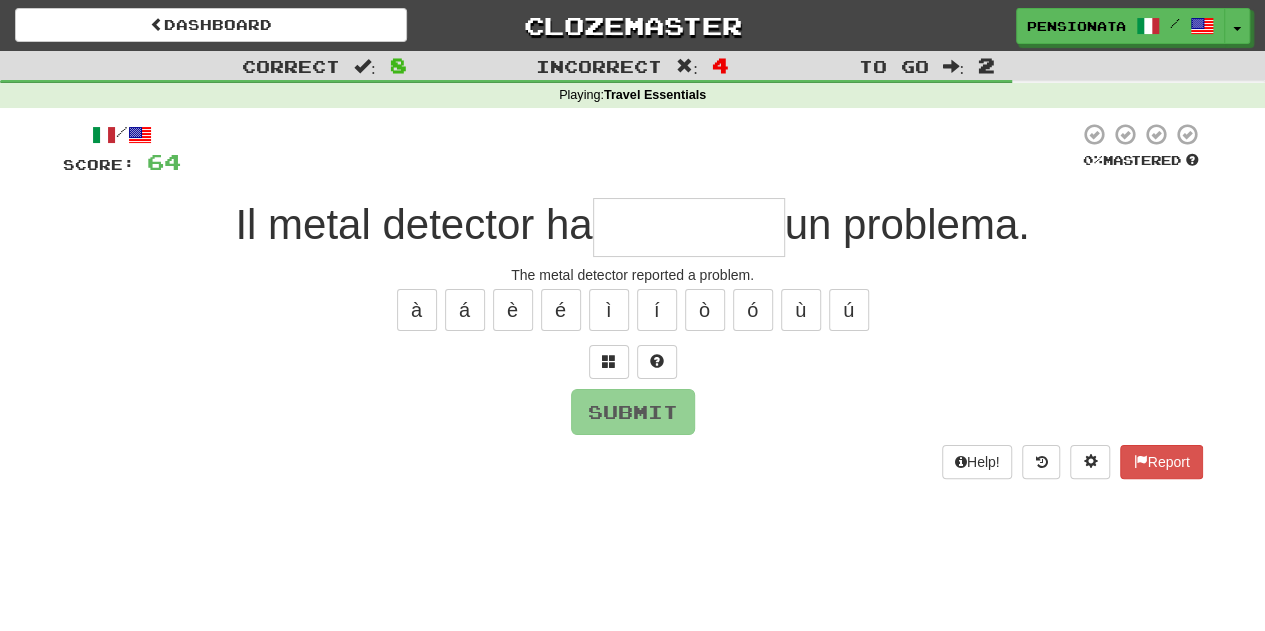 type on "*********" 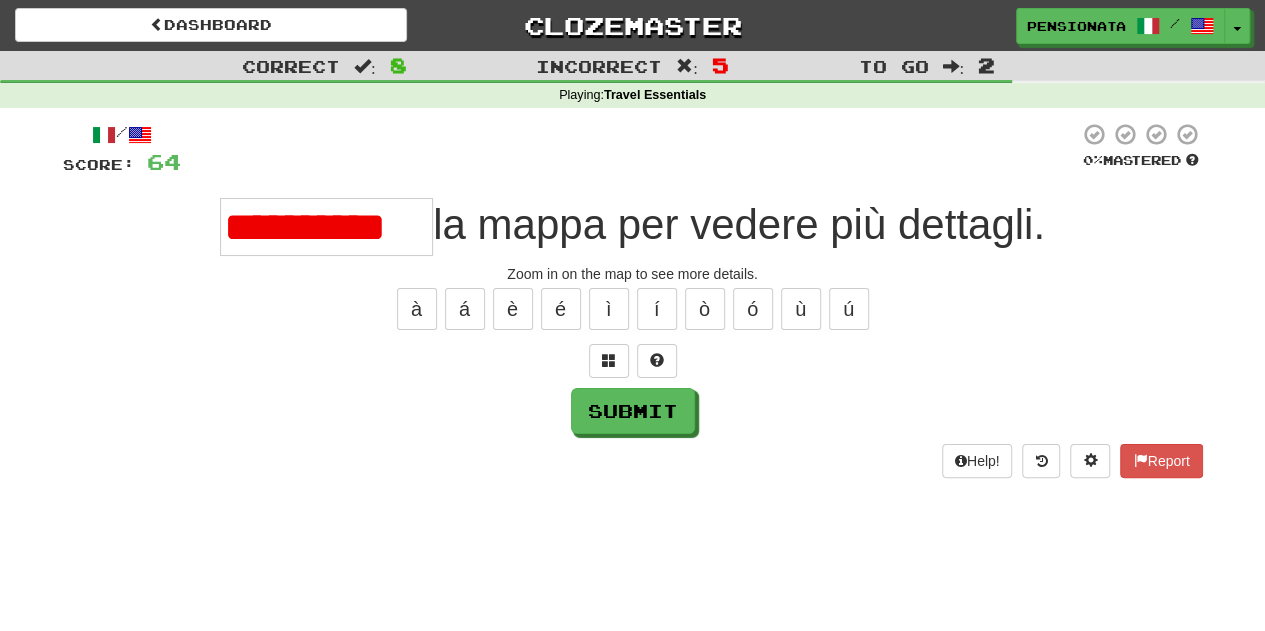 scroll, scrollTop: 0, scrollLeft: 0, axis: both 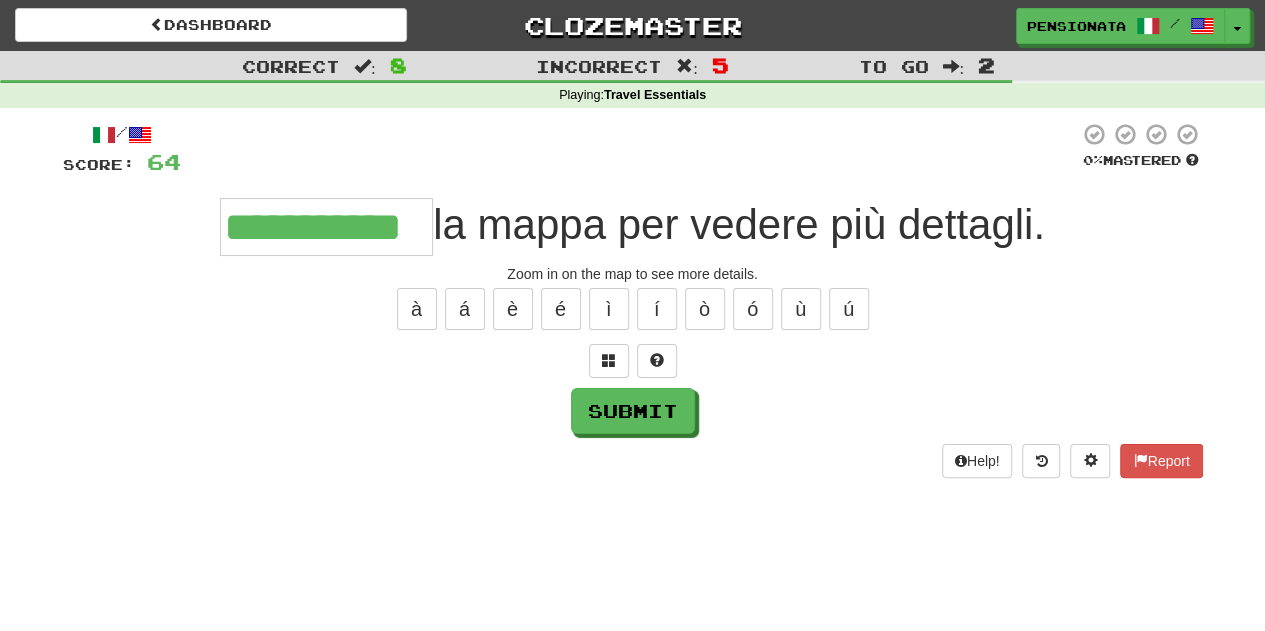 type on "**********" 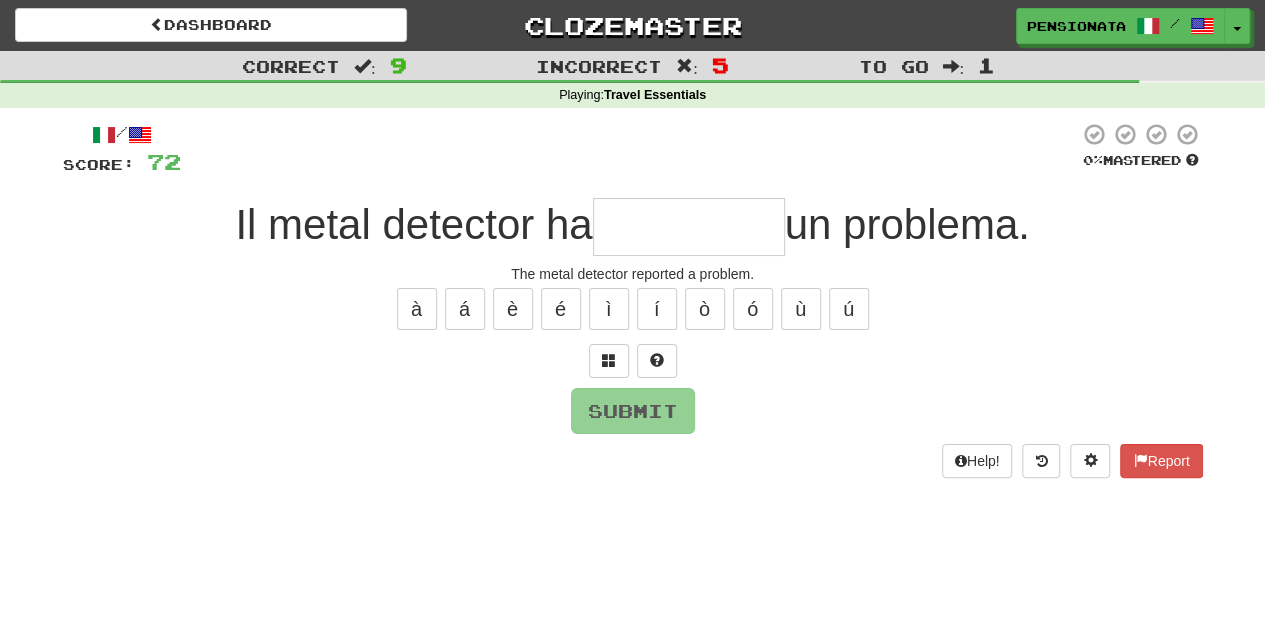 type on "*********" 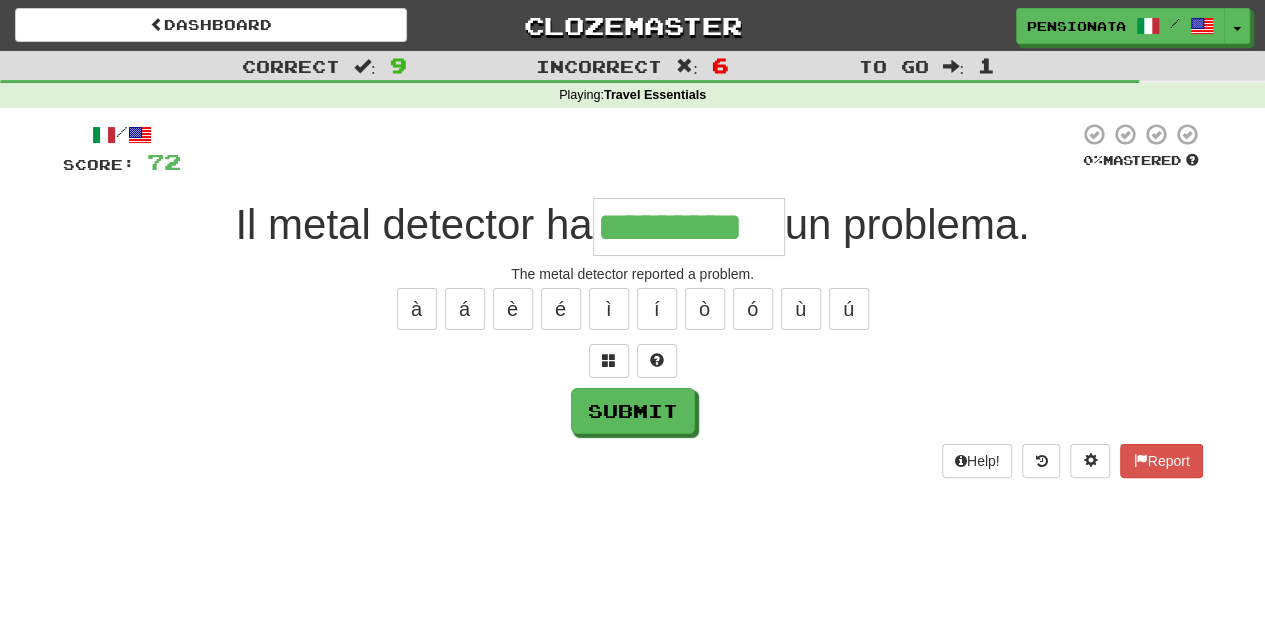 type on "*********" 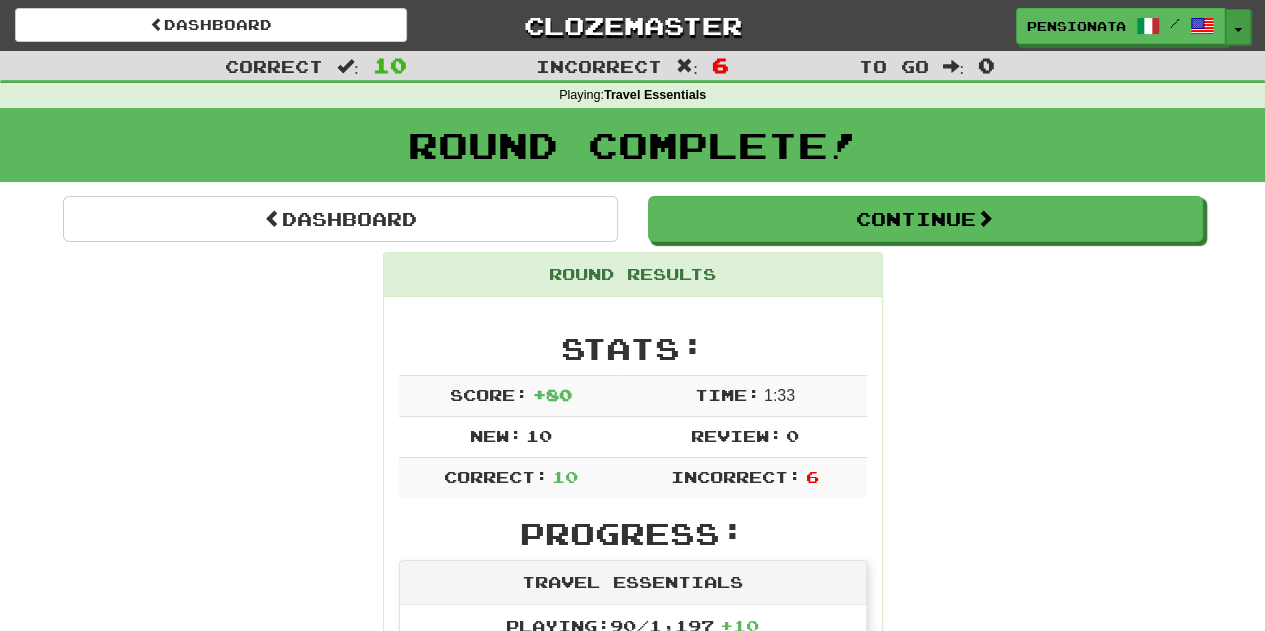 click at bounding box center (1238, 30) 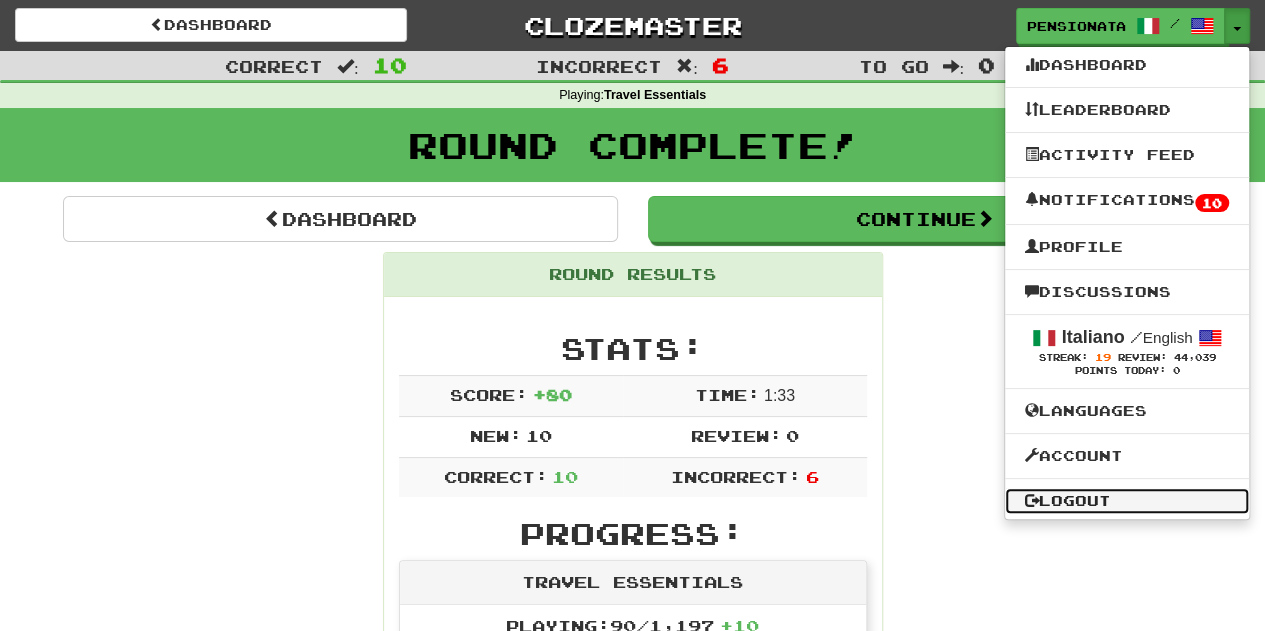 click on "Logout" at bounding box center (1127, 501) 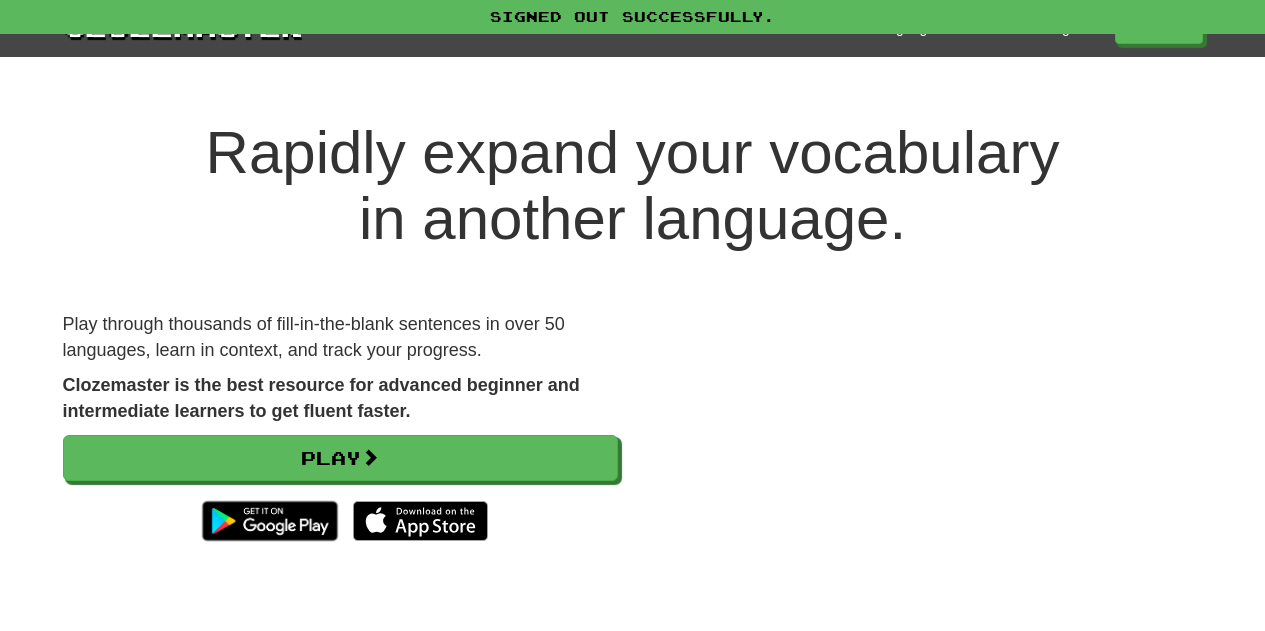 scroll, scrollTop: 0, scrollLeft: 0, axis: both 